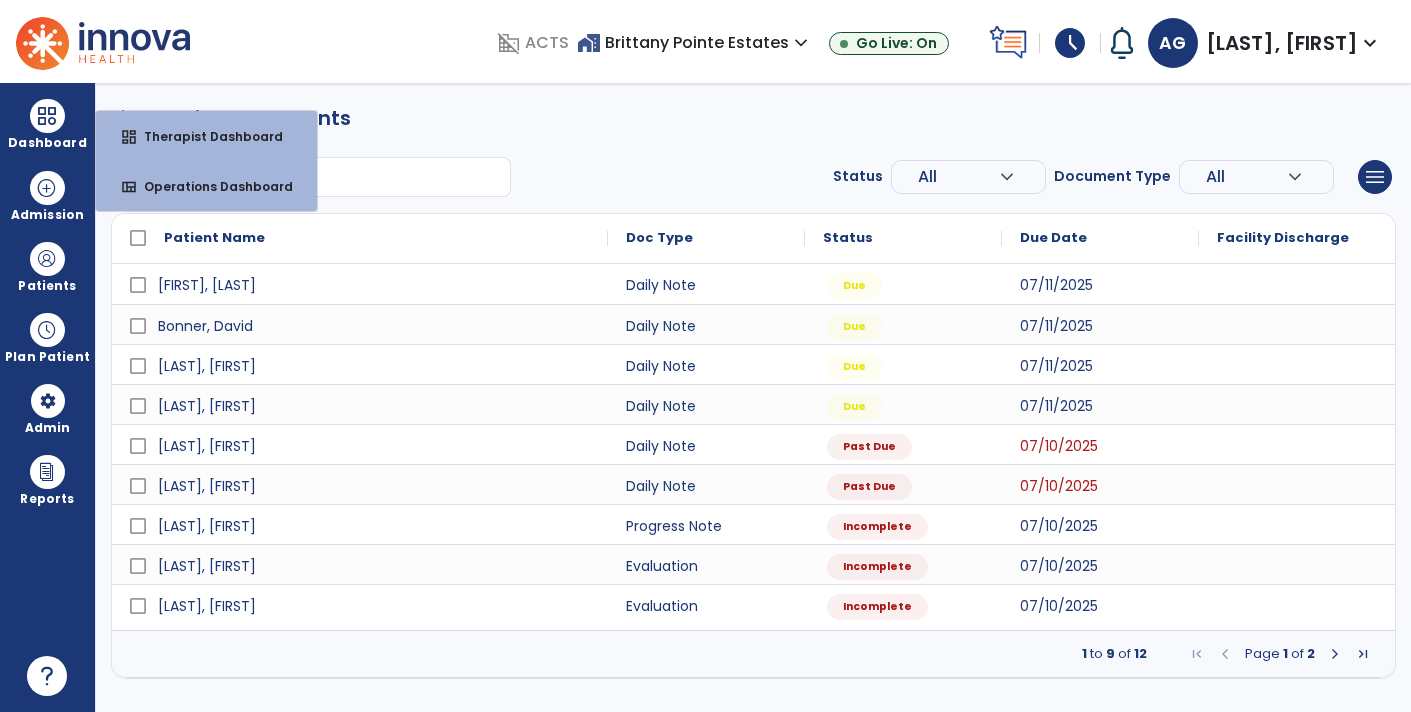 scroll, scrollTop: 0, scrollLeft: 0, axis: both 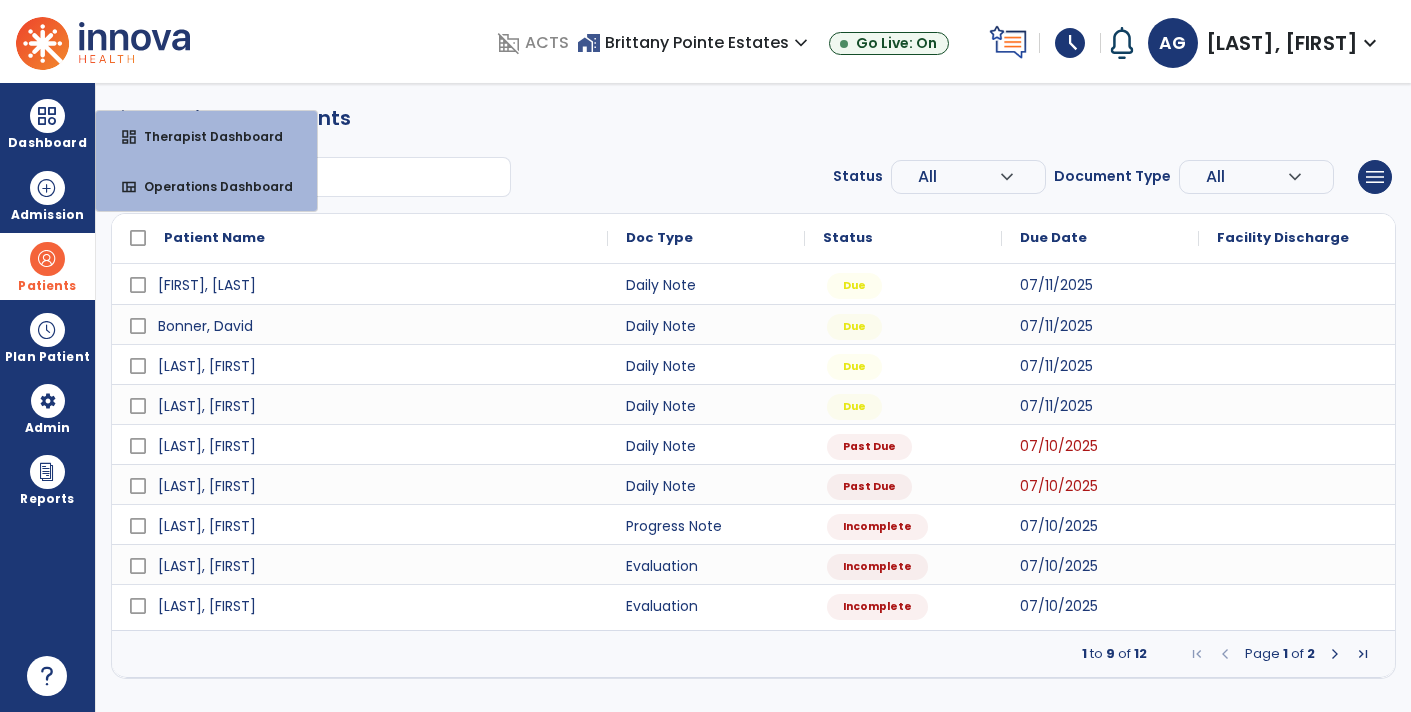 click at bounding box center [47, 259] 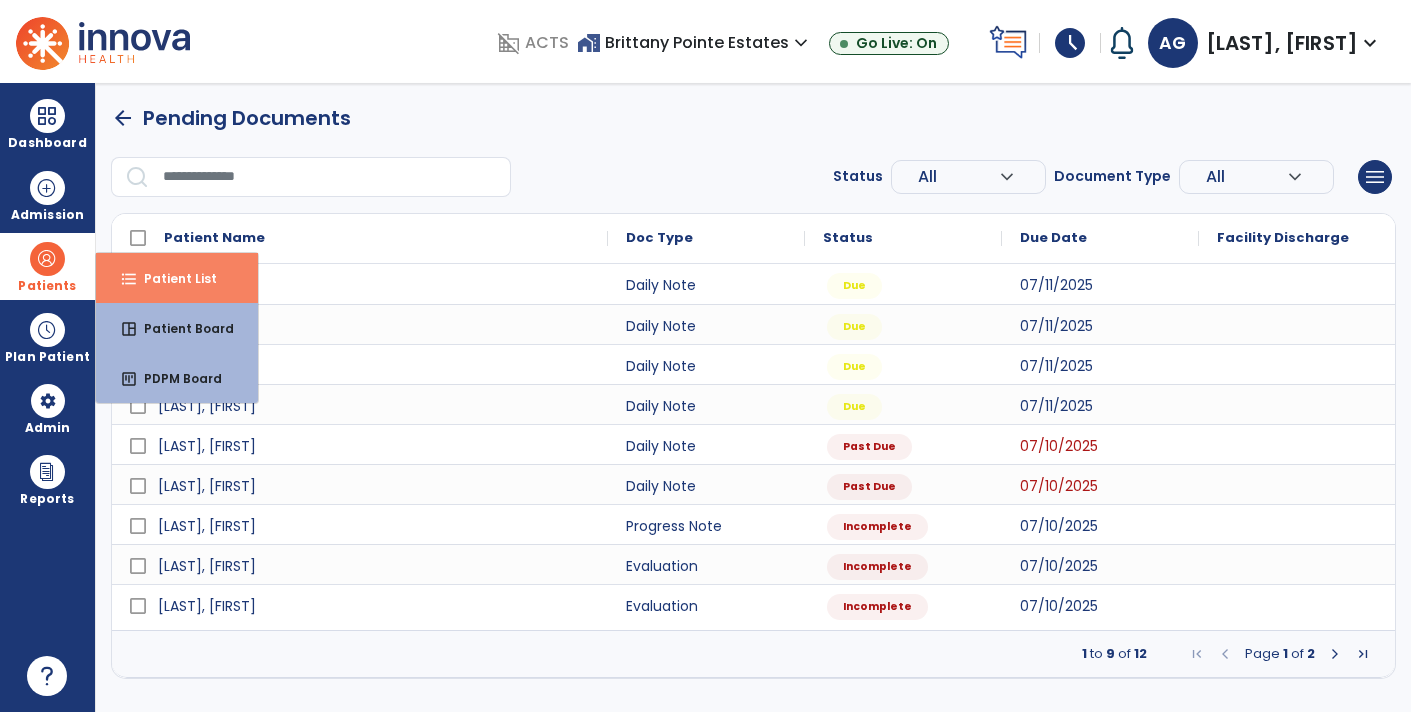 click on "Patient List" at bounding box center (172, 278) 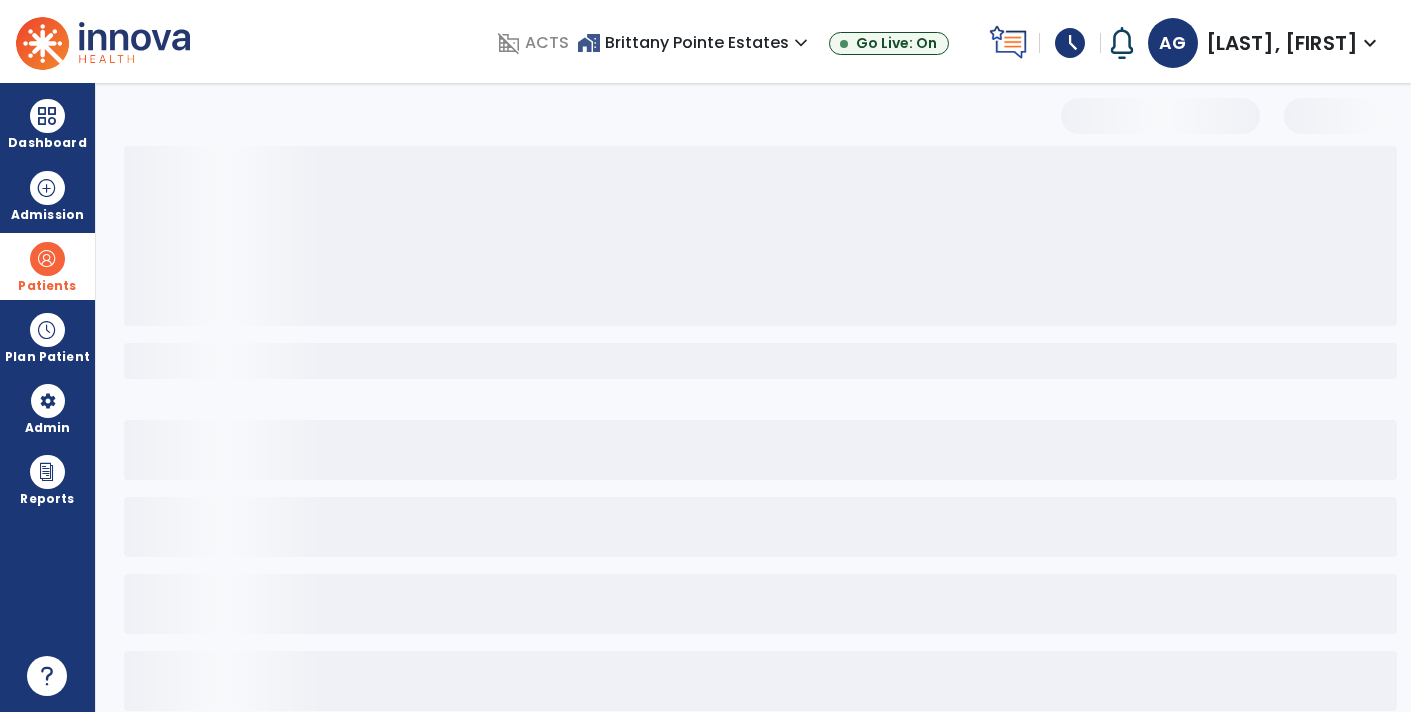 select on "***" 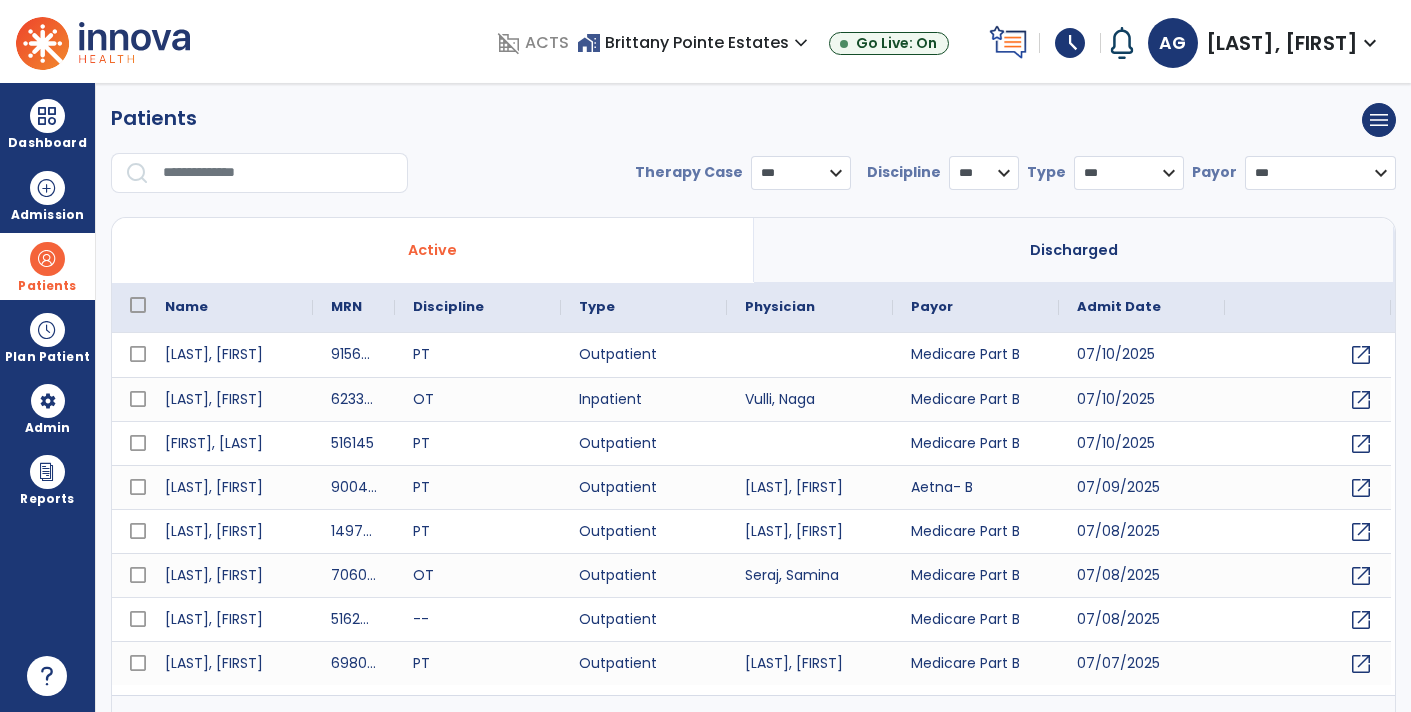 click at bounding box center [278, 173] 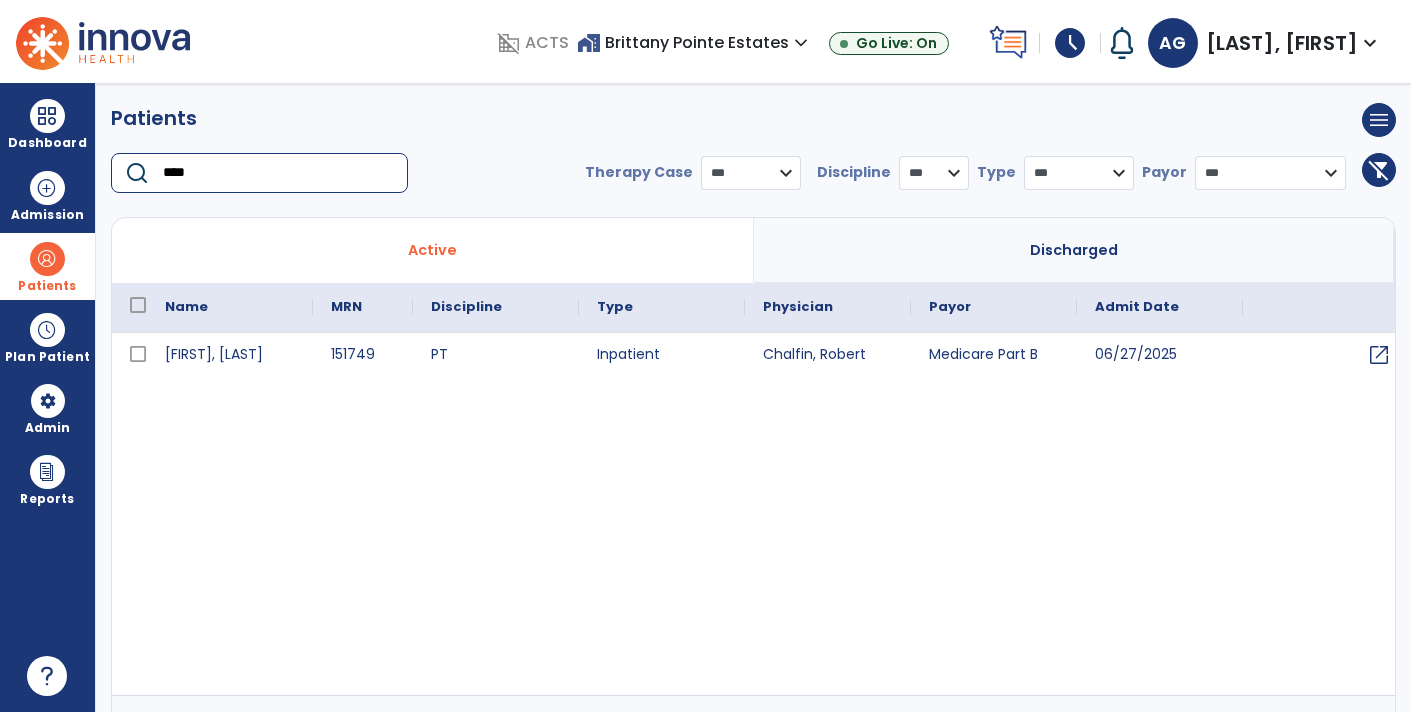 type on "****" 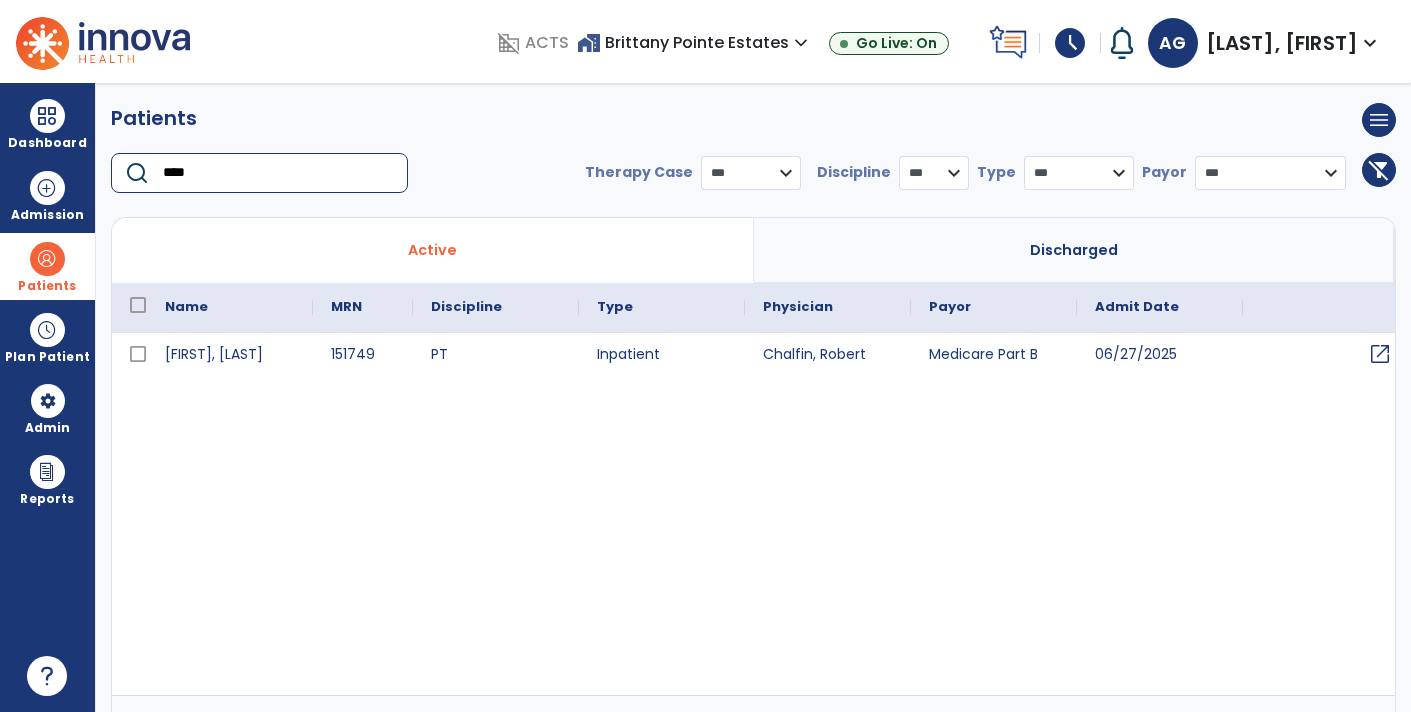 click on "open_in_new" at bounding box center (1380, 354) 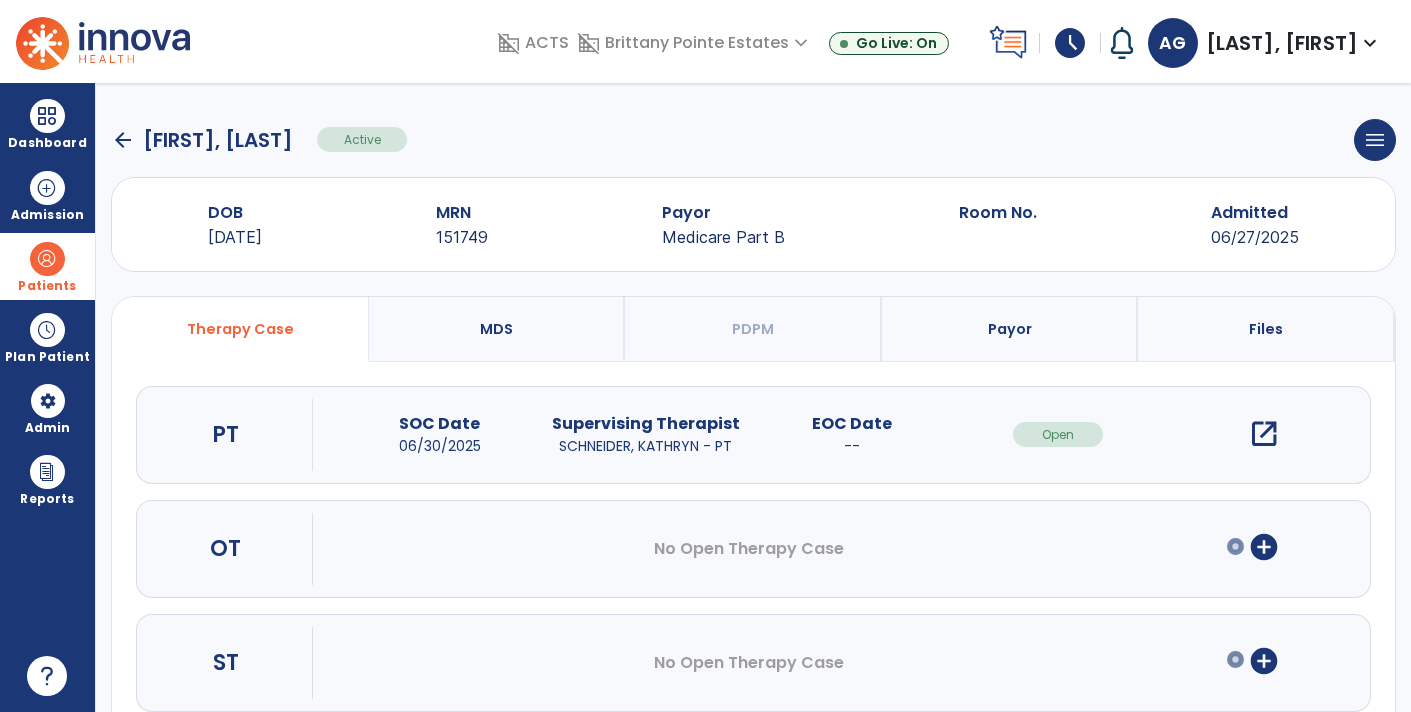 click on "add_circle" at bounding box center [1264, 547] 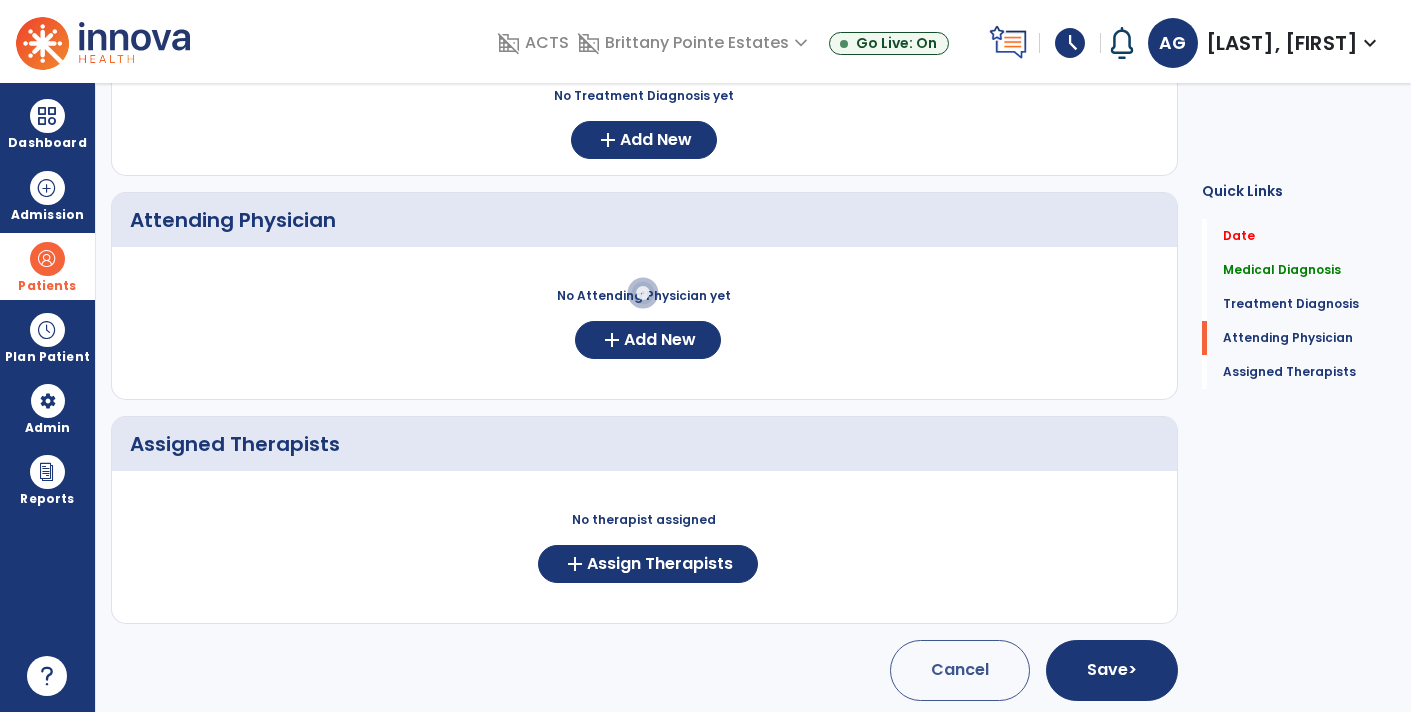 scroll, scrollTop: 502, scrollLeft: 0, axis: vertical 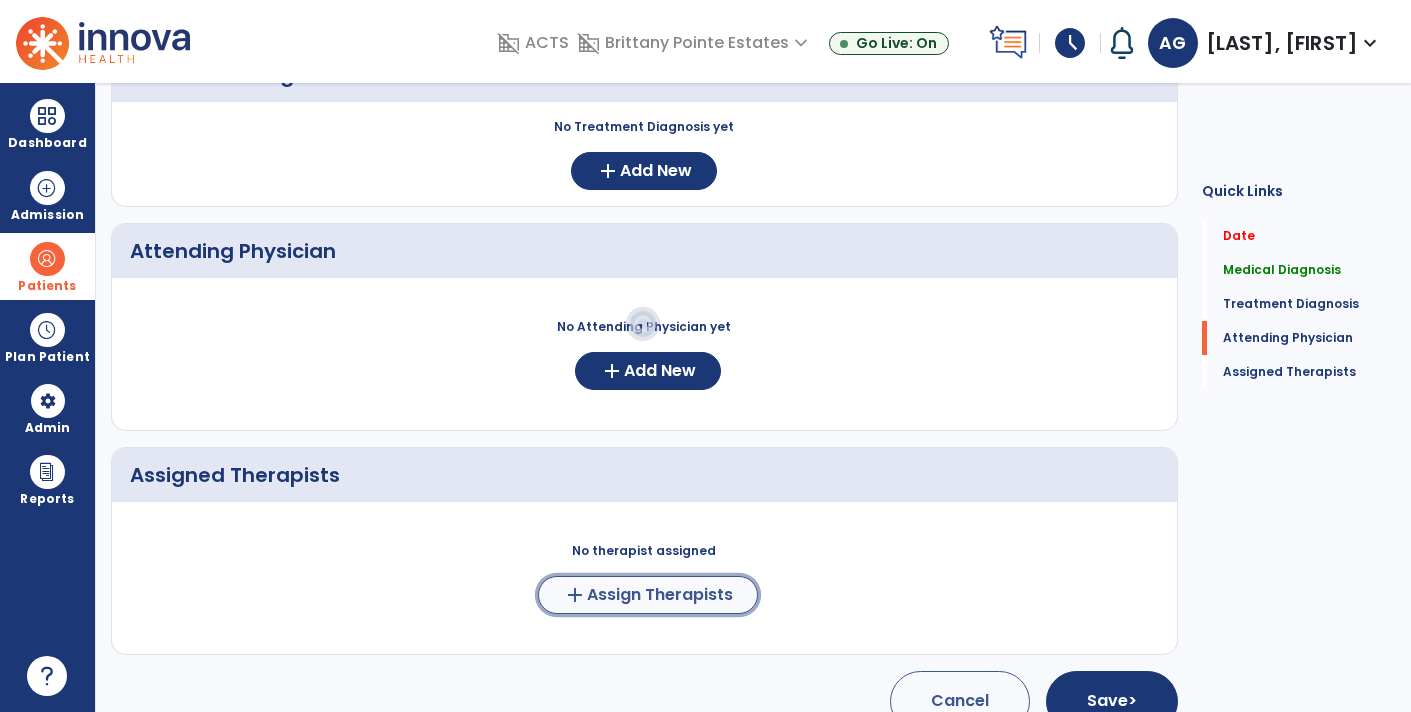 click on "Assign Therapists" 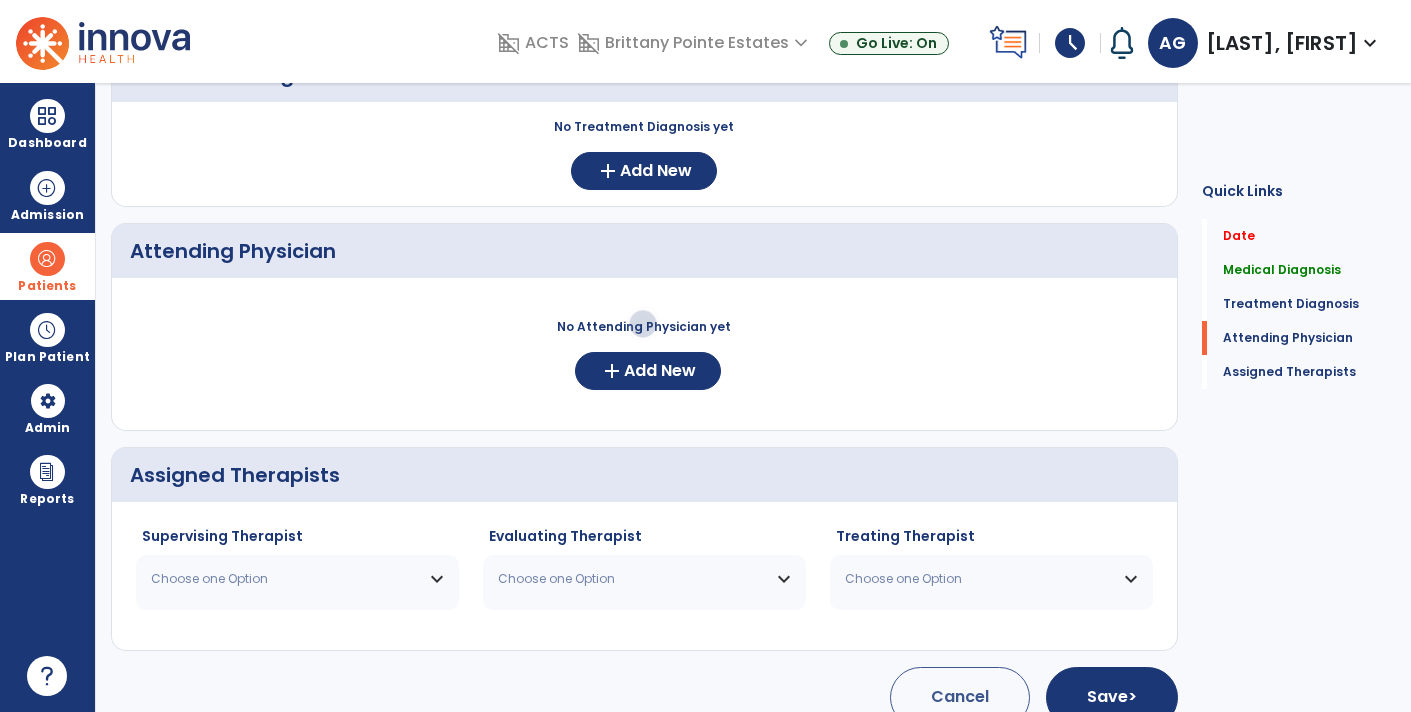 click on "Choose one Option" at bounding box center (285, 579) 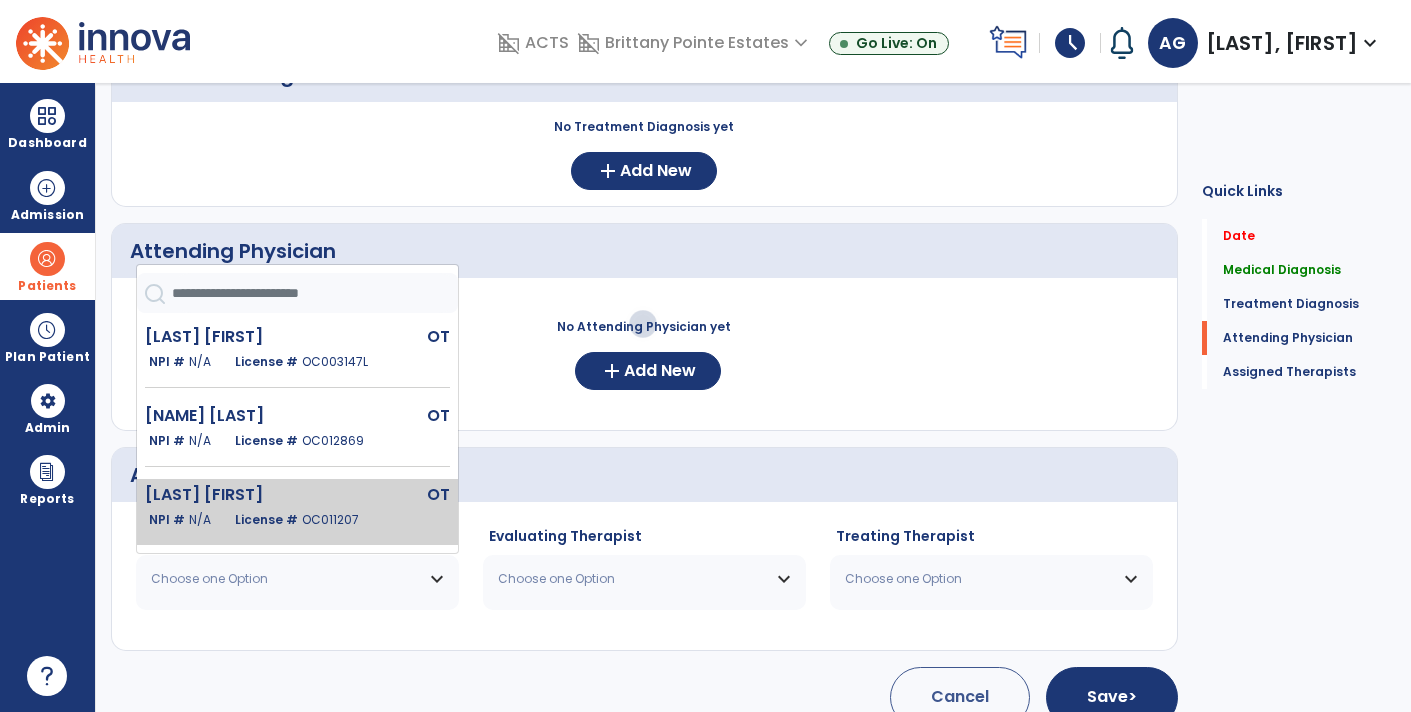 click on "[LAST] [FIRST]" 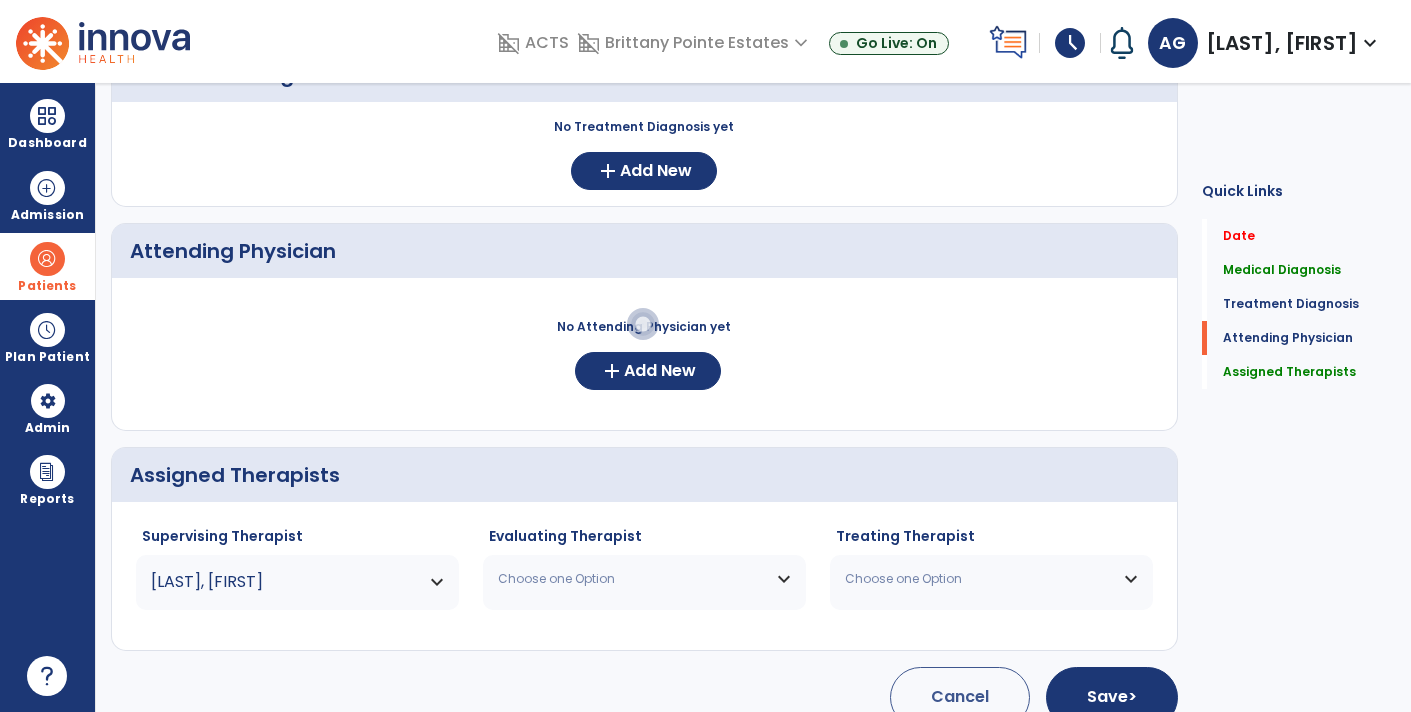 click on "Choose one Option" at bounding box center (632, 579) 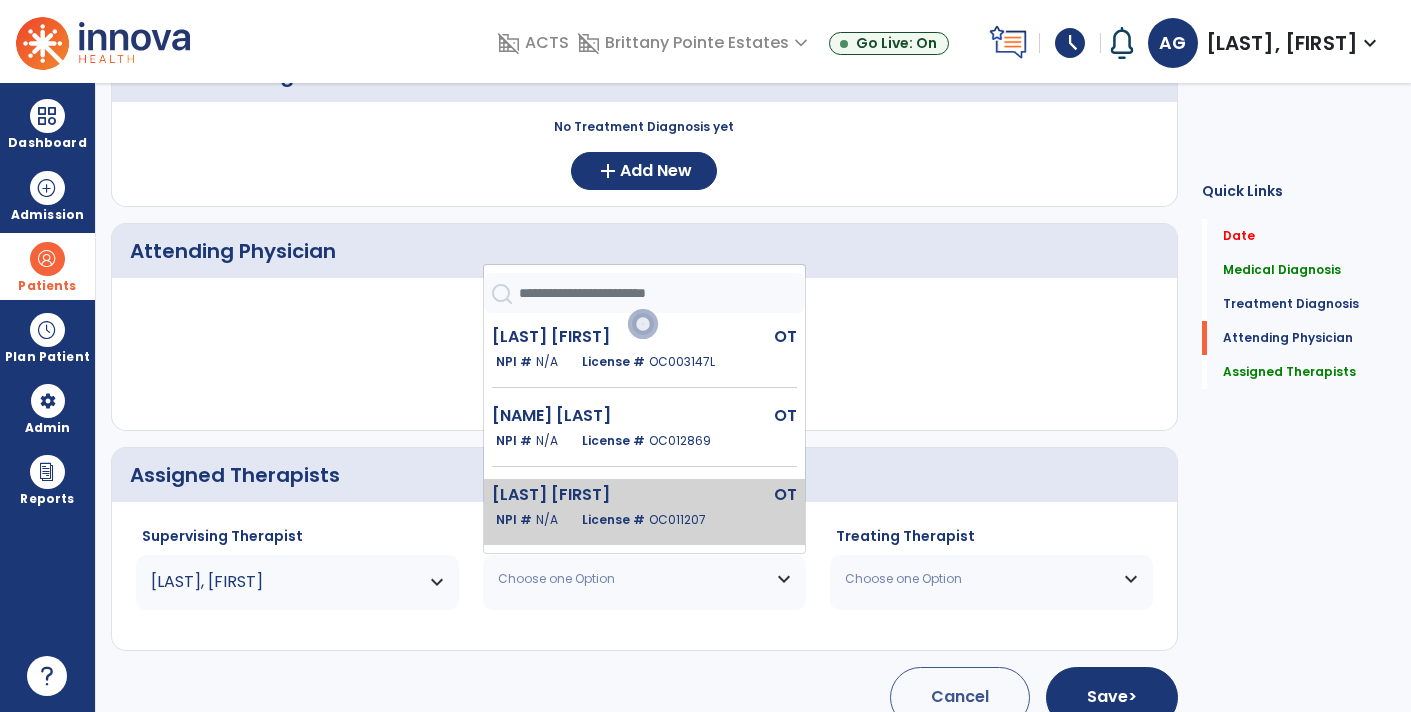 click on "OC011207" 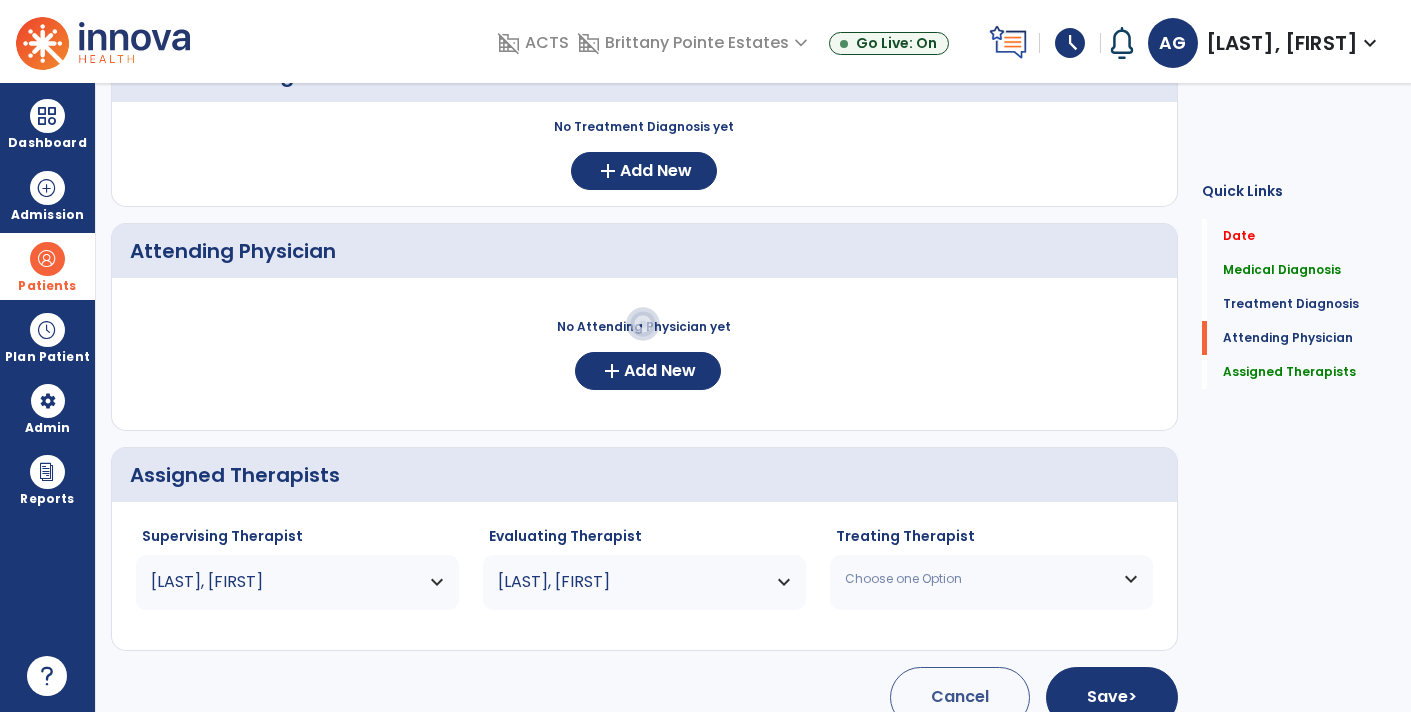 click on "Choose one Option" at bounding box center (979, 579) 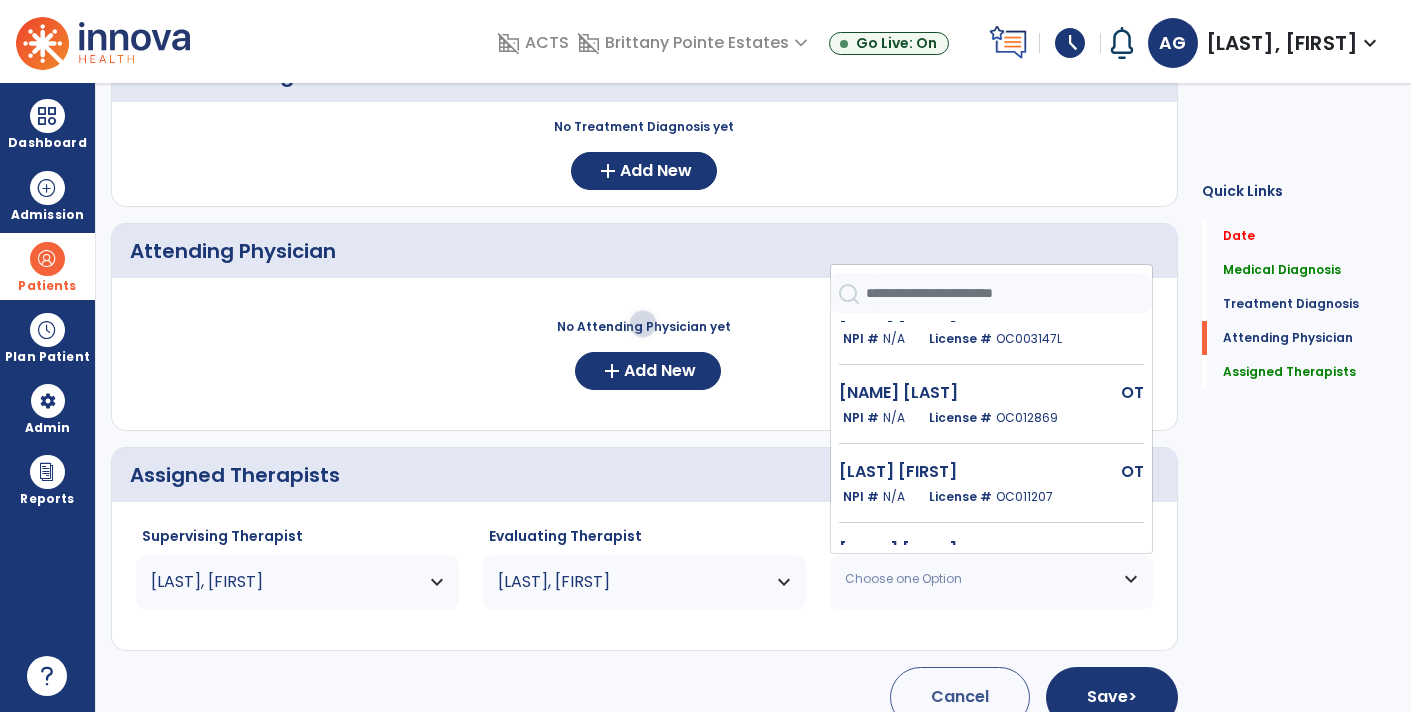 scroll, scrollTop: 101, scrollLeft: 0, axis: vertical 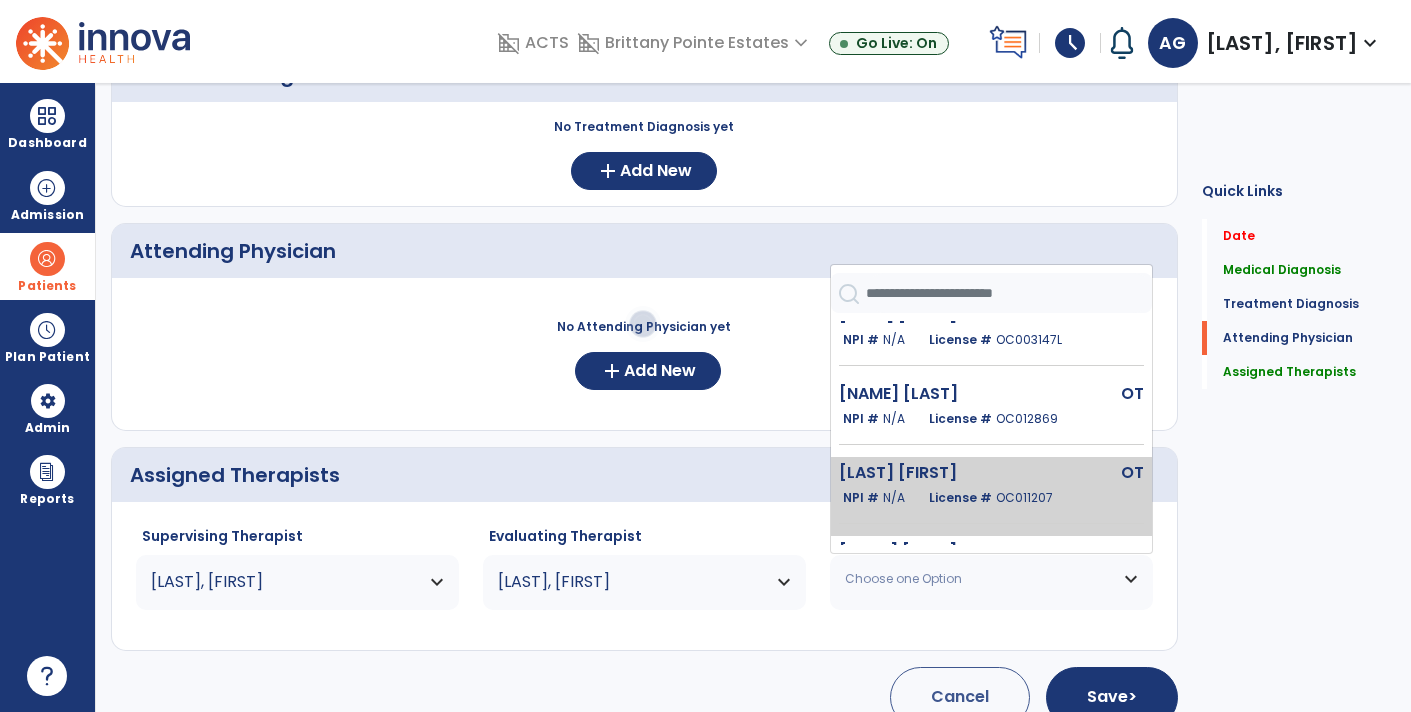 click on "[LAST], [FIRST] OT NPI # N/A License # OC011207" 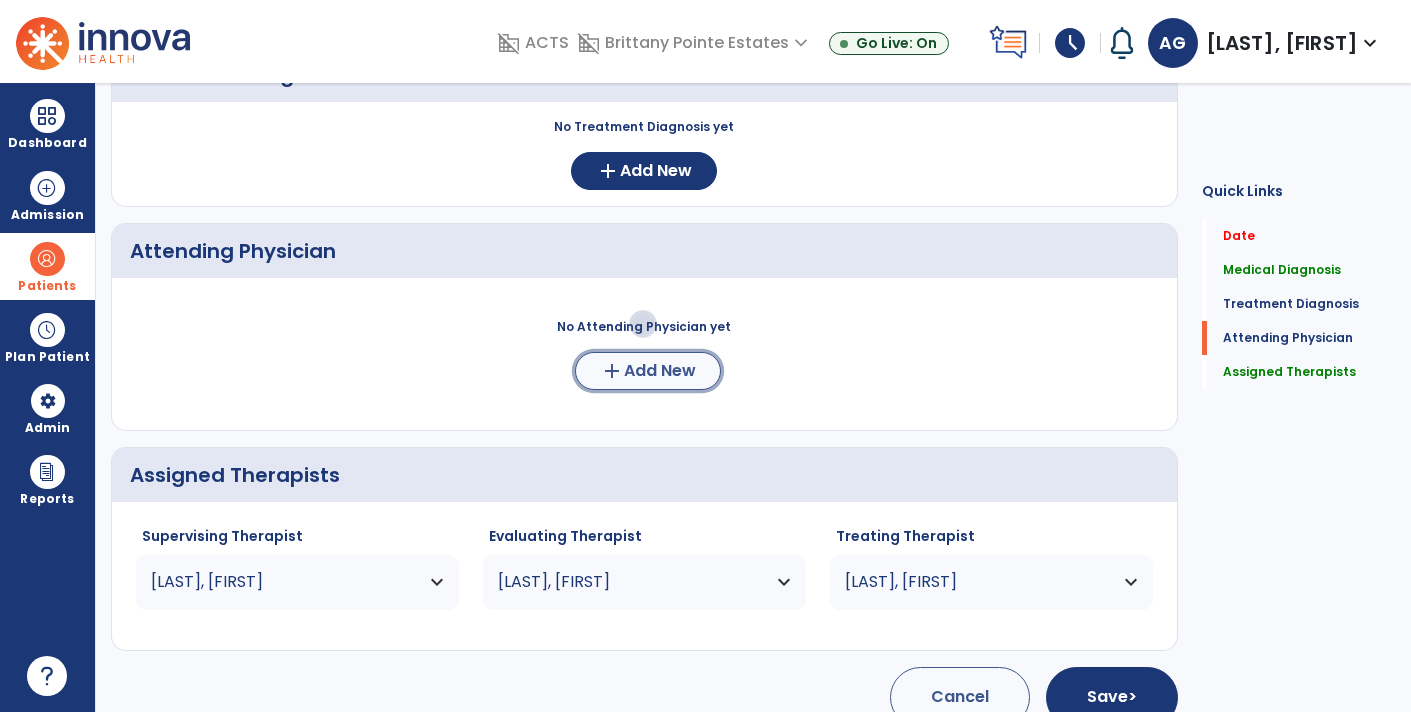 click on "Add New" 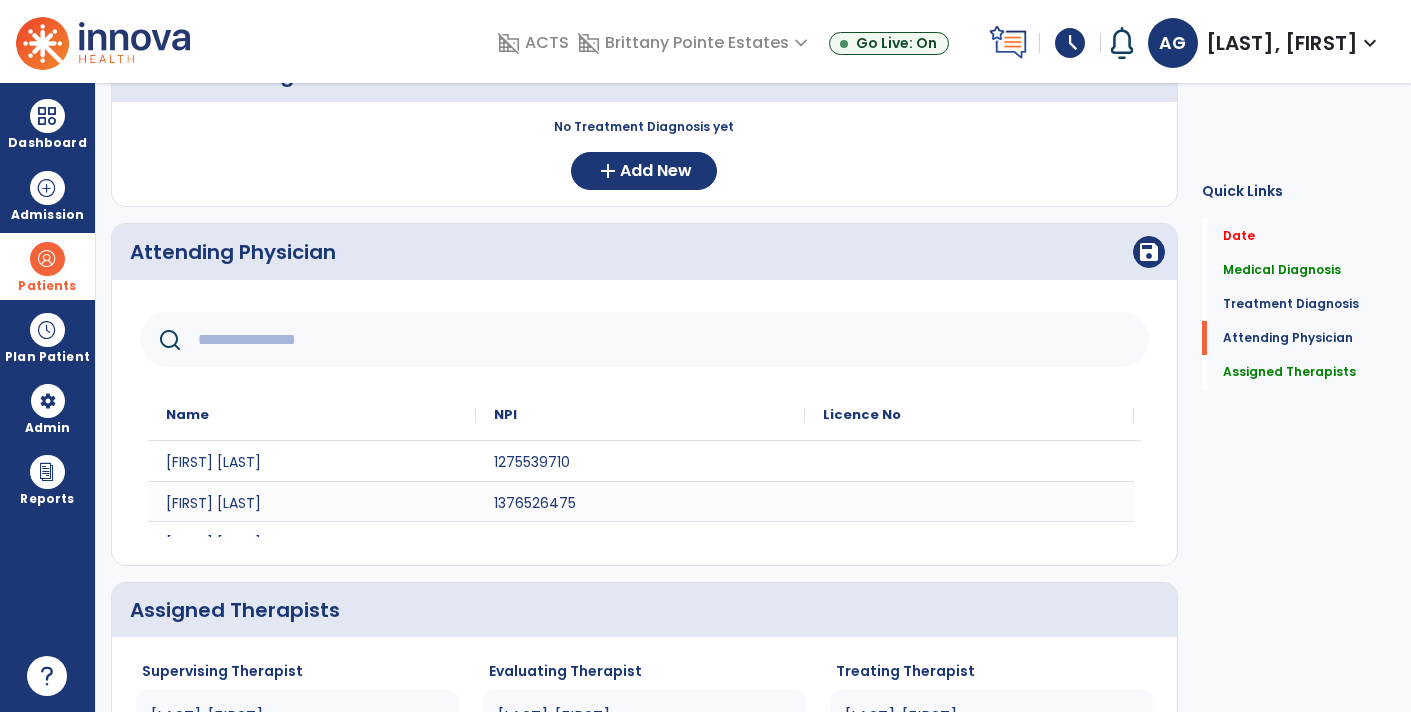 click 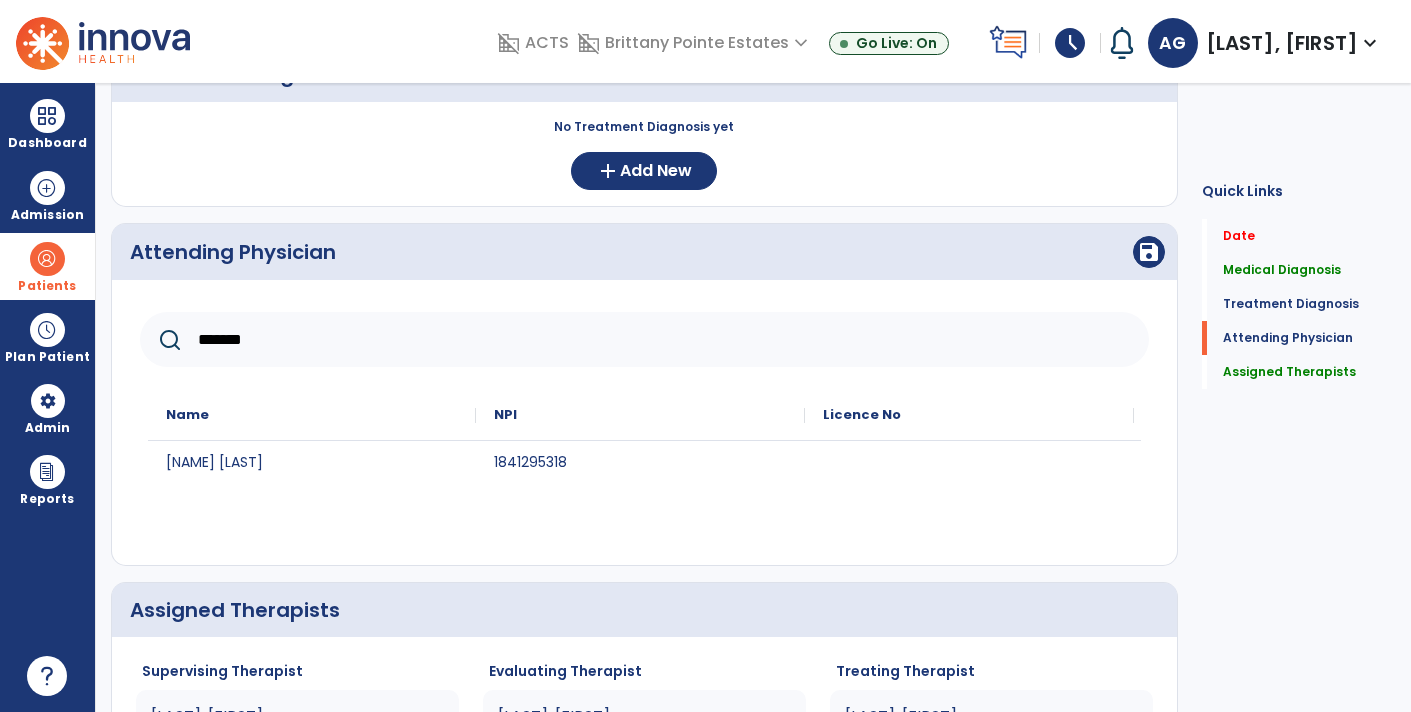 type on "*******" 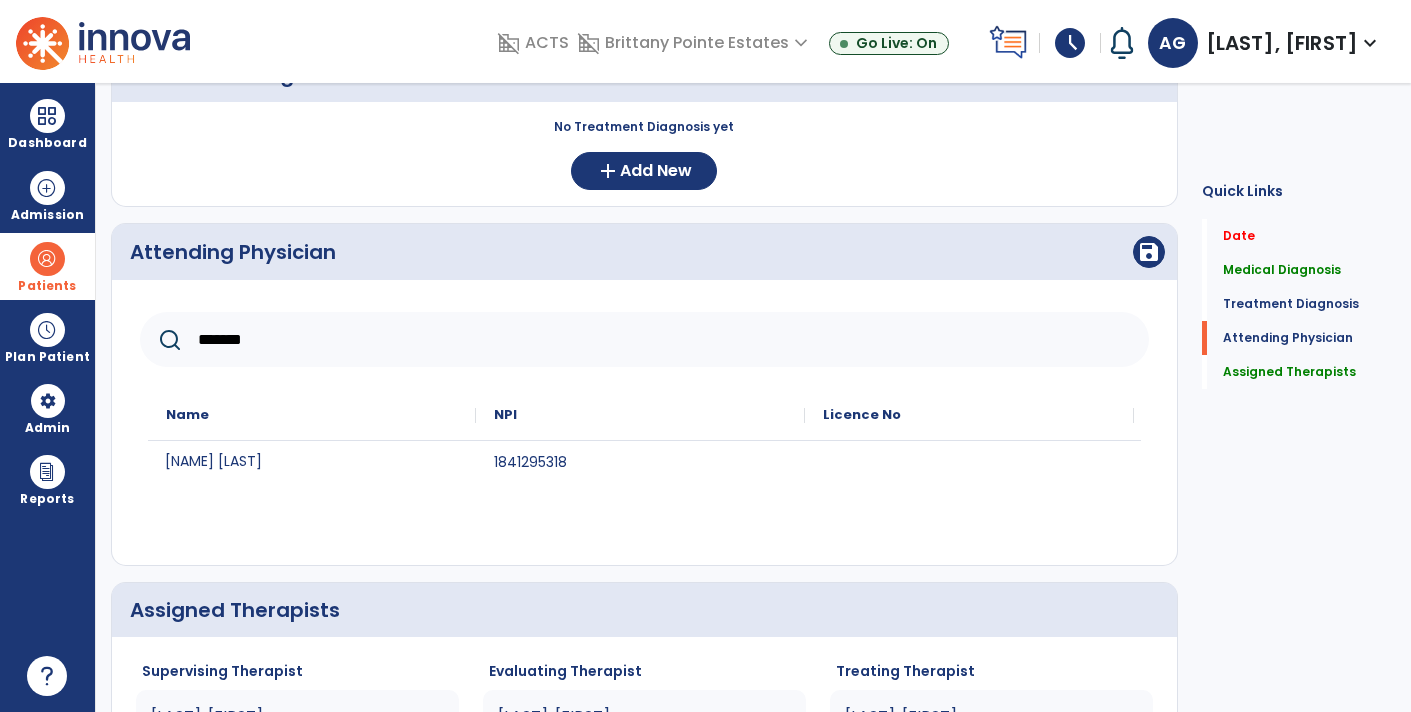 click on "[NAME] [LAST]" 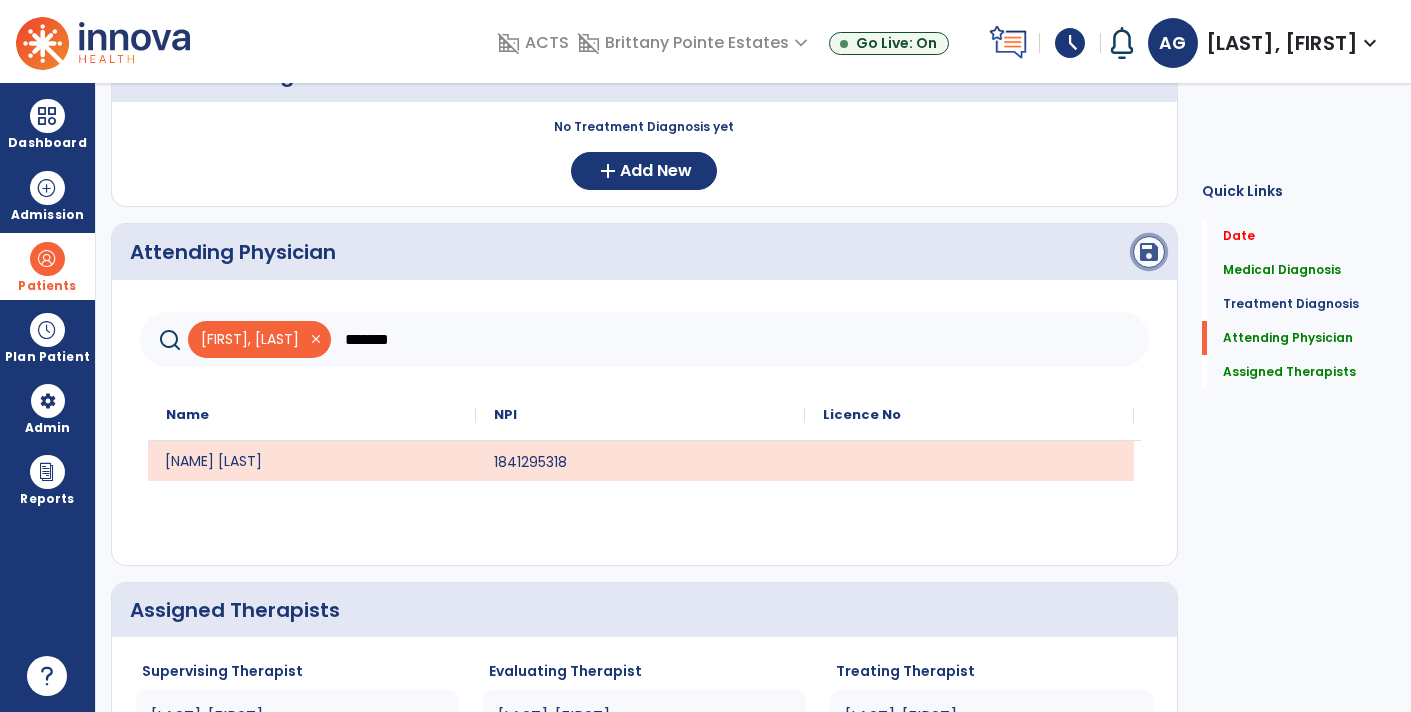 click on "save" 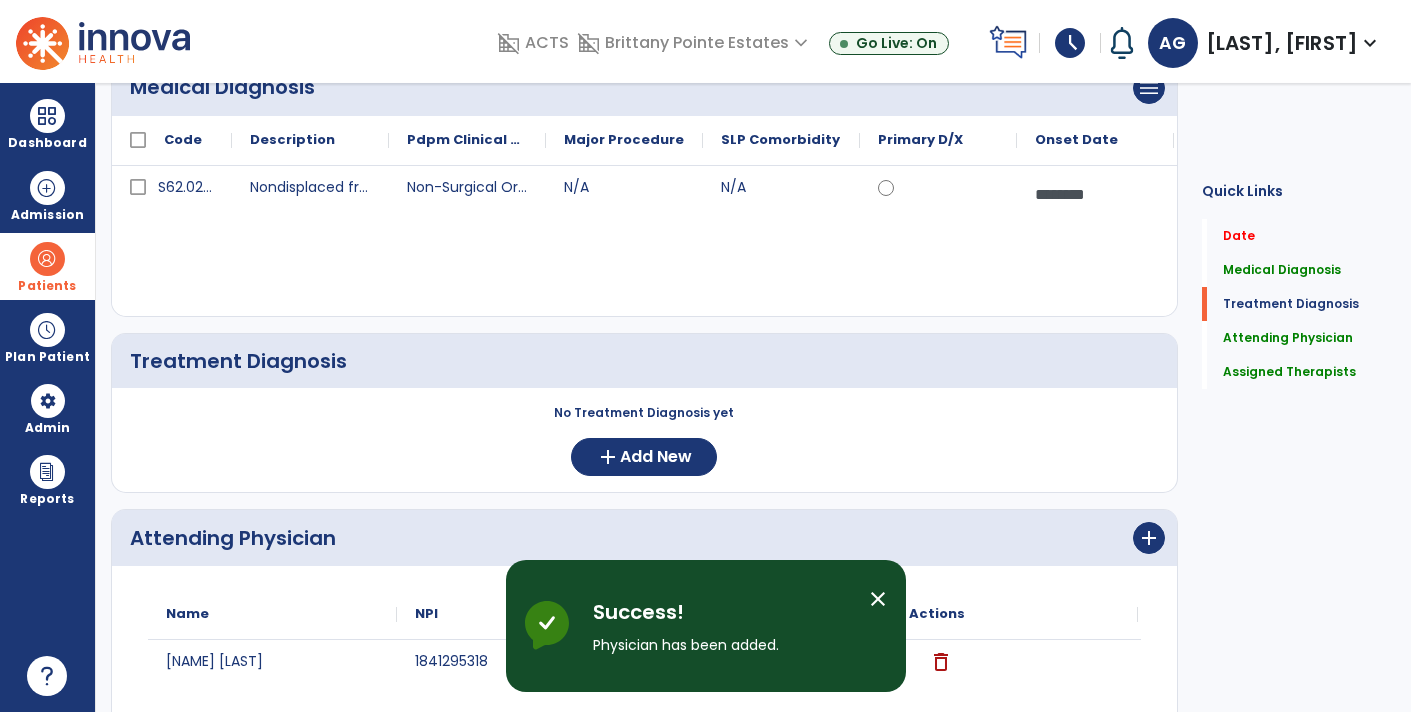 scroll, scrollTop: 221, scrollLeft: 0, axis: vertical 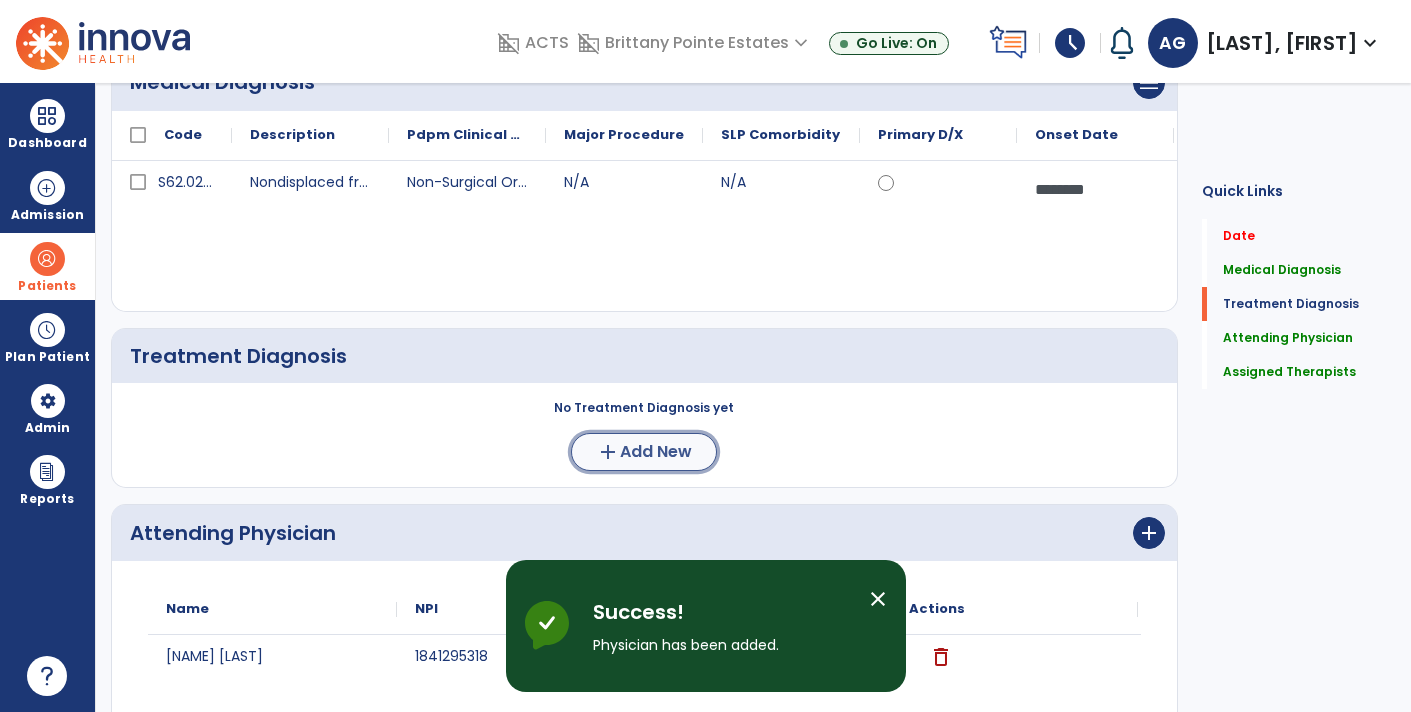 click on "Add New" 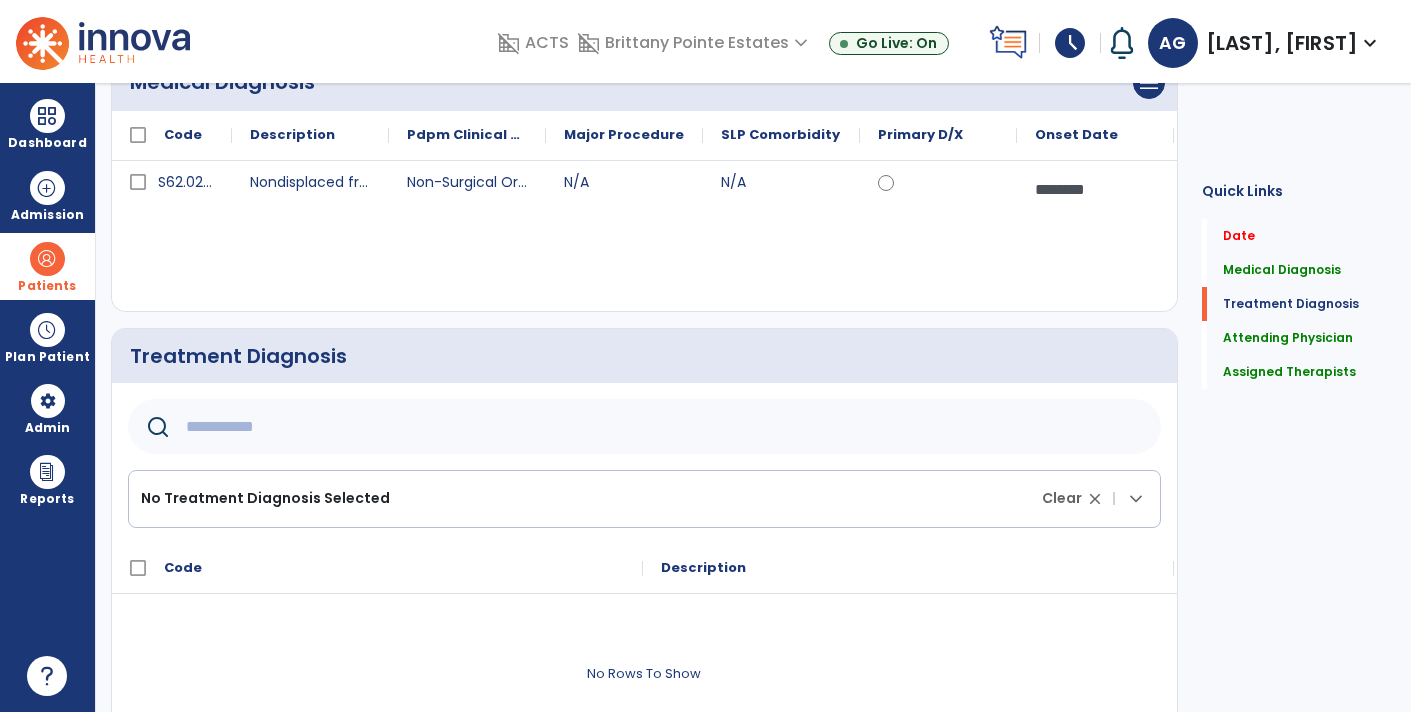 click 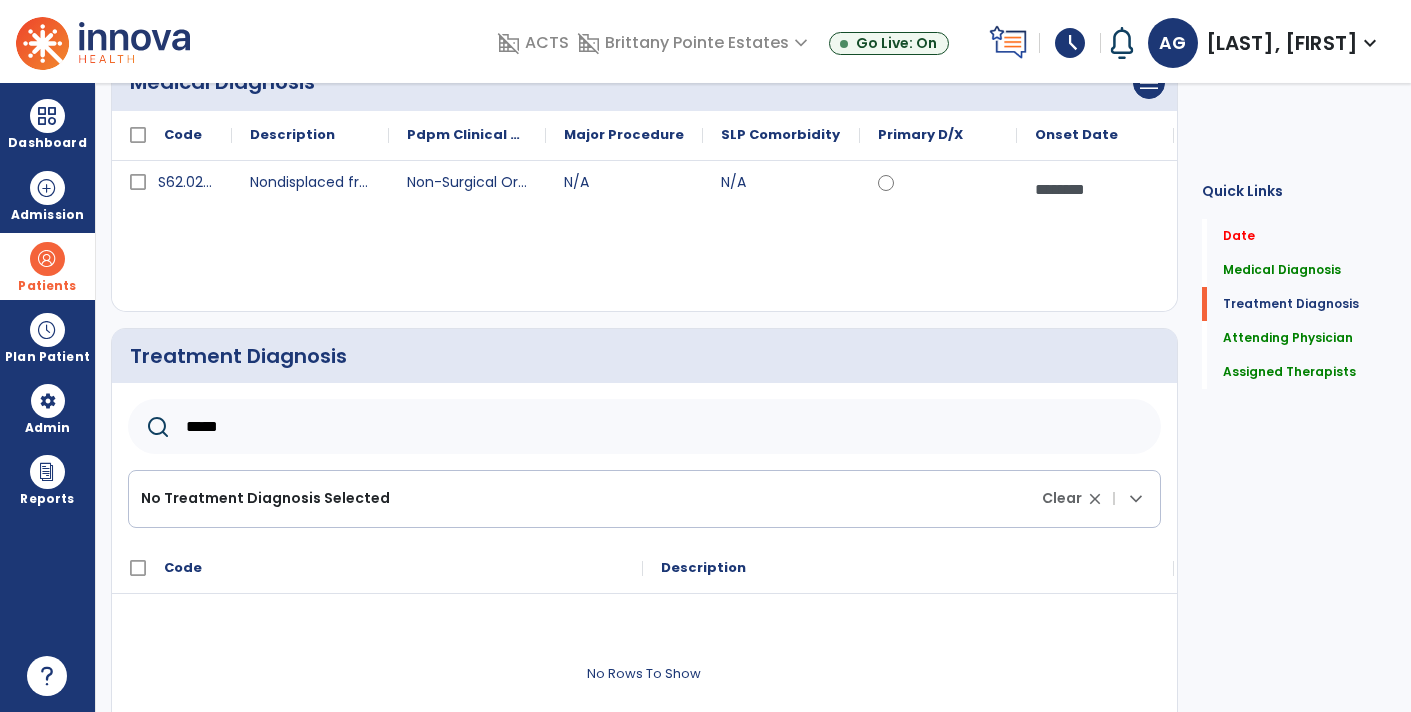 type on "*****" 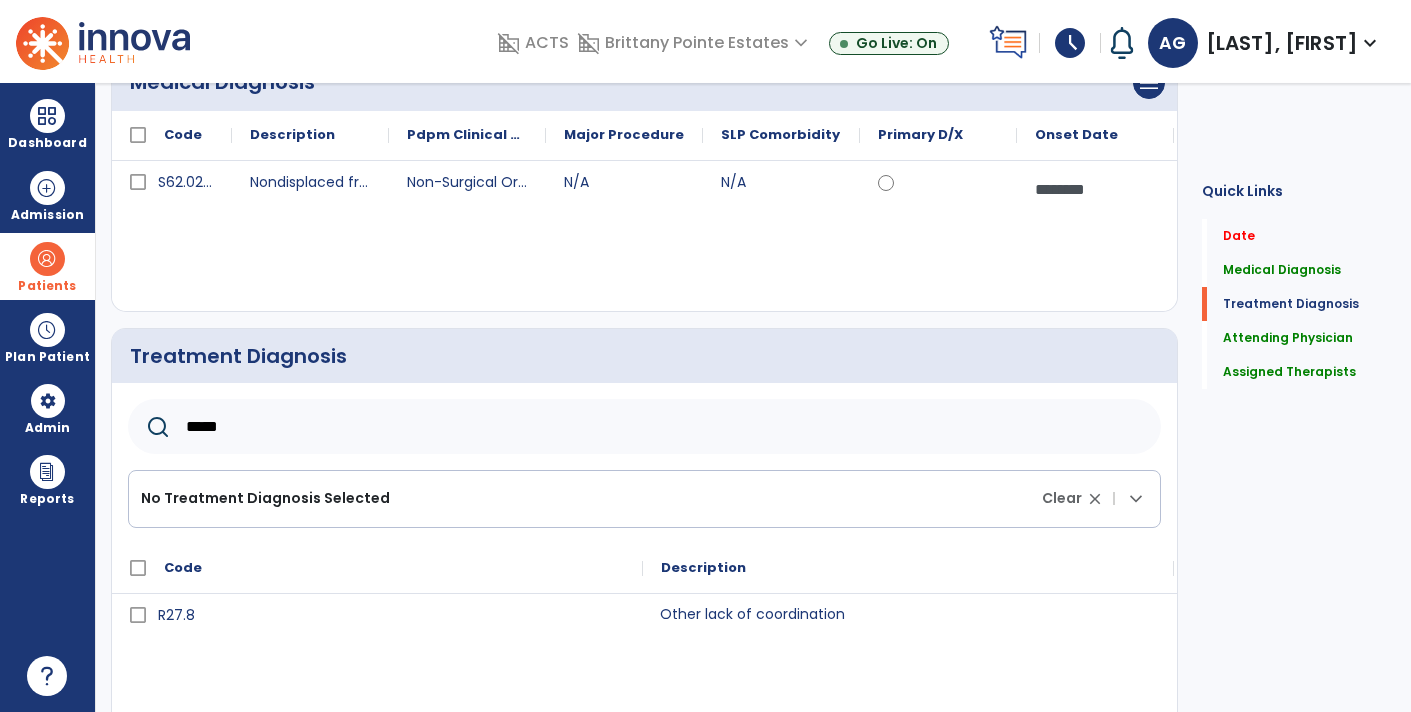 click on "Other lack of coordination" 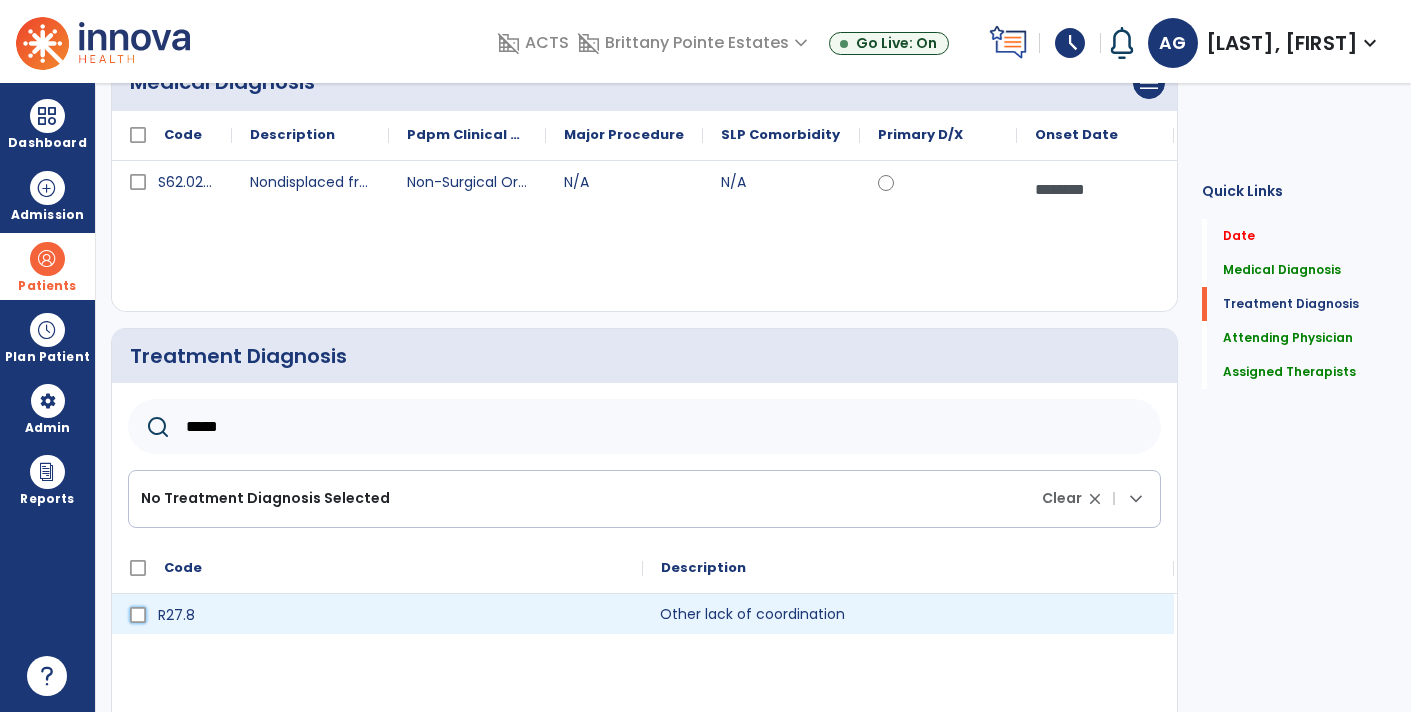 click on "R27.8" 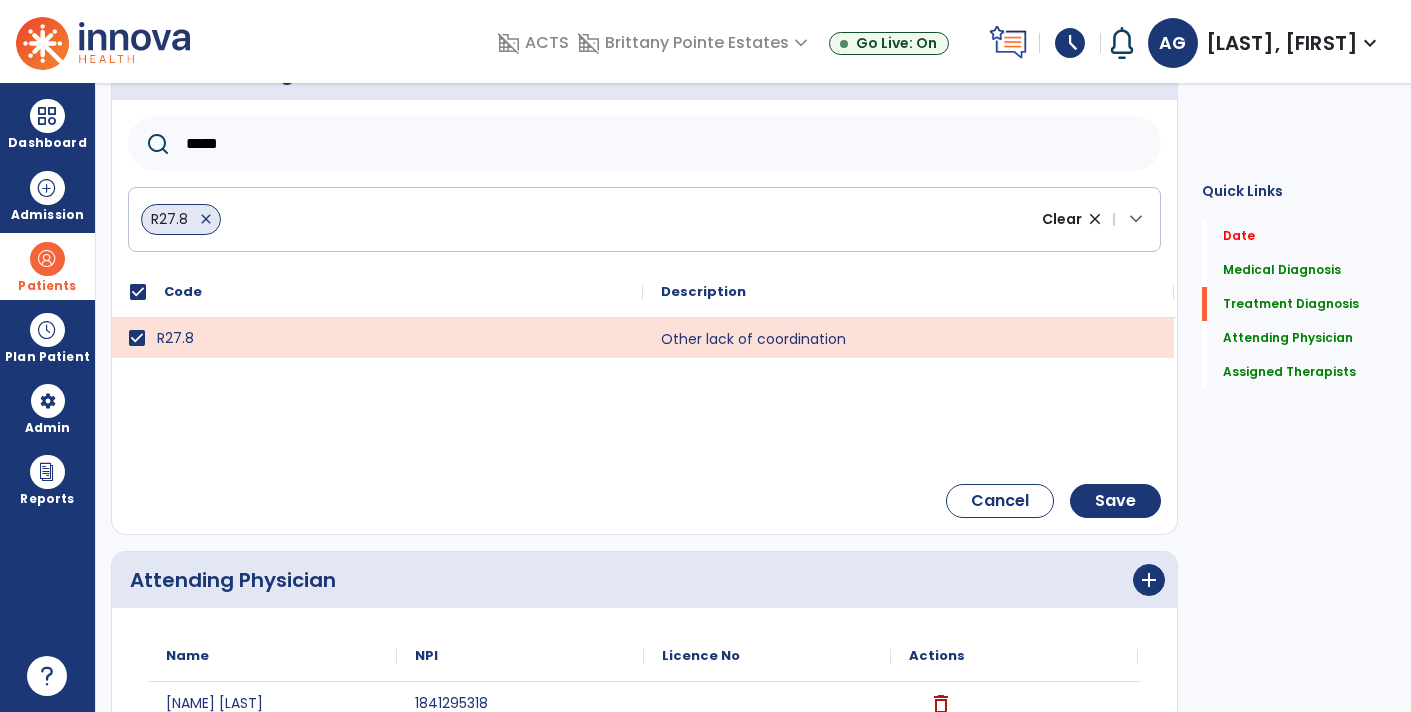 scroll, scrollTop: 502, scrollLeft: 0, axis: vertical 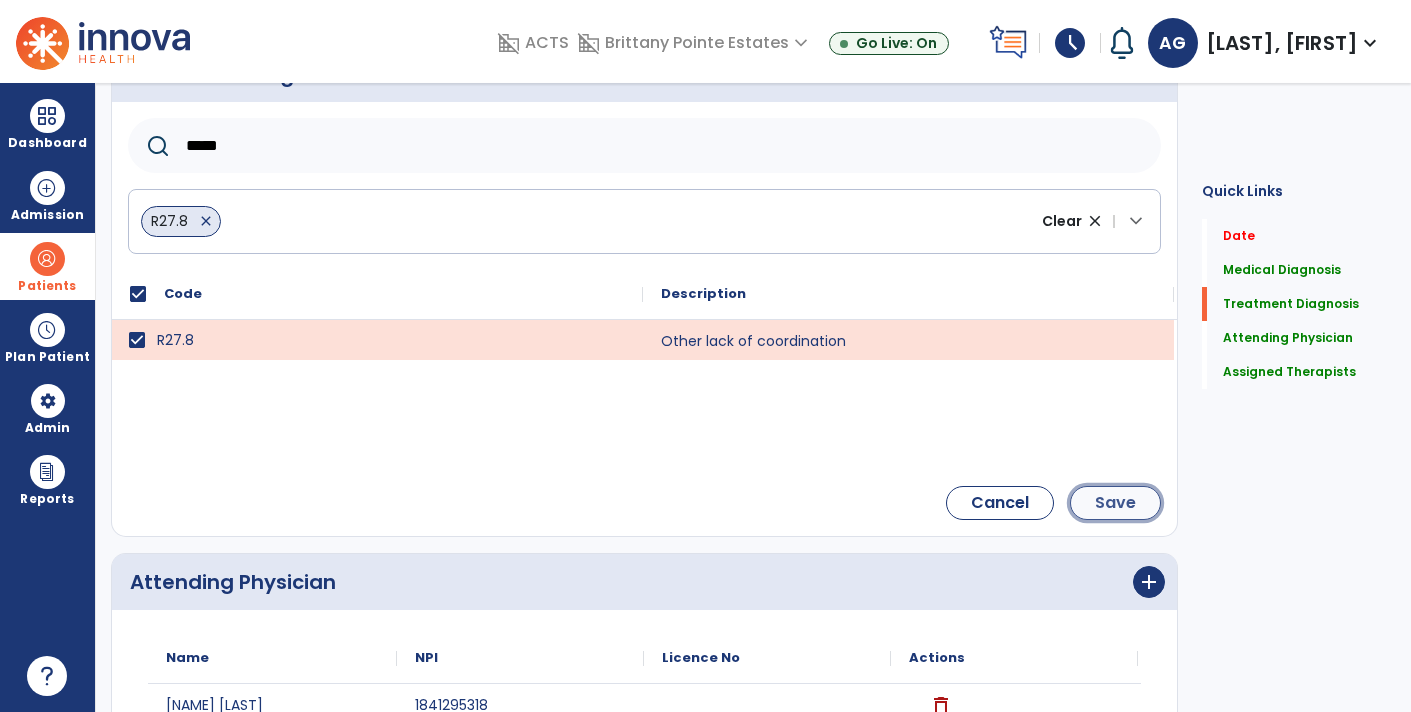 click on "Save" 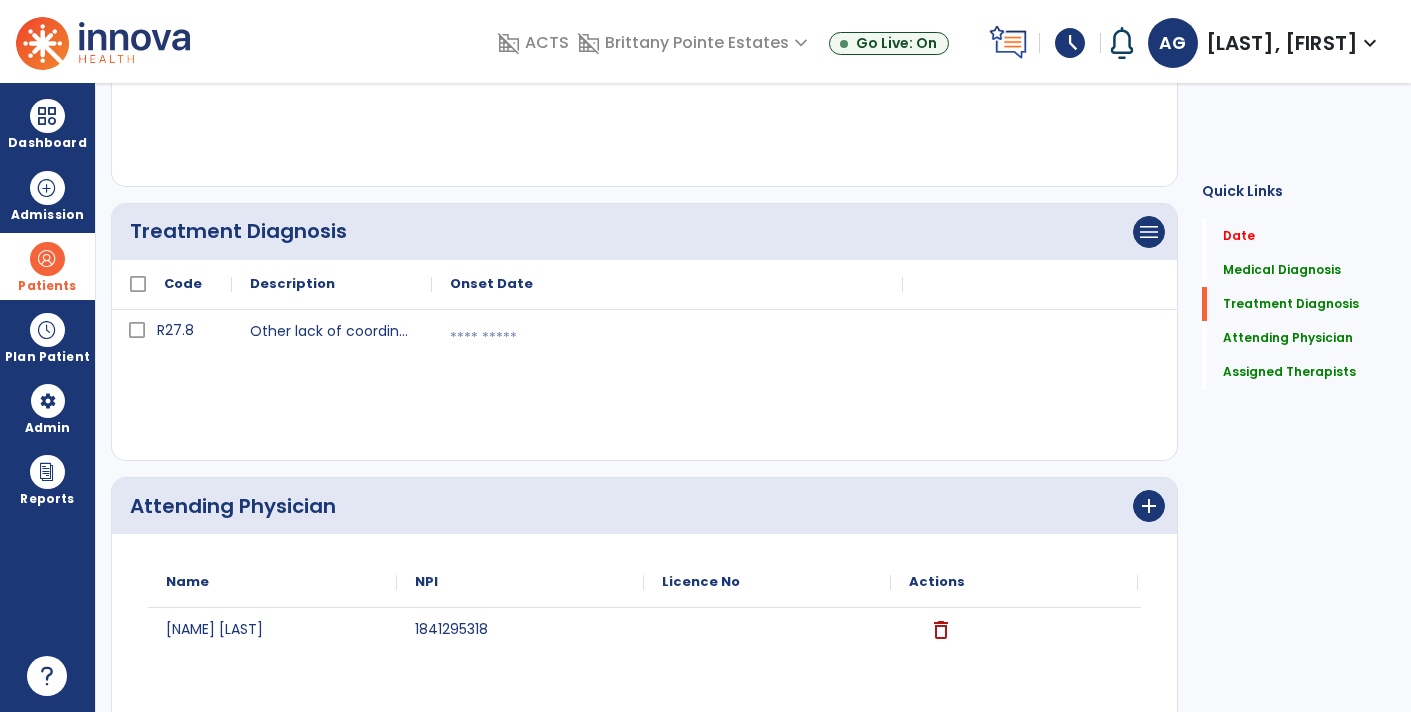scroll, scrollTop: 215, scrollLeft: 0, axis: vertical 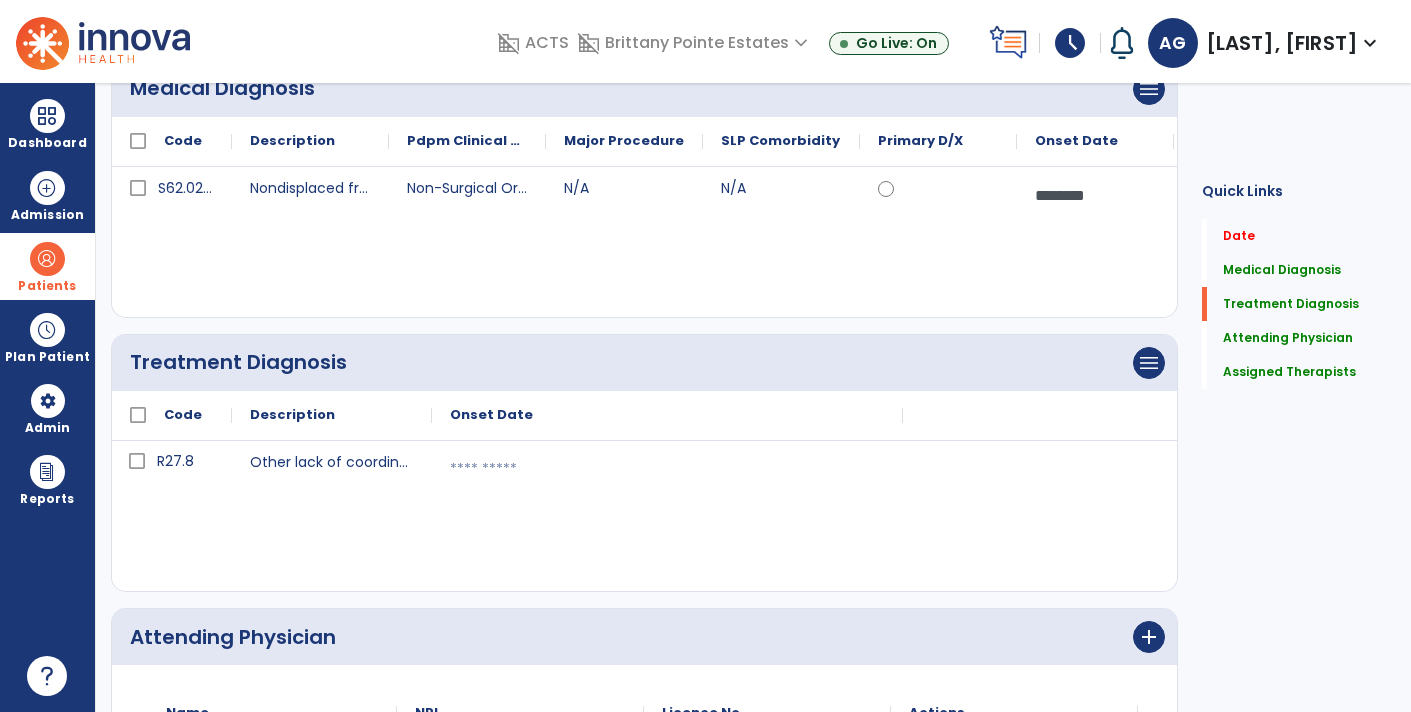 click at bounding box center (667, 469) 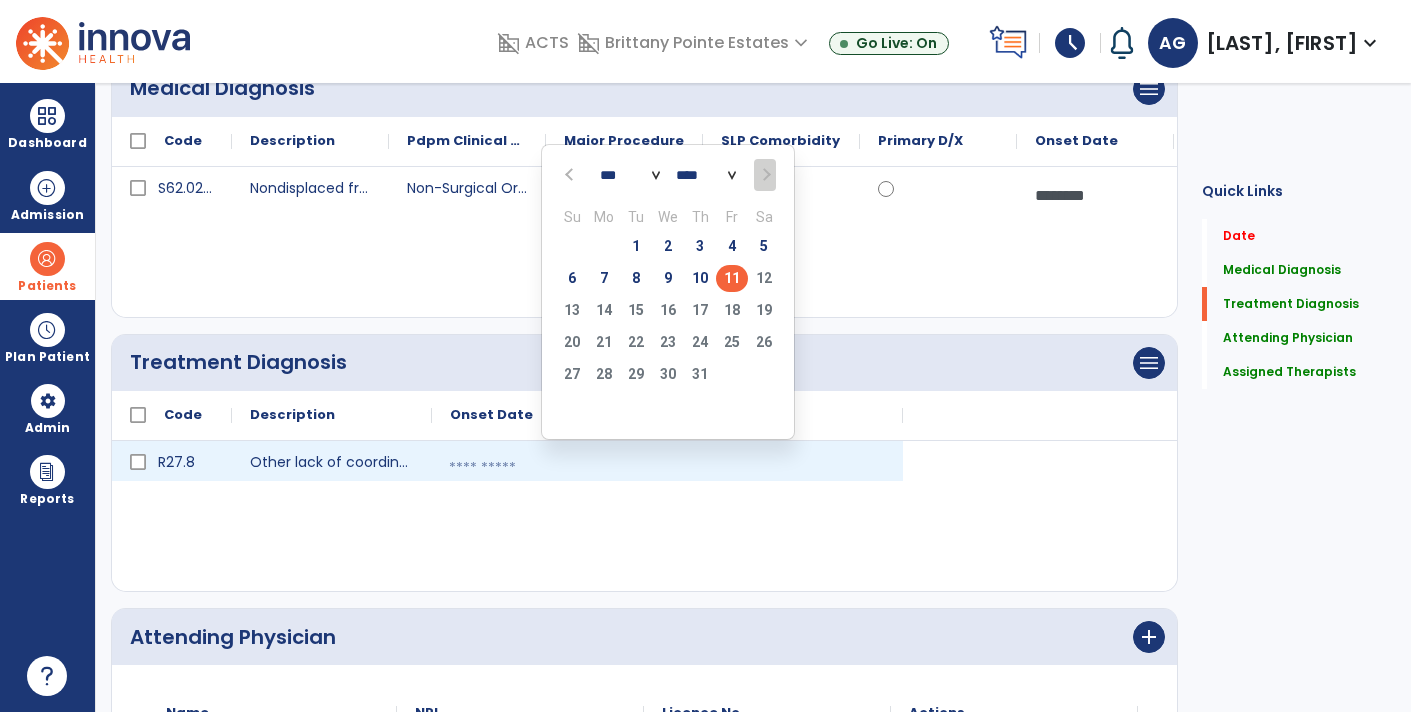 click on "11" 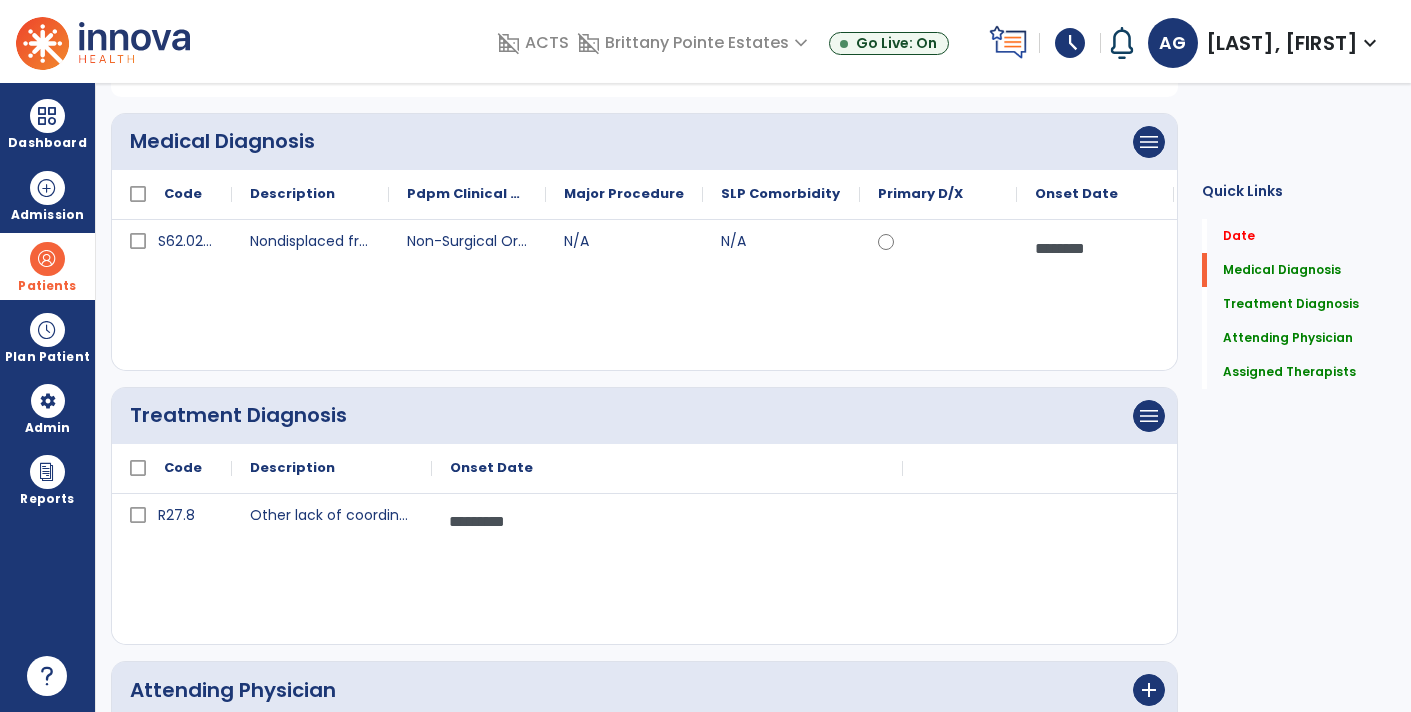 scroll, scrollTop: 0, scrollLeft: 0, axis: both 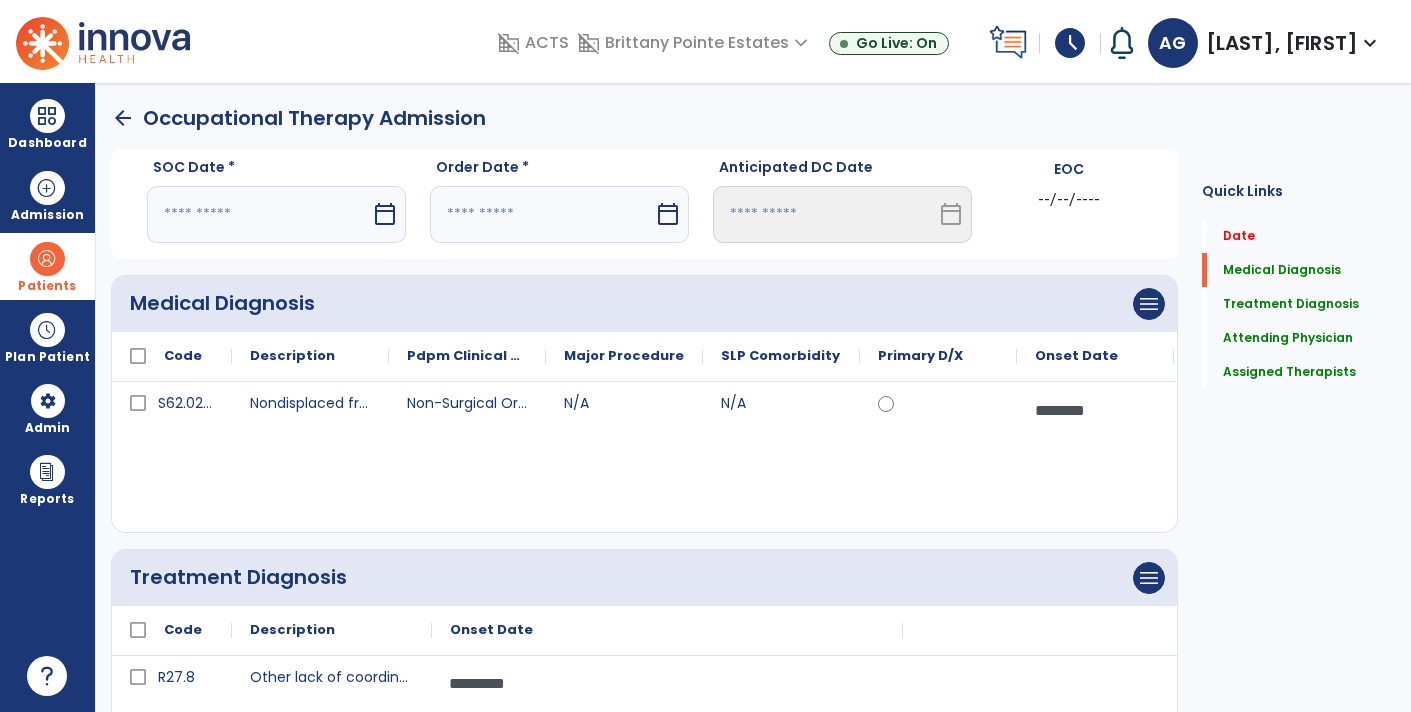 click on "calendar_today" at bounding box center [385, 214] 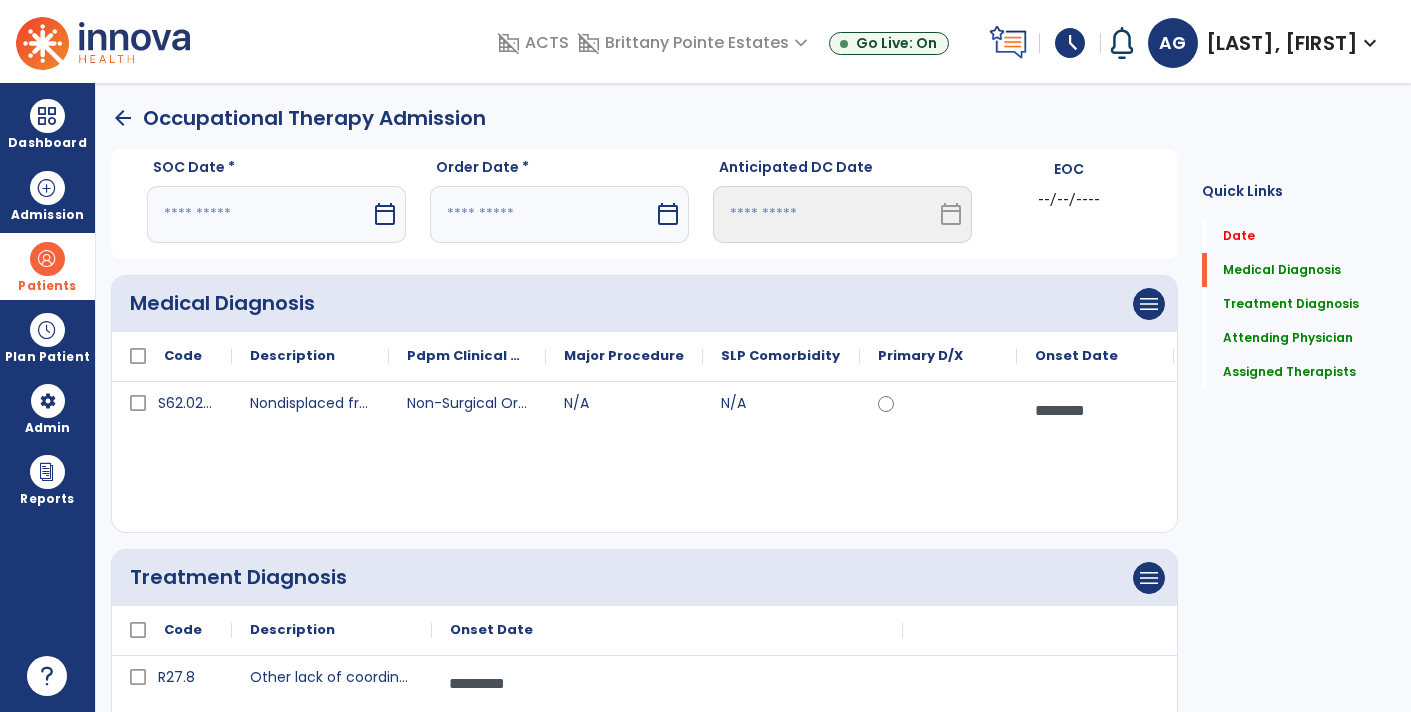 select on "*" 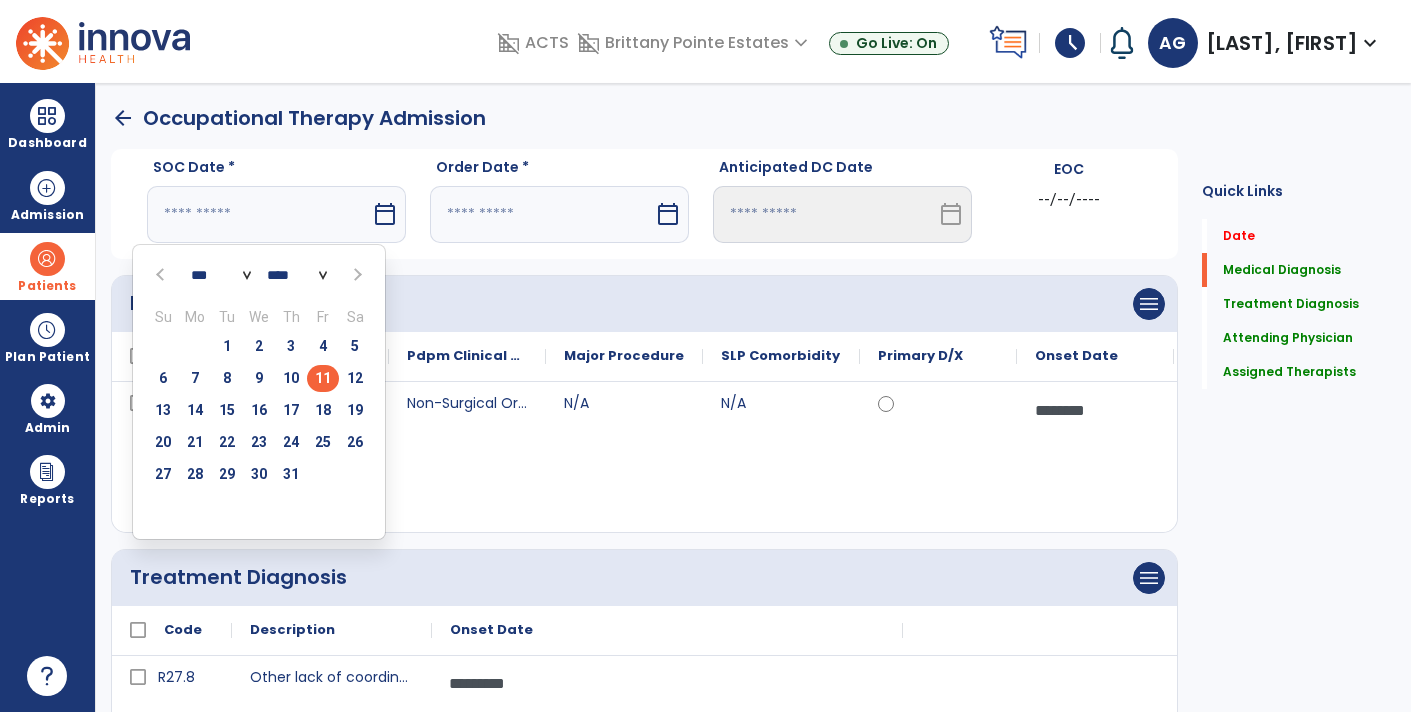 click on "11" at bounding box center (323, 378) 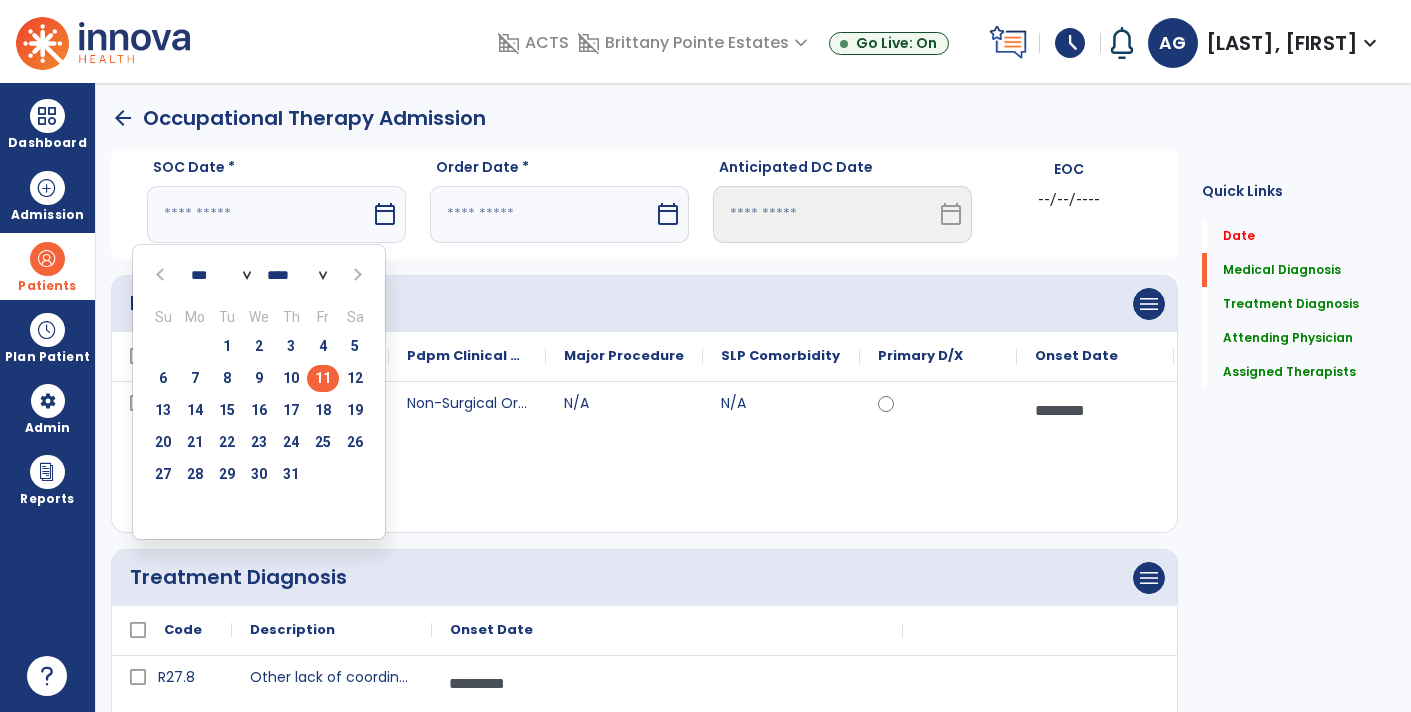 type on "*********" 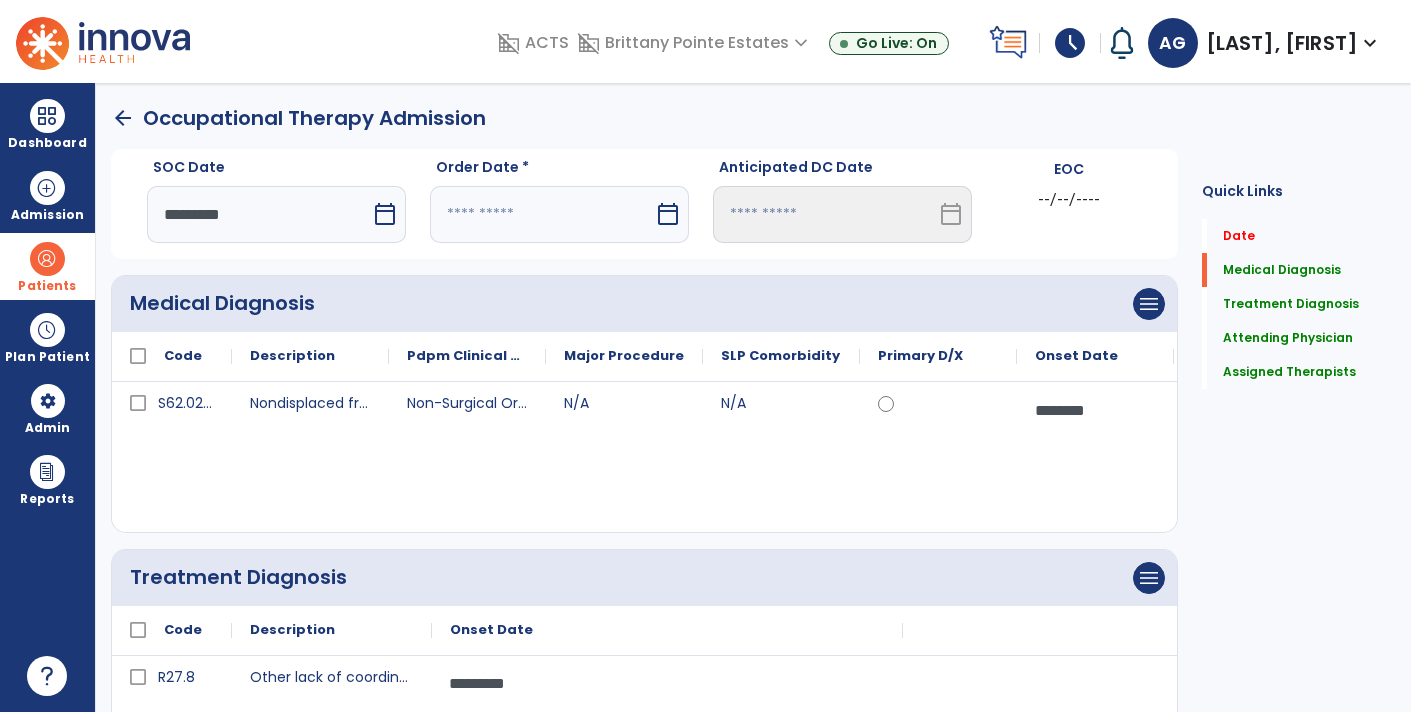 click at bounding box center (542, 214) 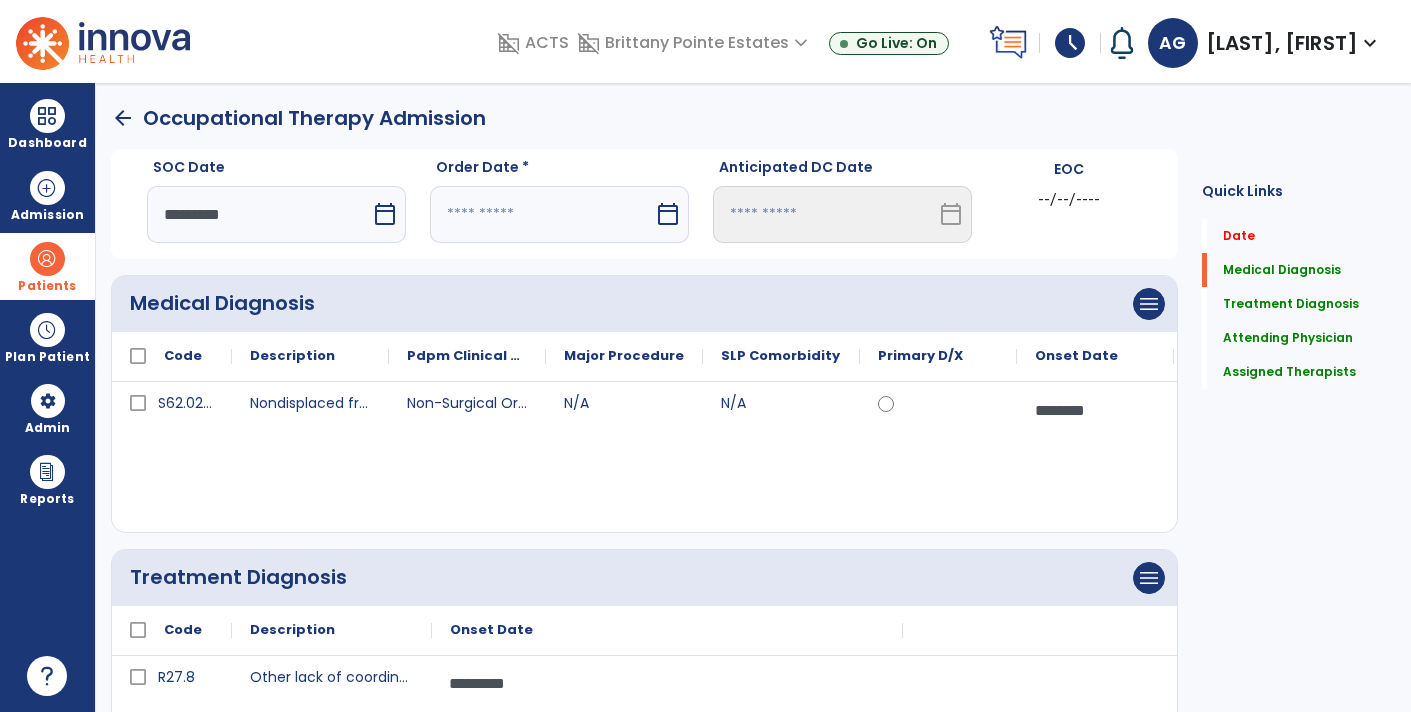 select on "*" 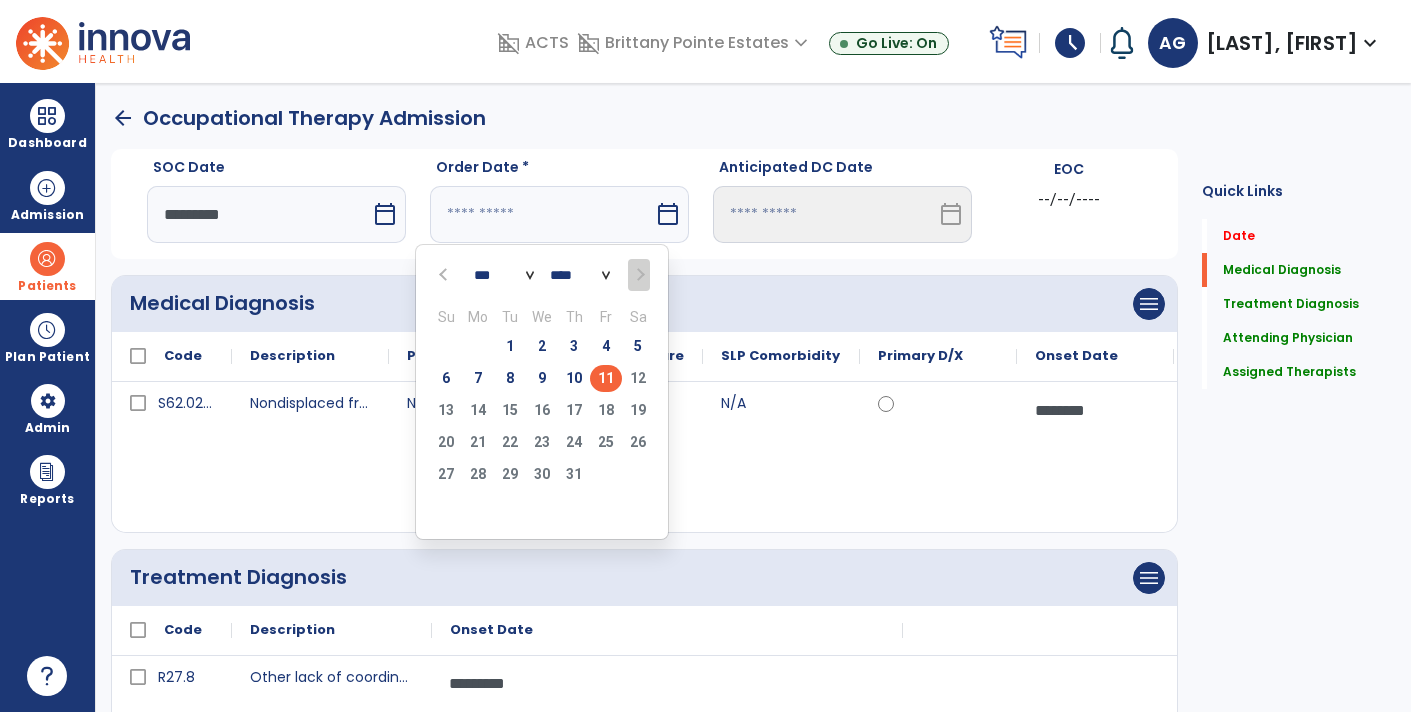click on "11" at bounding box center [606, 378] 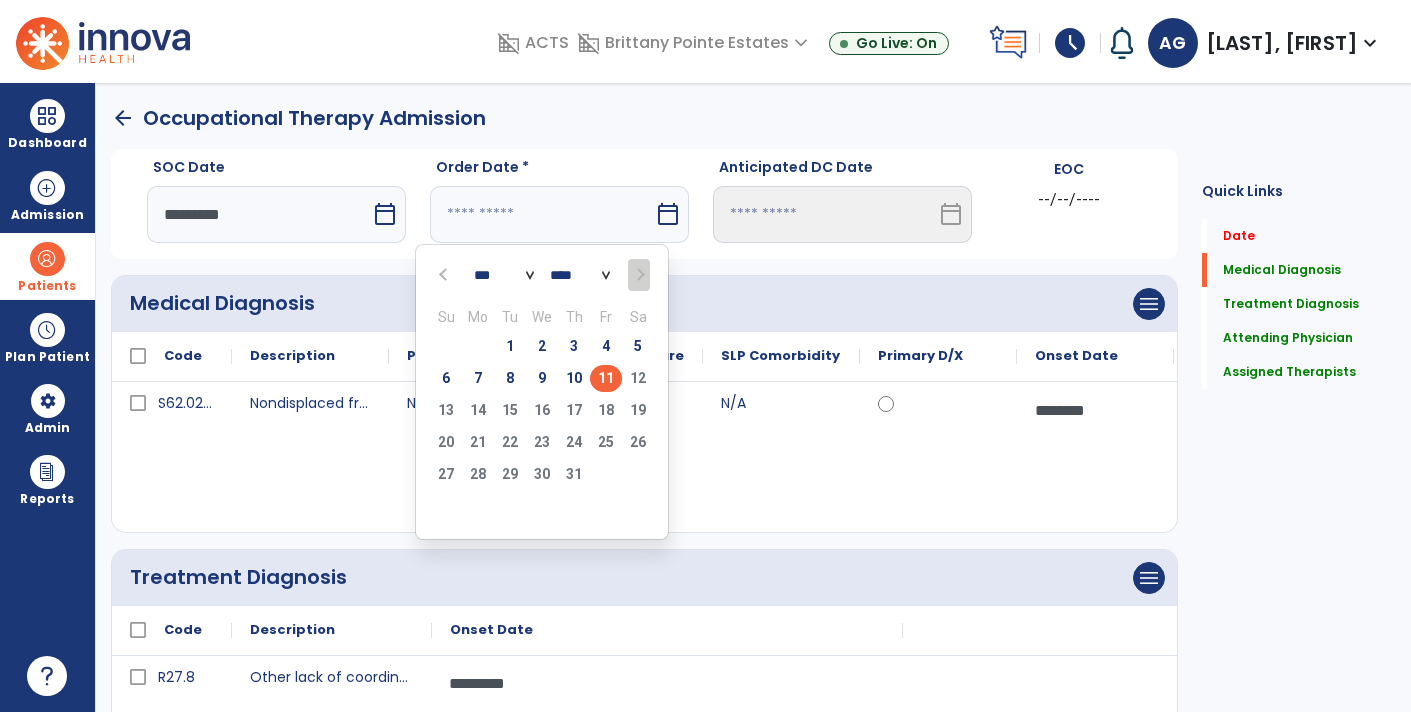type on "*********" 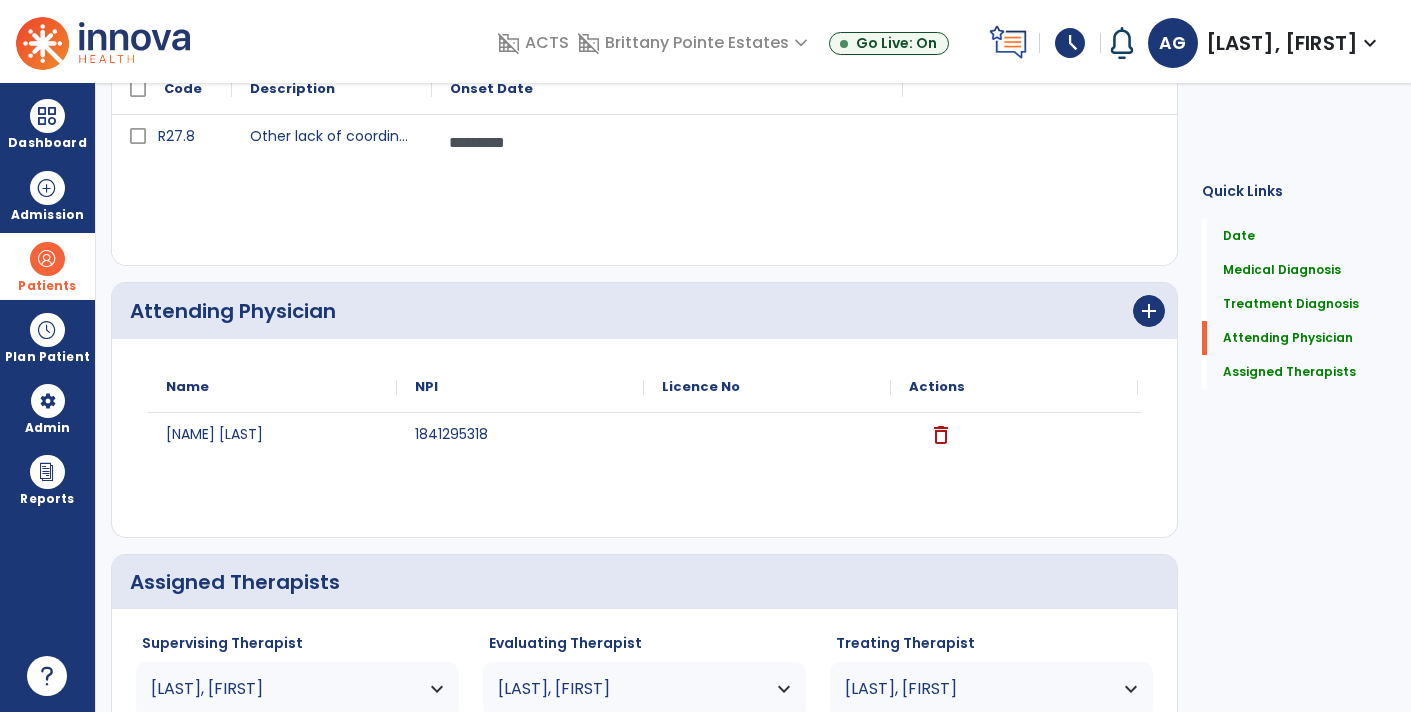 scroll, scrollTop: 676, scrollLeft: 0, axis: vertical 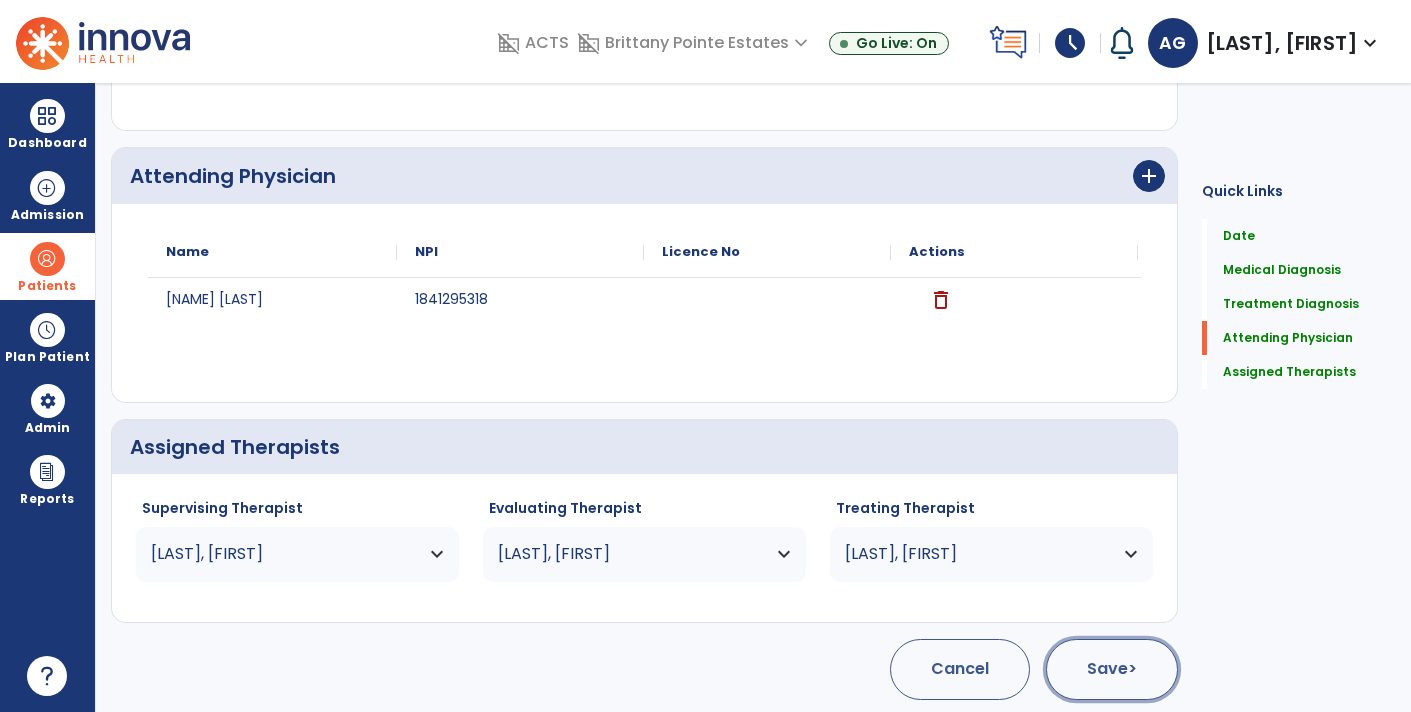 click on "Save  >" 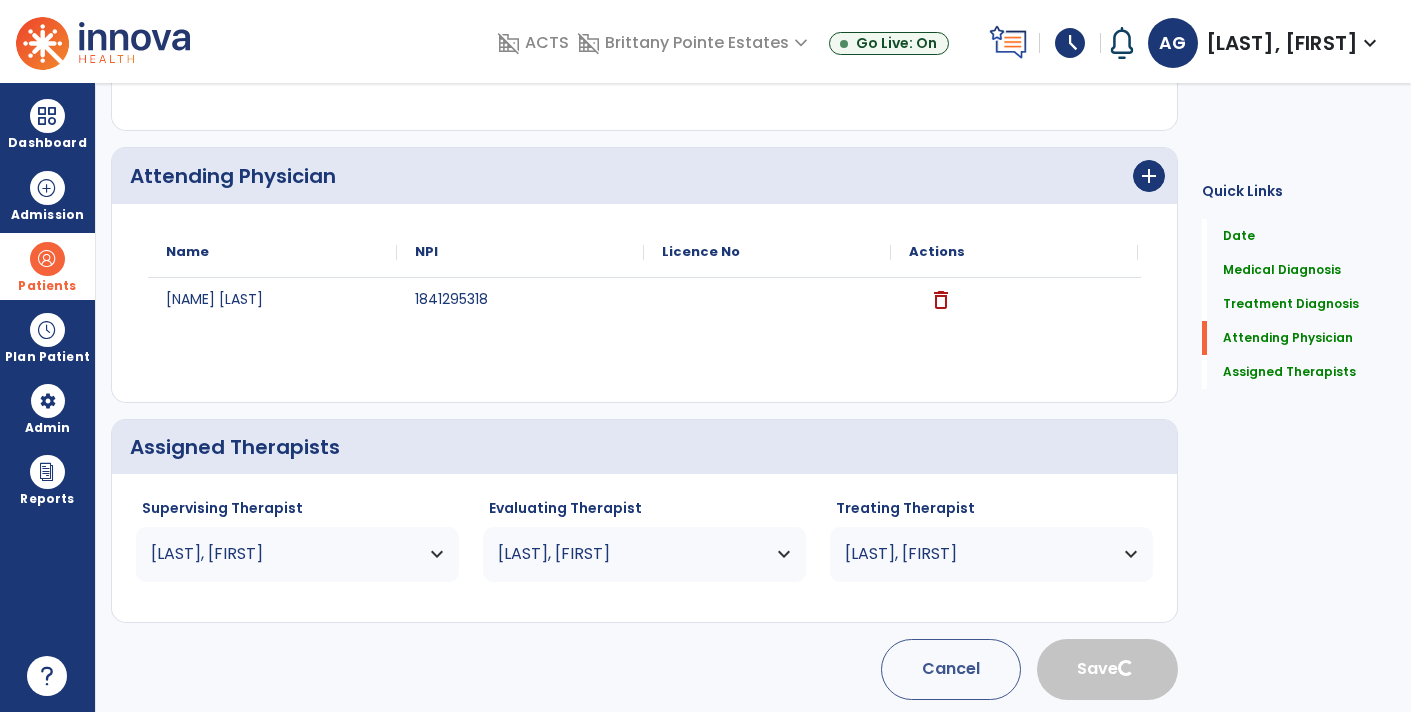 type 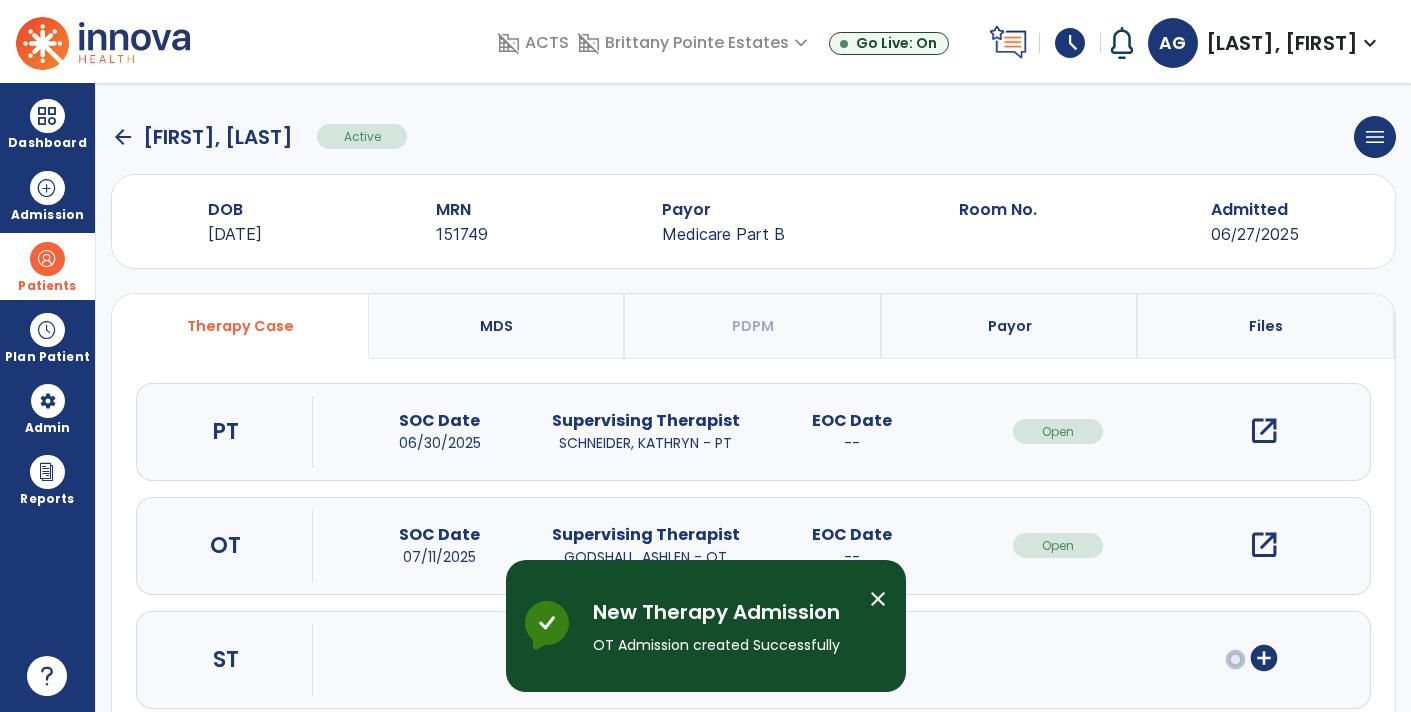 scroll, scrollTop: 4, scrollLeft: 0, axis: vertical 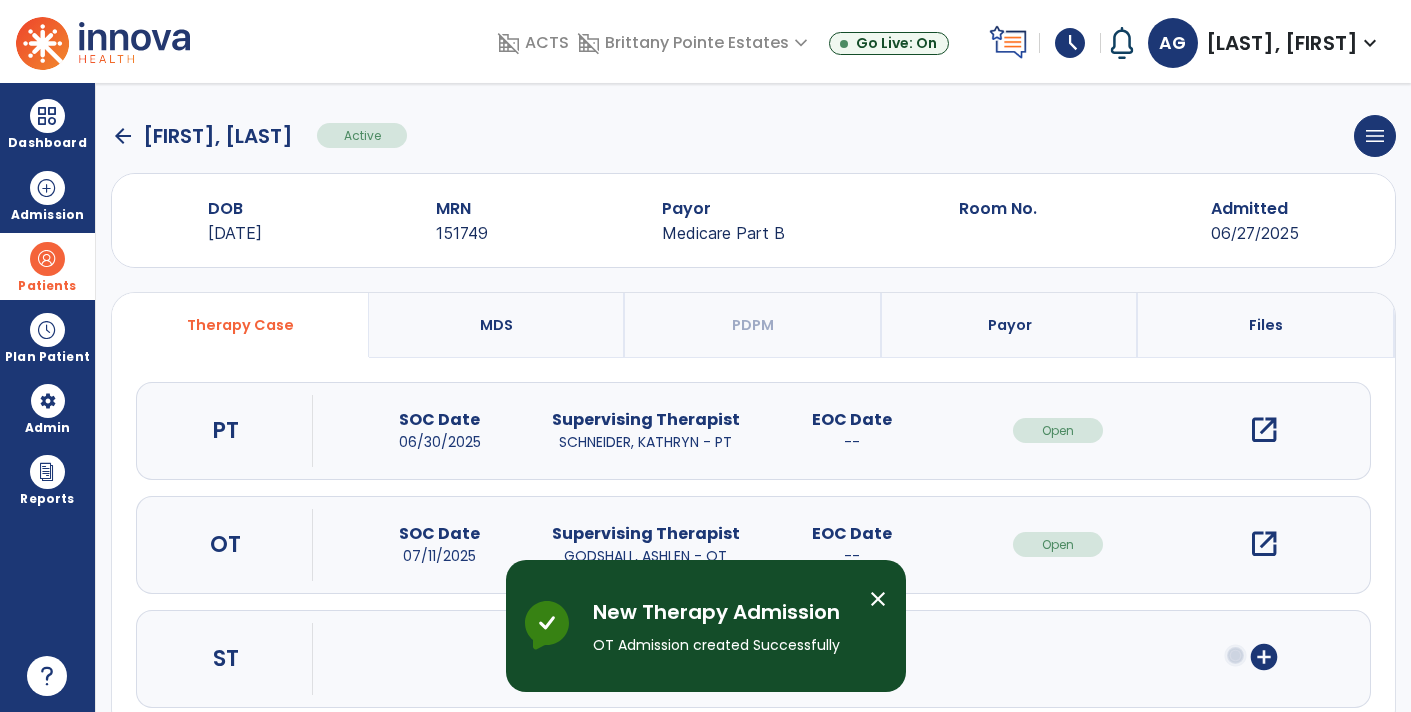 click on "open_in_new" at bounding box center (1264, 430) 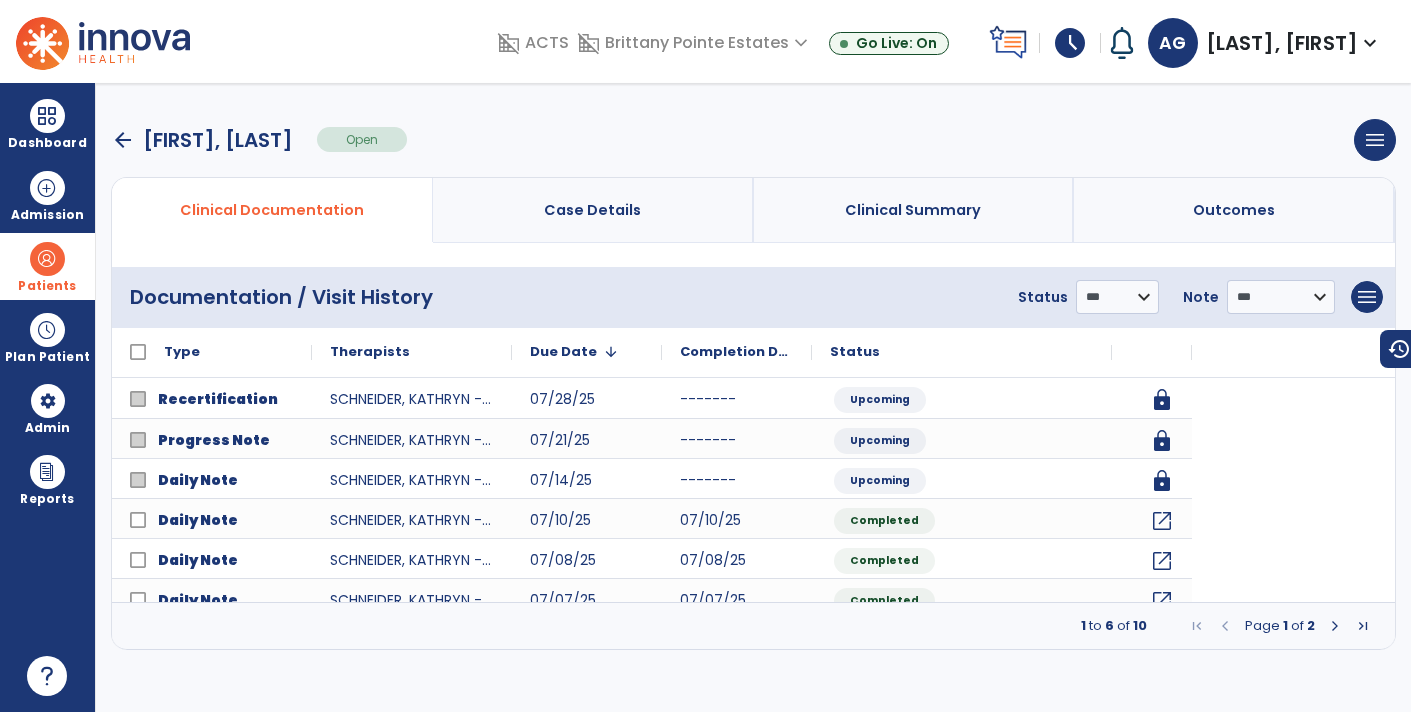 scroll, scrollTop: 0, scrollLeft: 0, axis: both 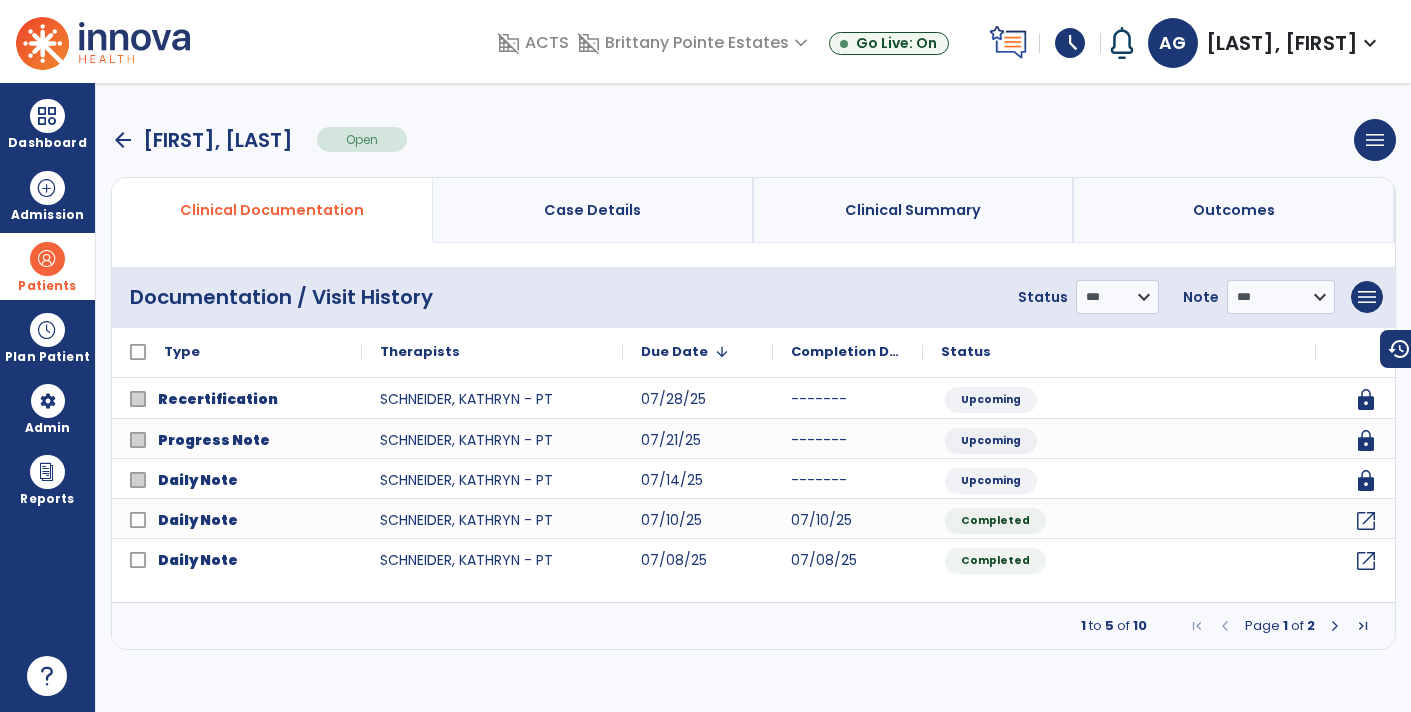 click at bounding box center (1363, 626) 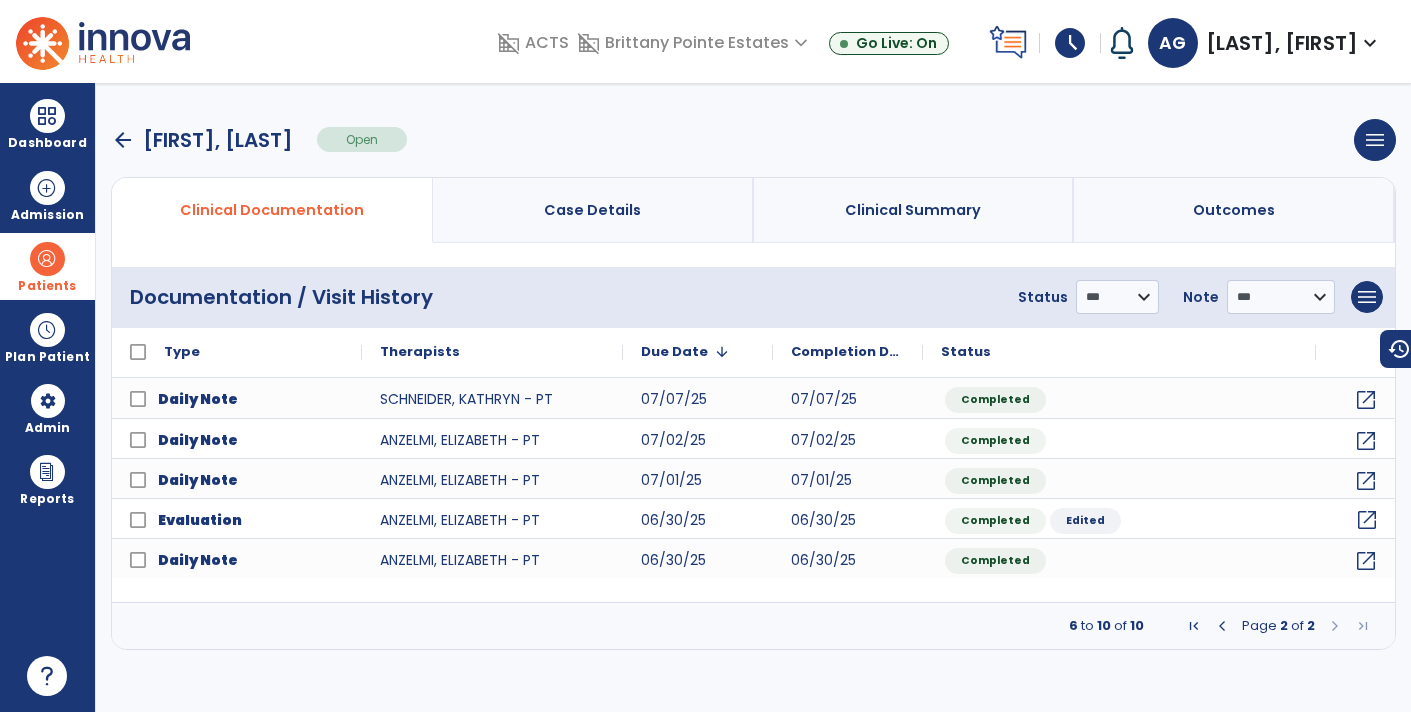 click on "open_in_new" 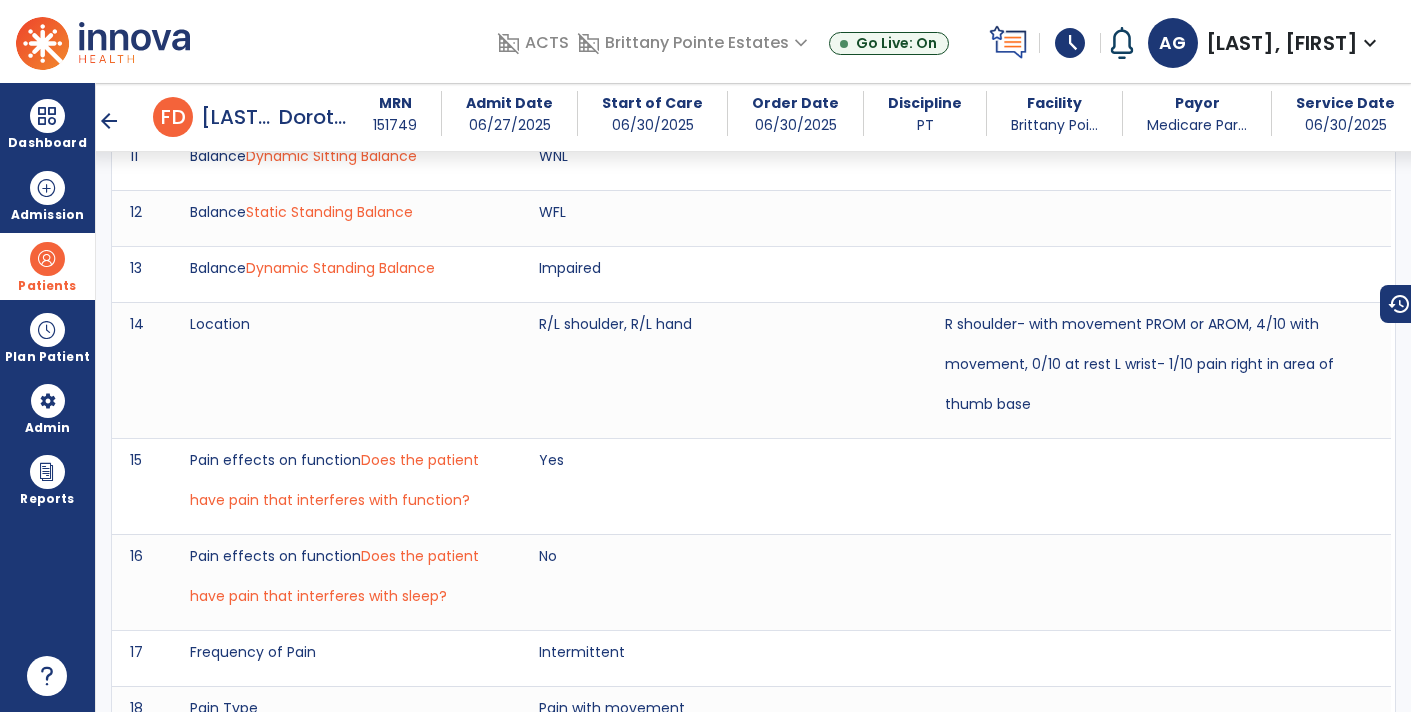 scroll, scrollTop: 3554, scrollLeft: 0, axis: vertical 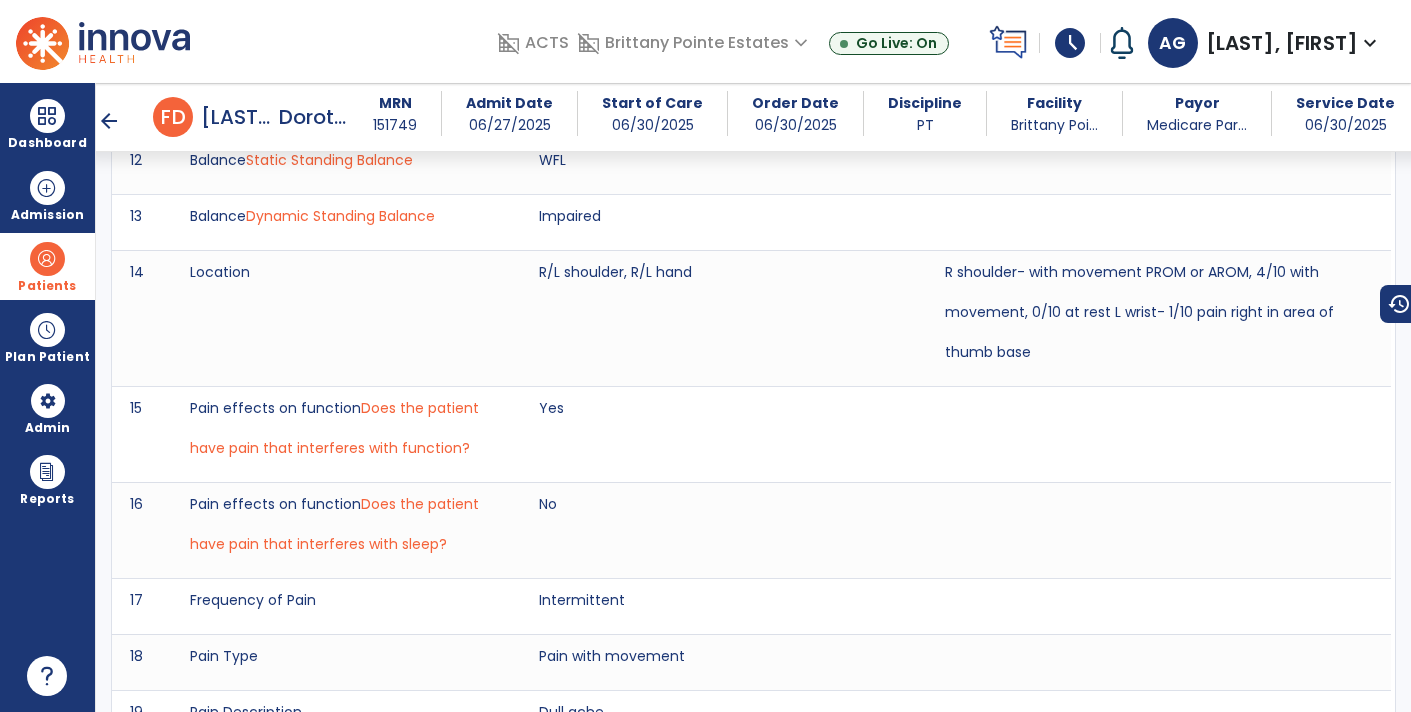 click at bounding box center [1159, 606] 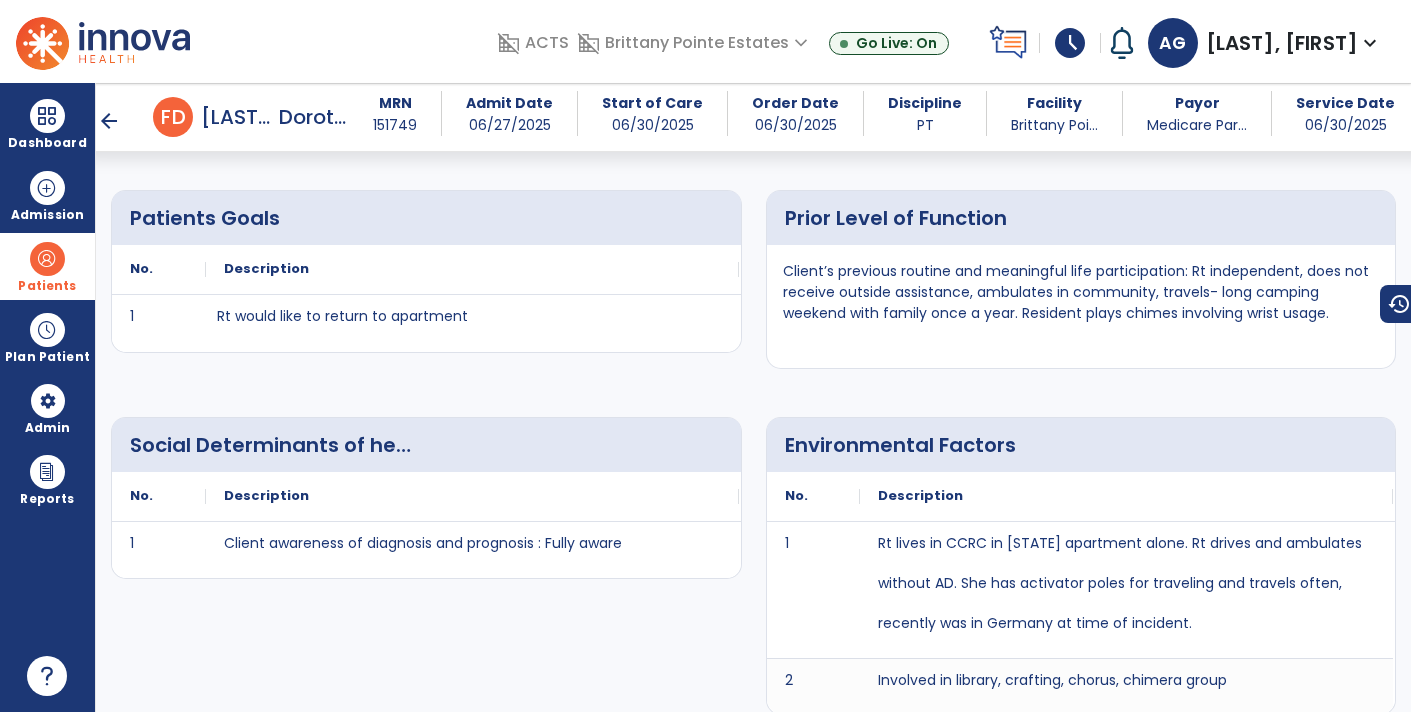 scroll, scrollTop: 1704, scrollLeft: 0, axis: vertical 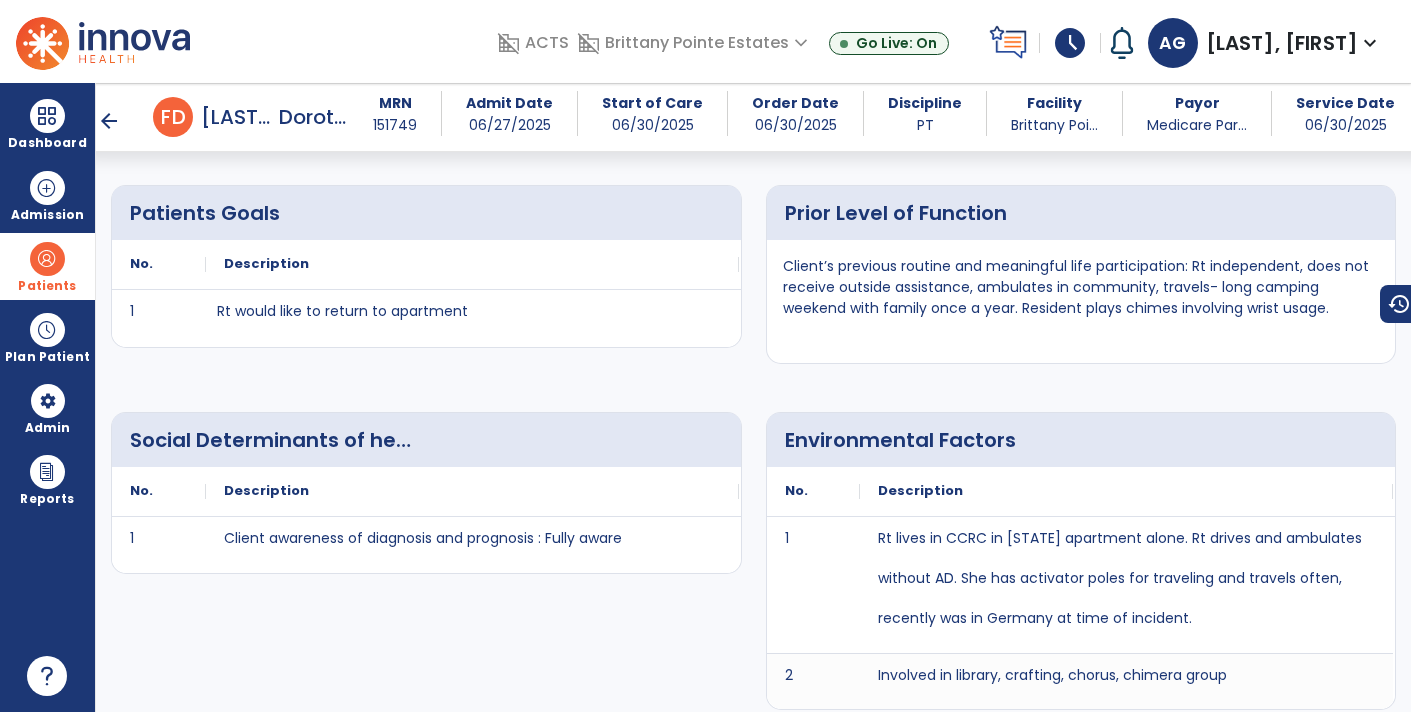 click on "arrow_back" at bounding box center [109, 121] 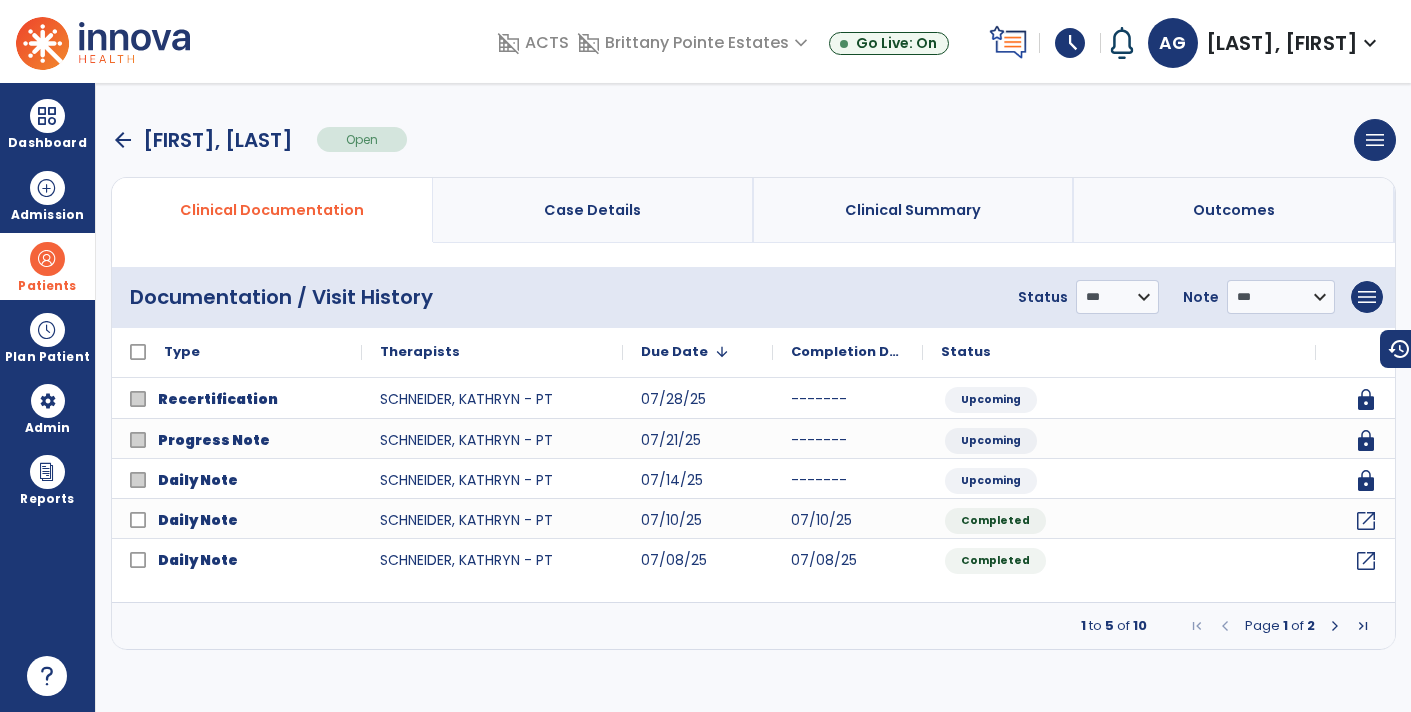 scroll, scrollTop: 0, scrollLeft: 0, axis: both 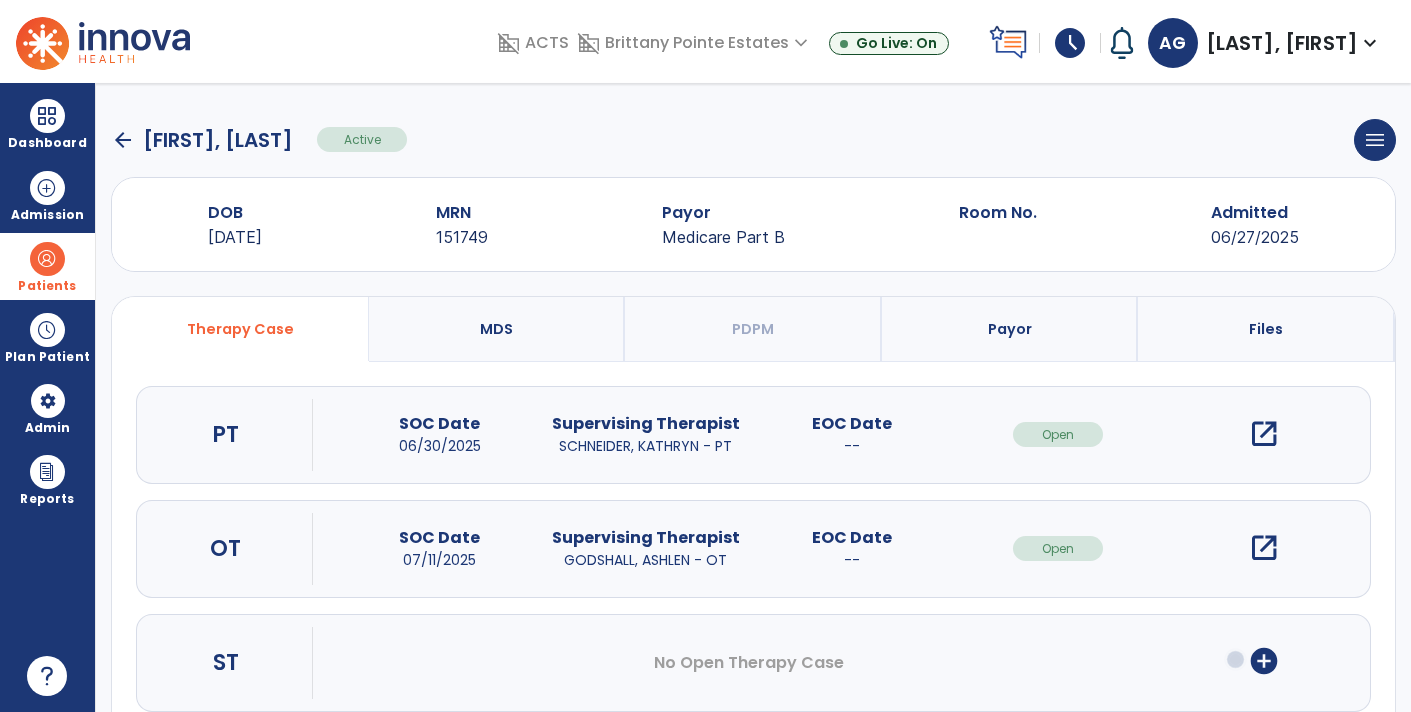click on "open_in_new" at bounding box center (1264, 548) 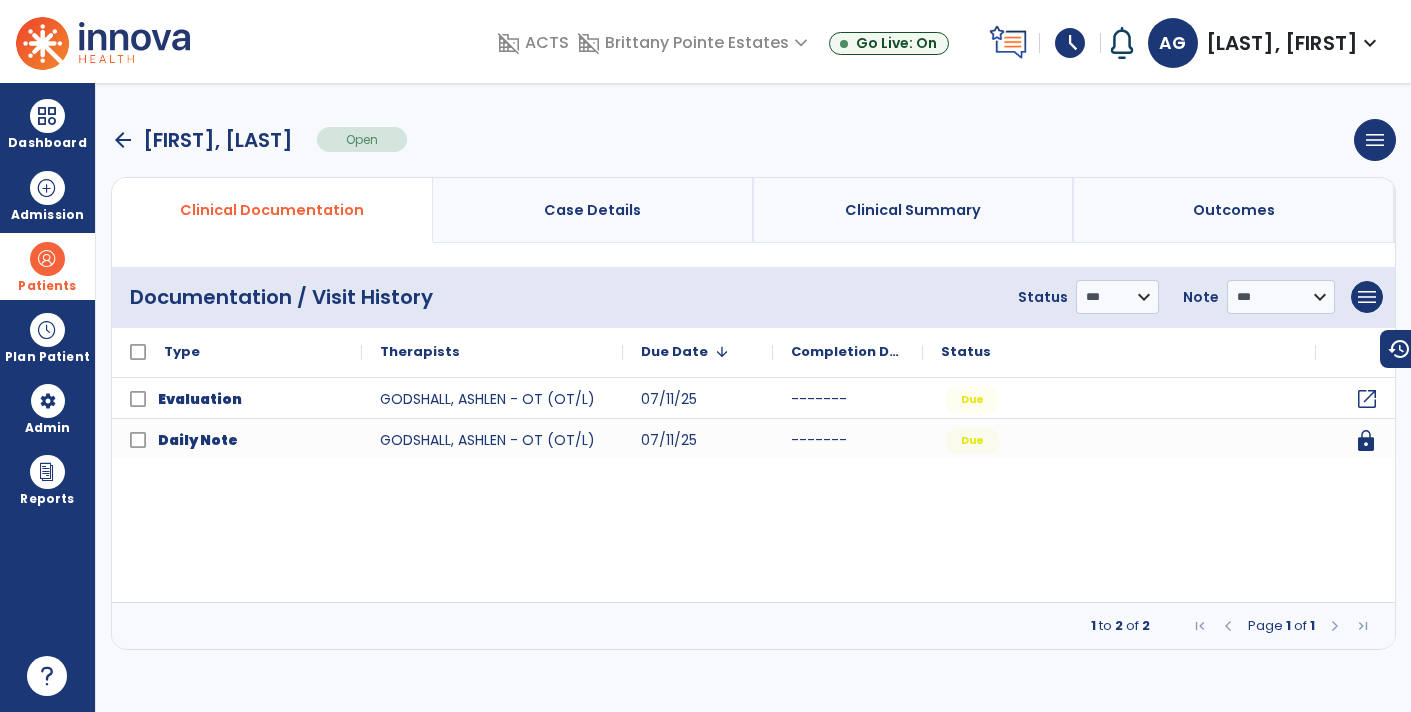 click on "open_in_new" 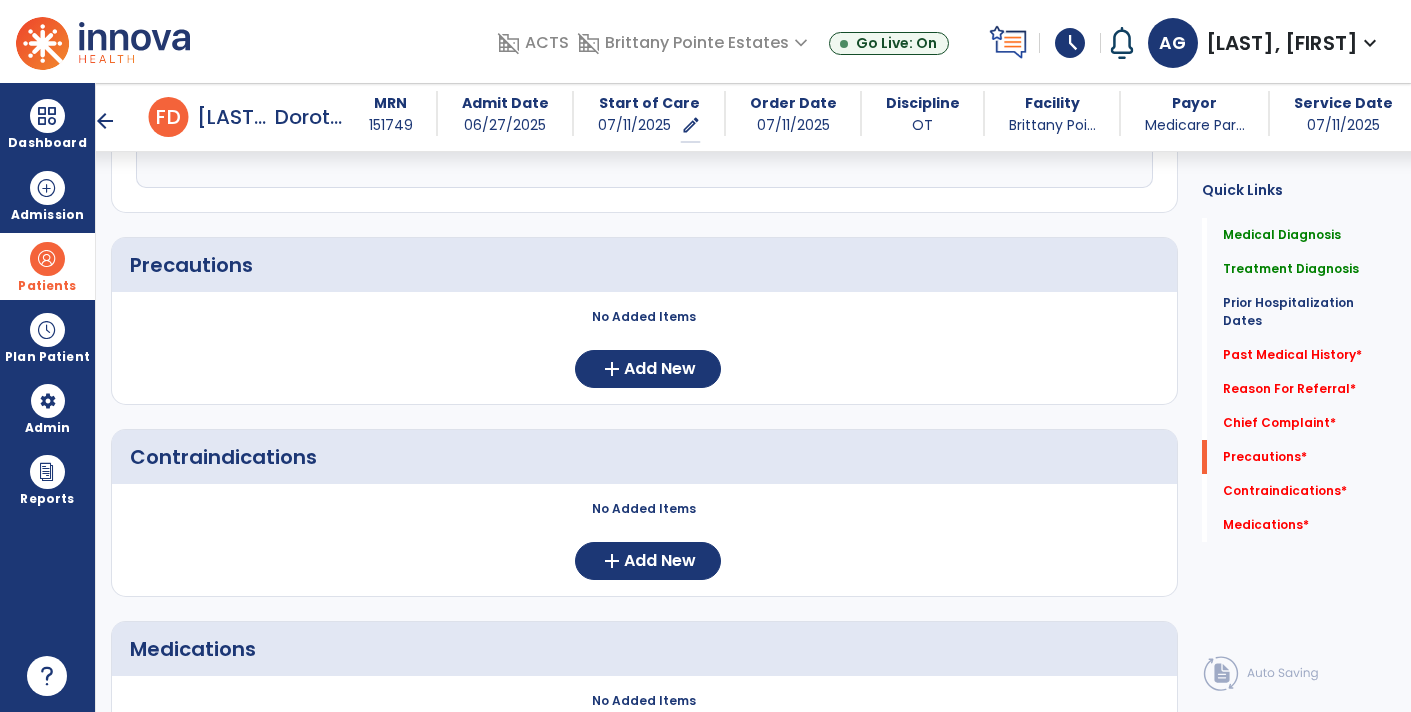 scroll, scrollTop: 1552, scrollLeft: 0, axis: vertical 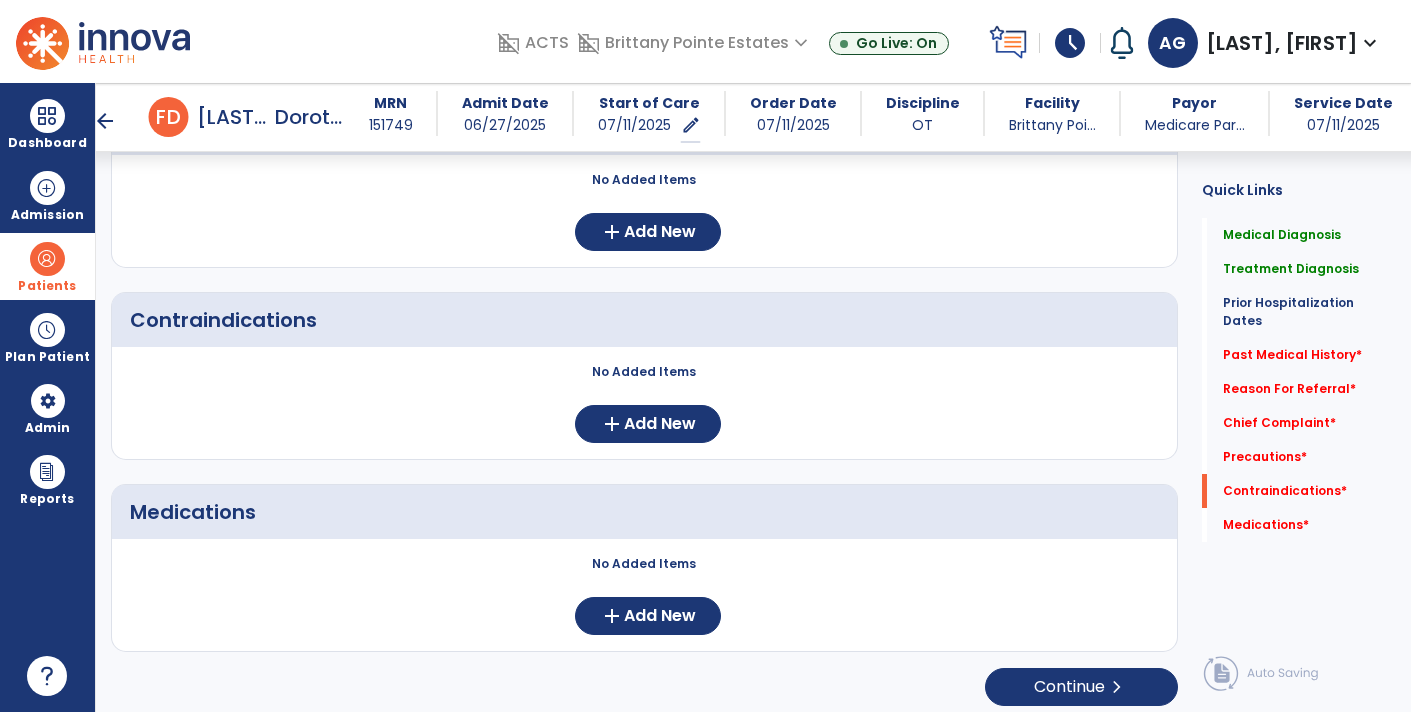 click on "No Added Items  add  Add New" 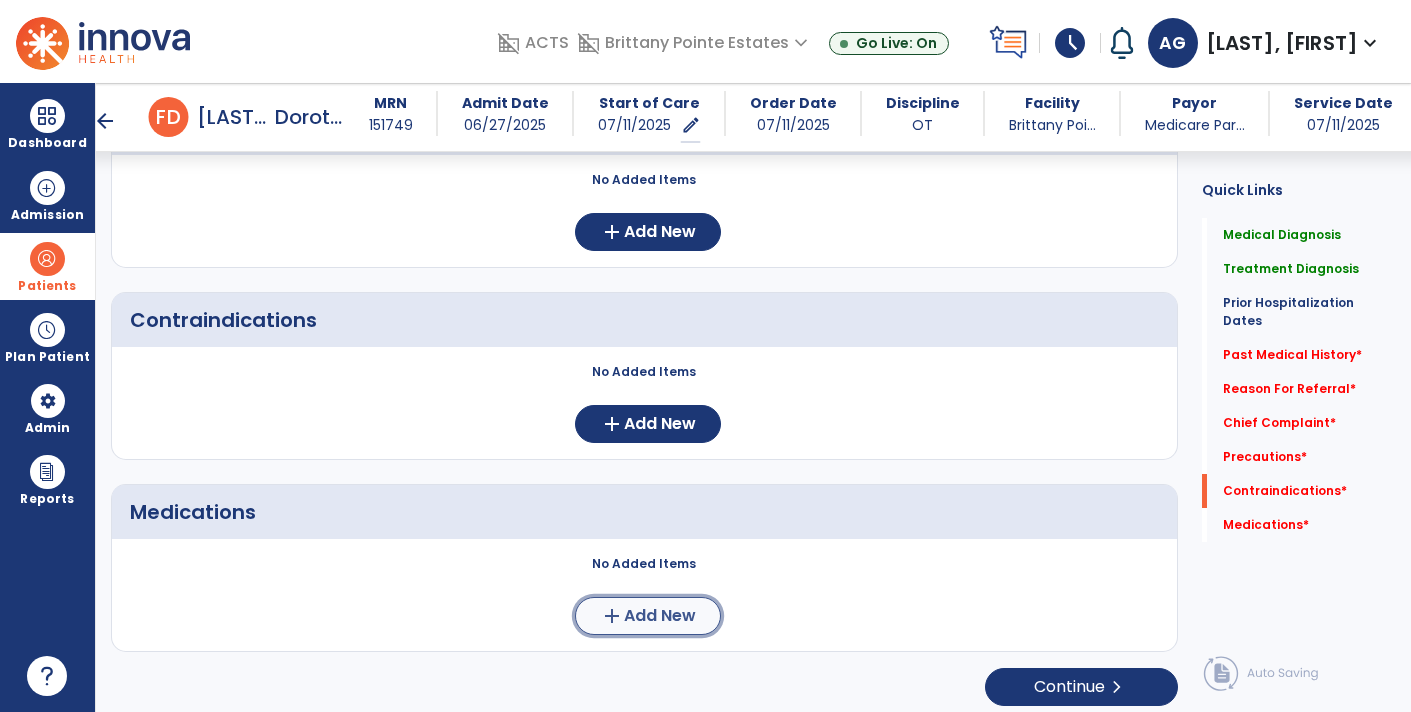 click on "Add New" 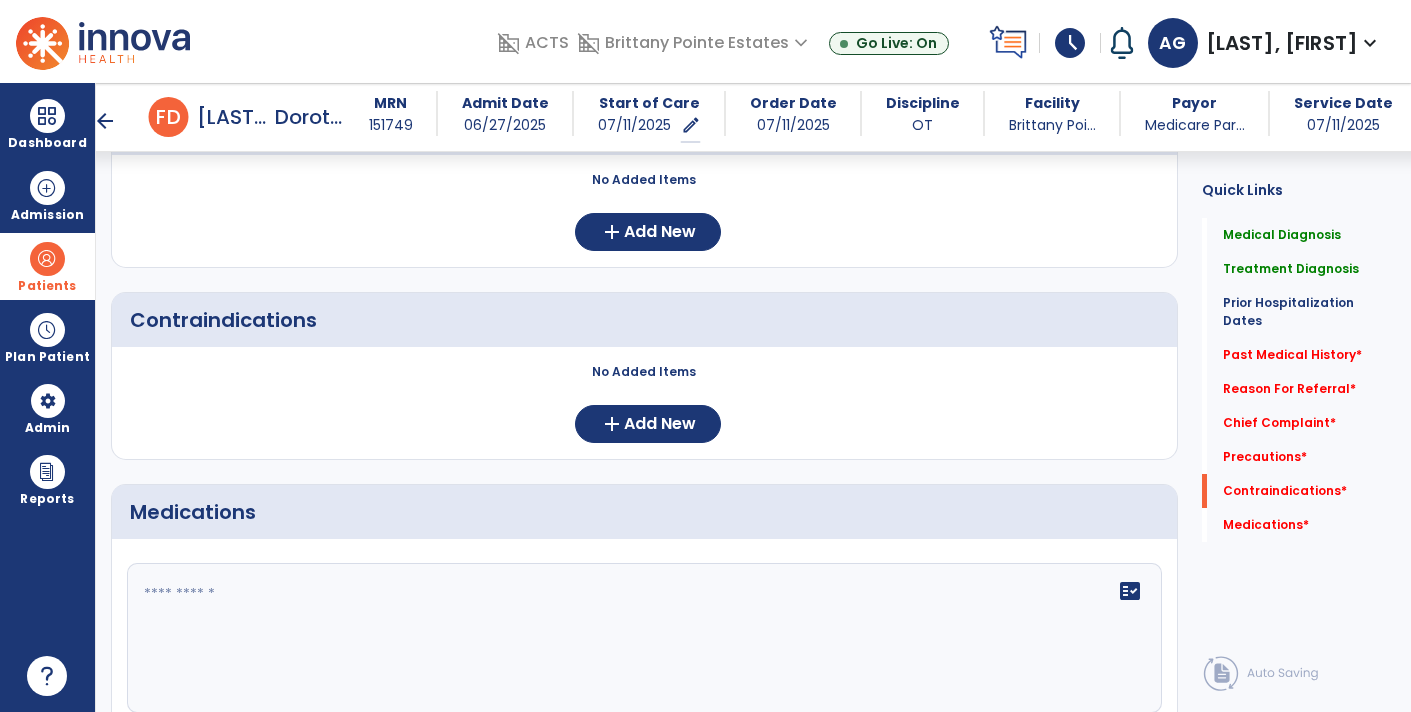 click 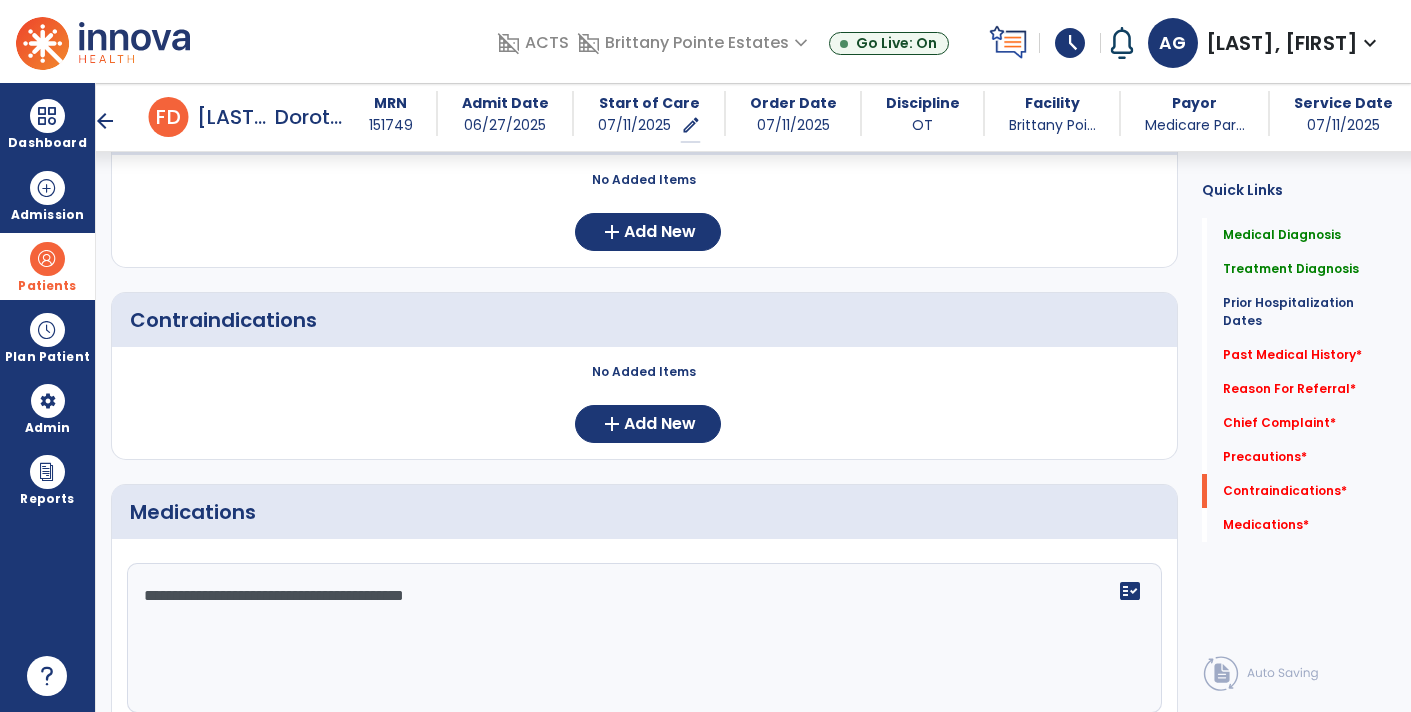 type on "**********" 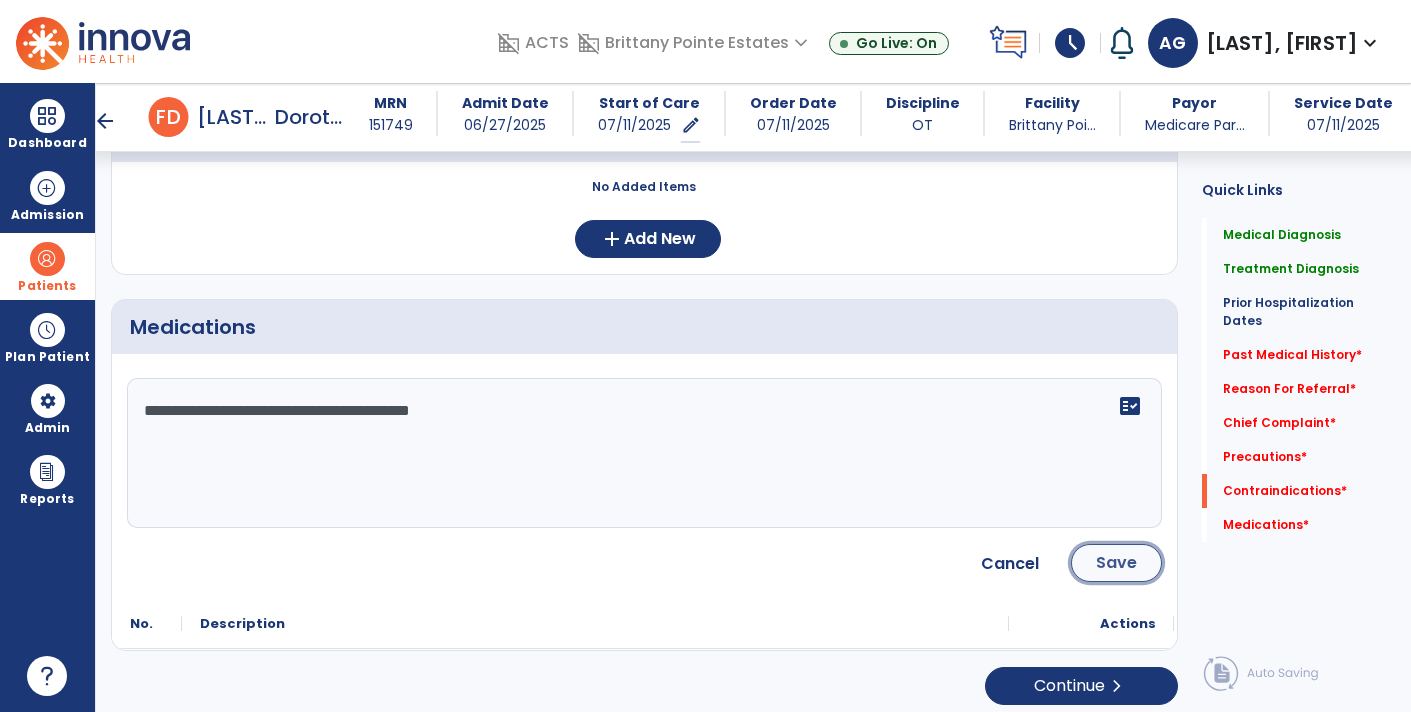 click on "Save" 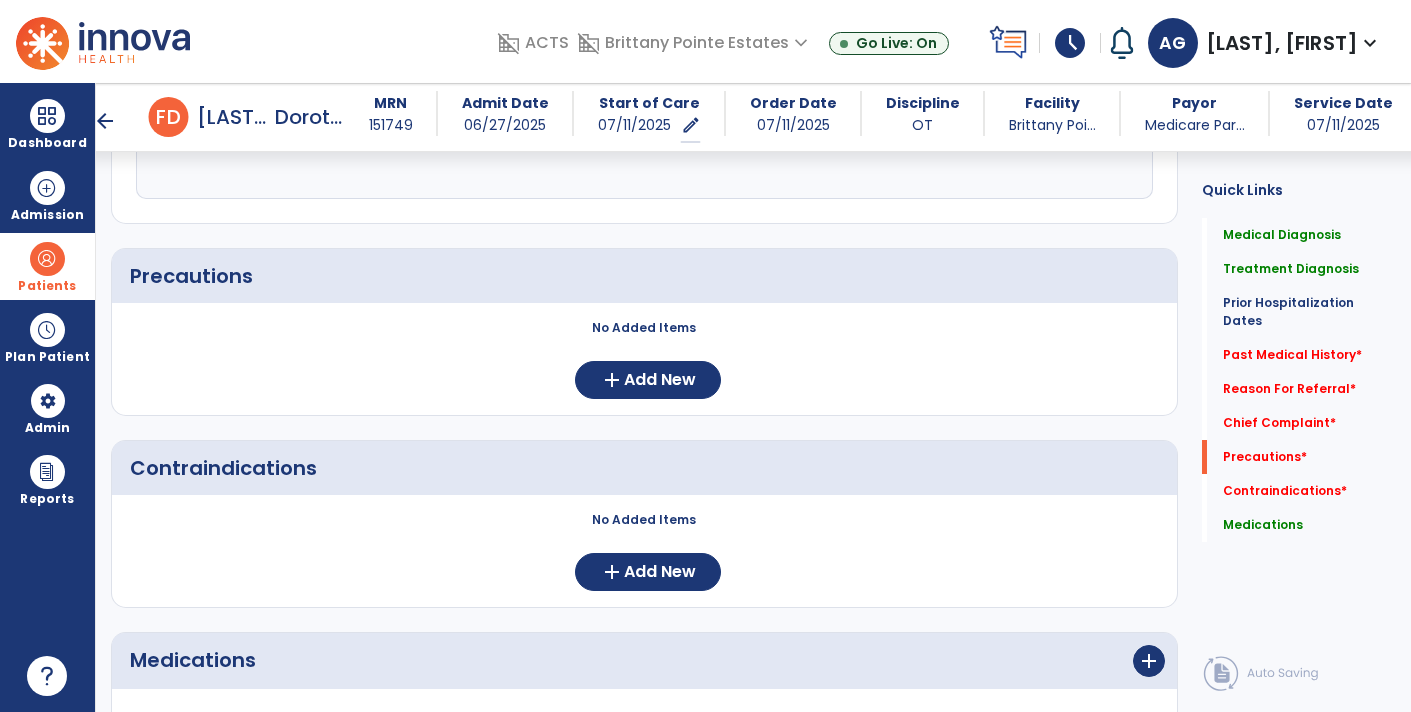 scroll, scrollTop: 1400, scrollLeft: 0, axis: vertical 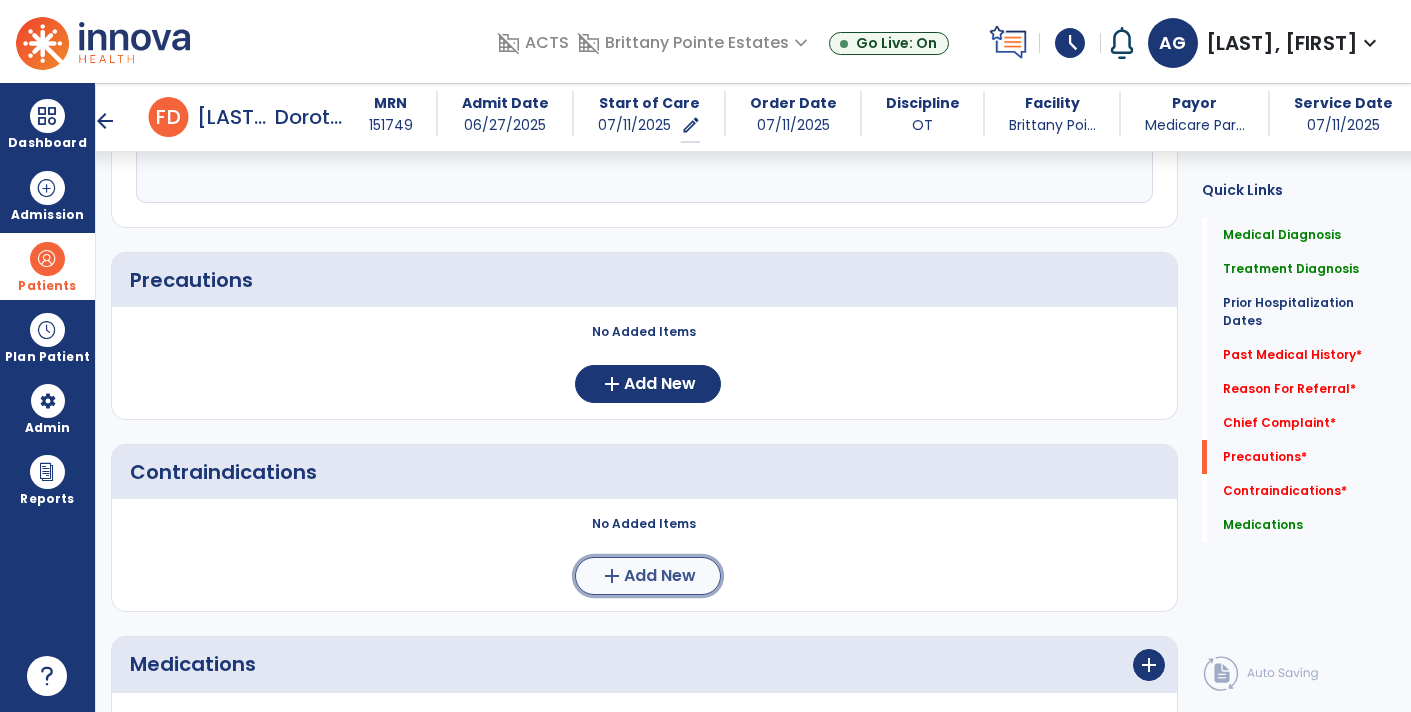 click on "Add New" 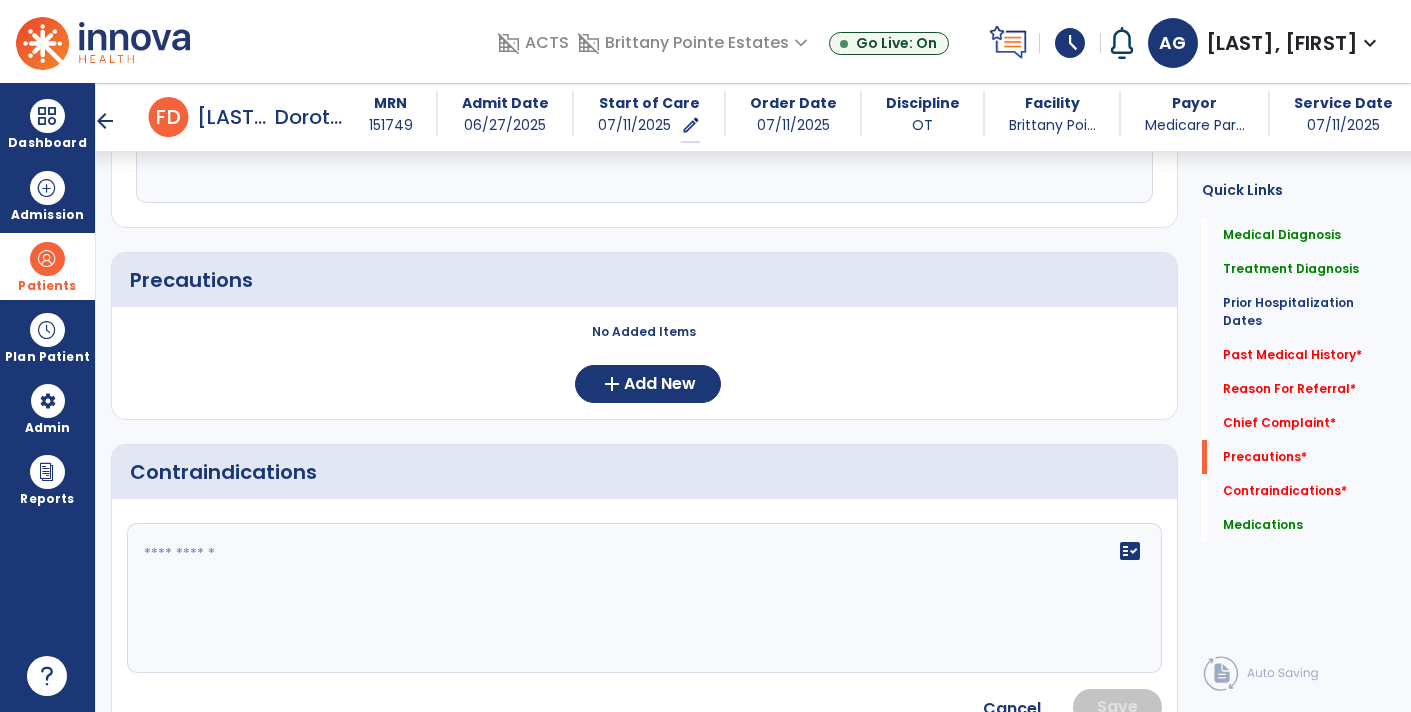 click 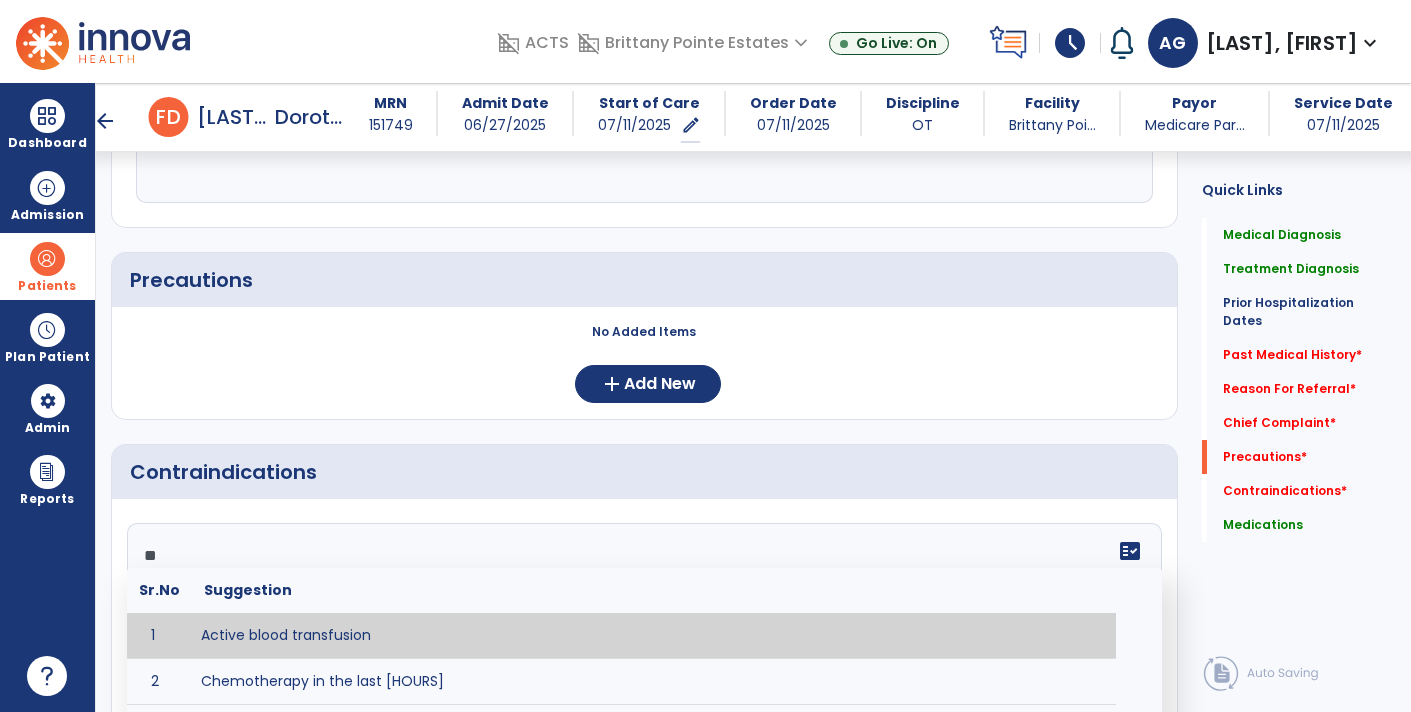 type on "***" 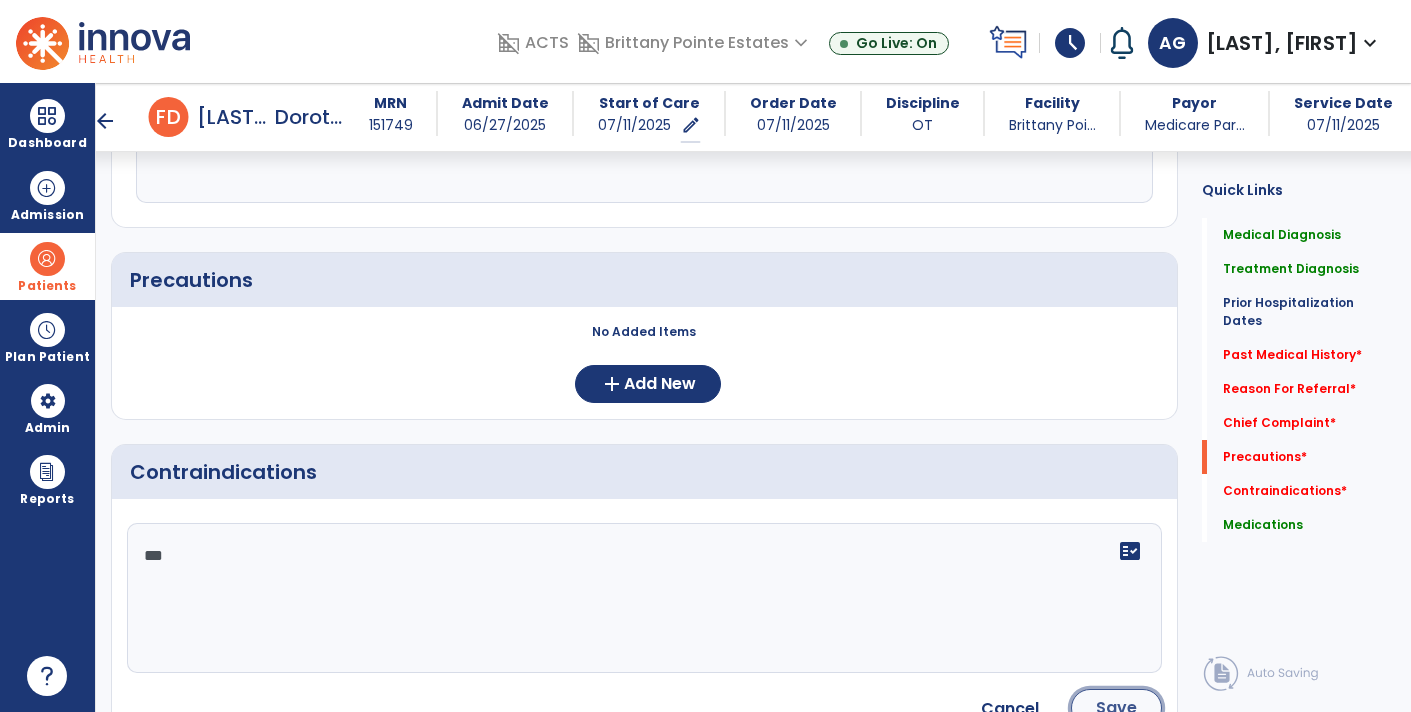 click on "Save" 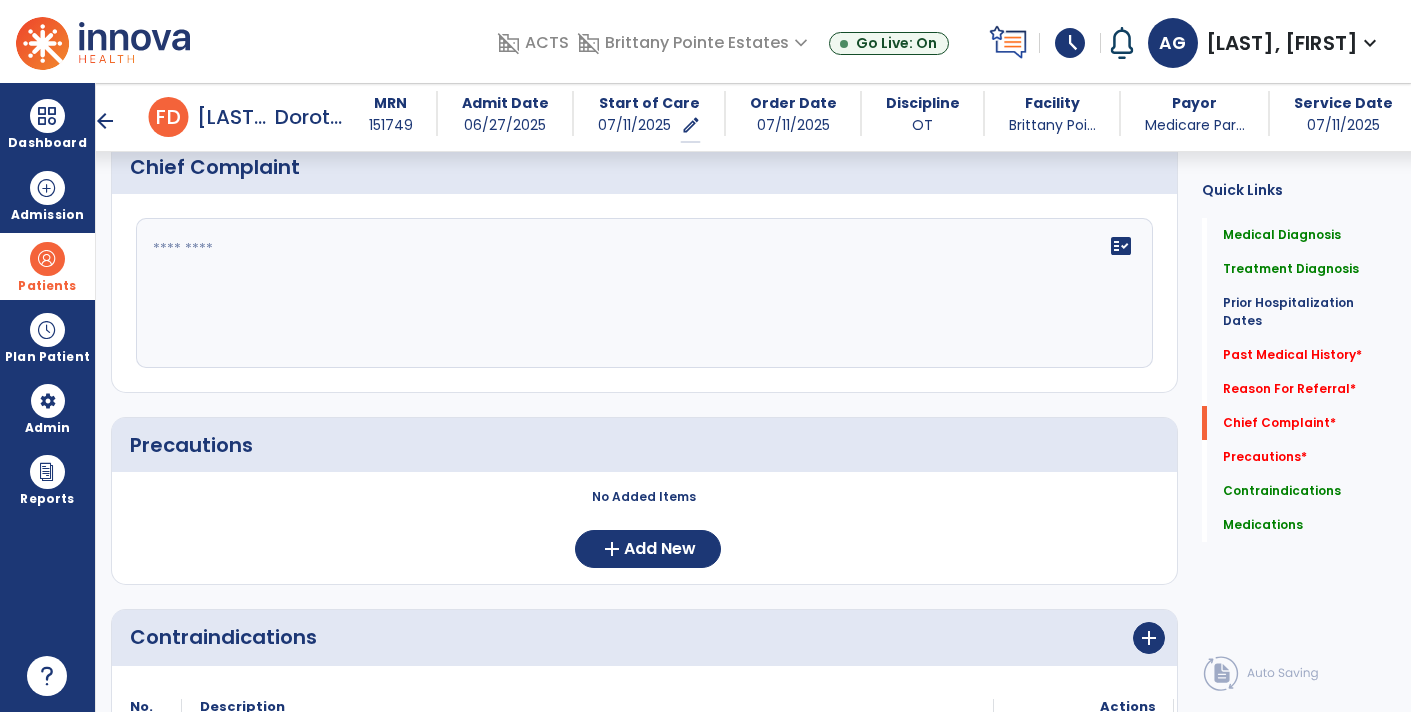 scroll, scrollTop: 1234, scrollLeft: 0, axis: vertical 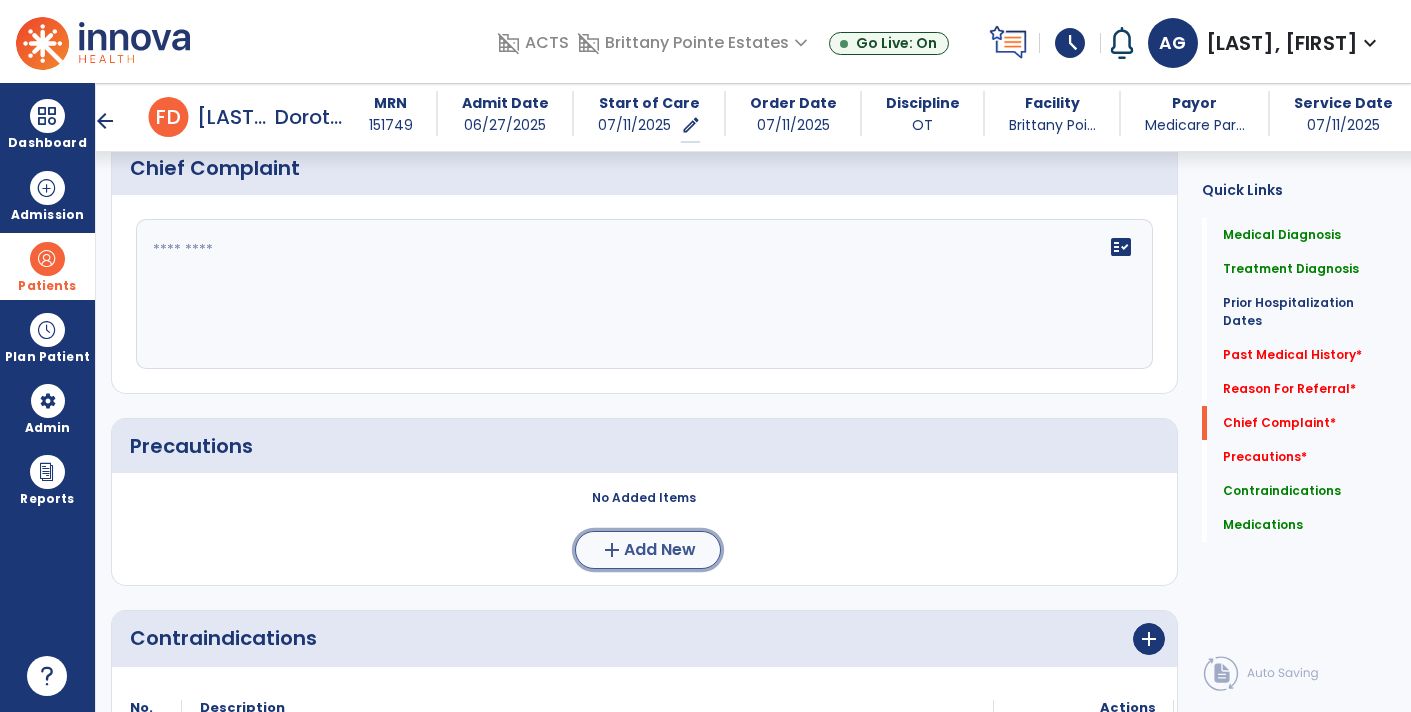 click on "Add New" 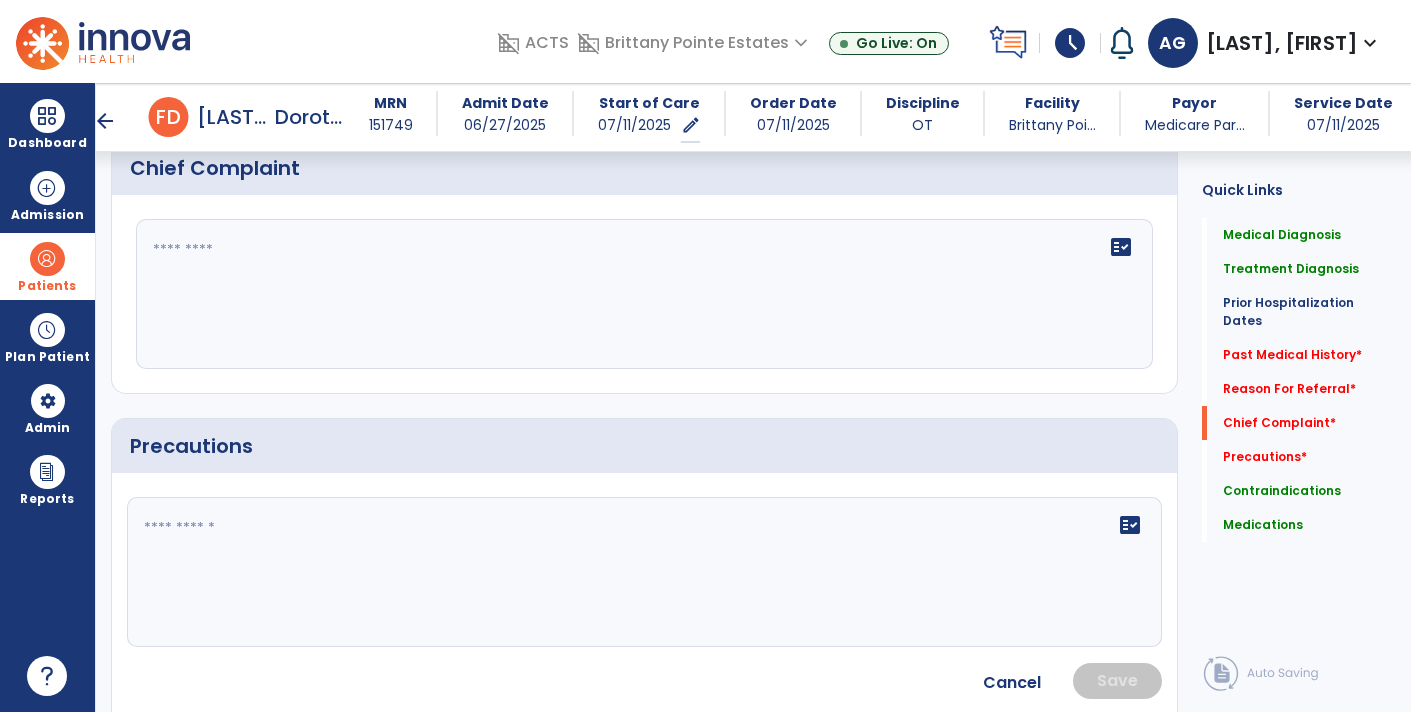 click 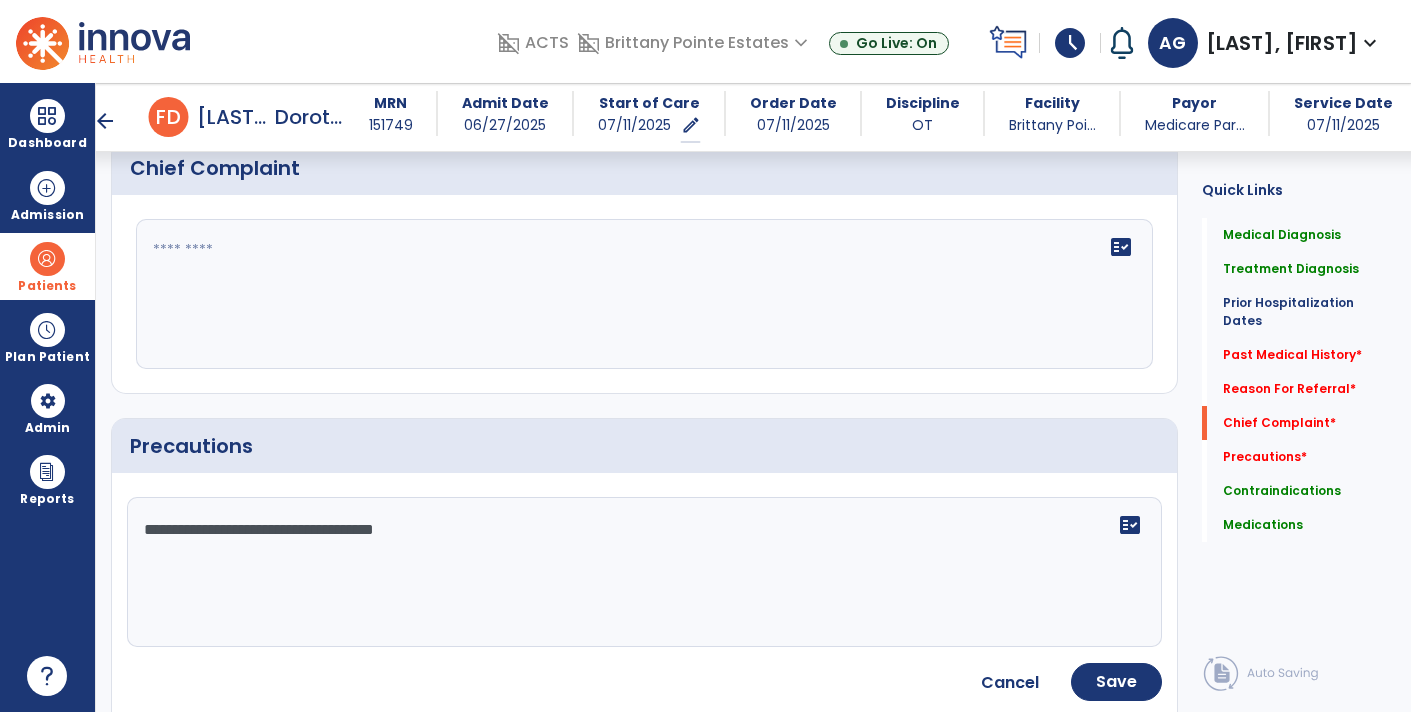 type on "**********" 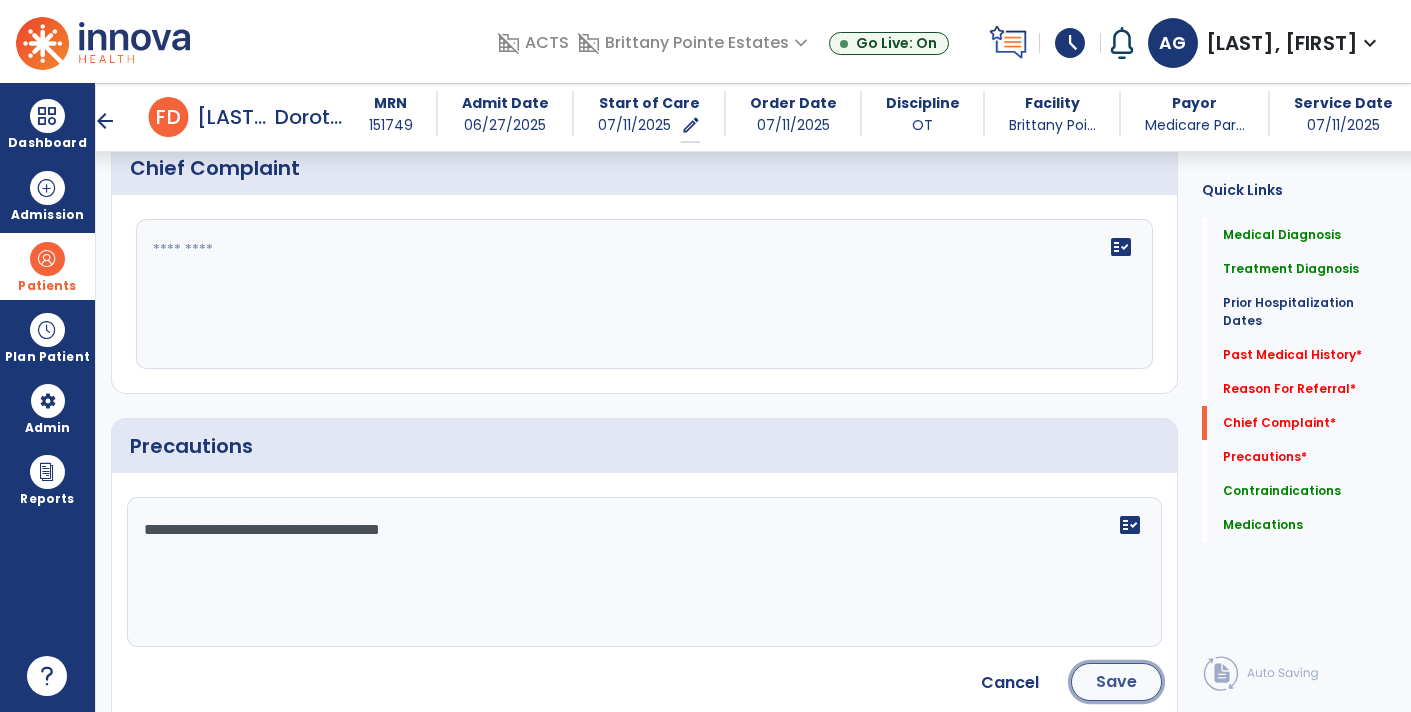 click on "Save" 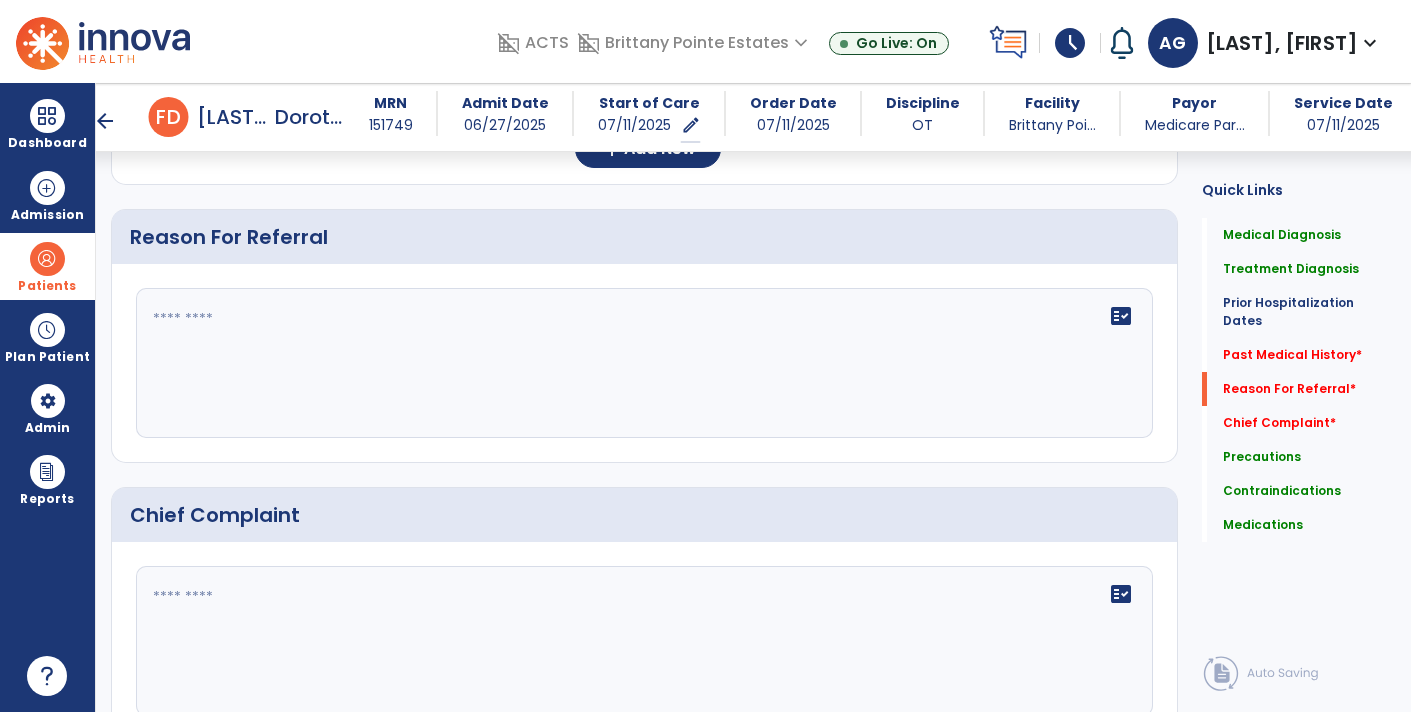scroll, scrollTop: 939, scrollLeft: 0, axis: vertical 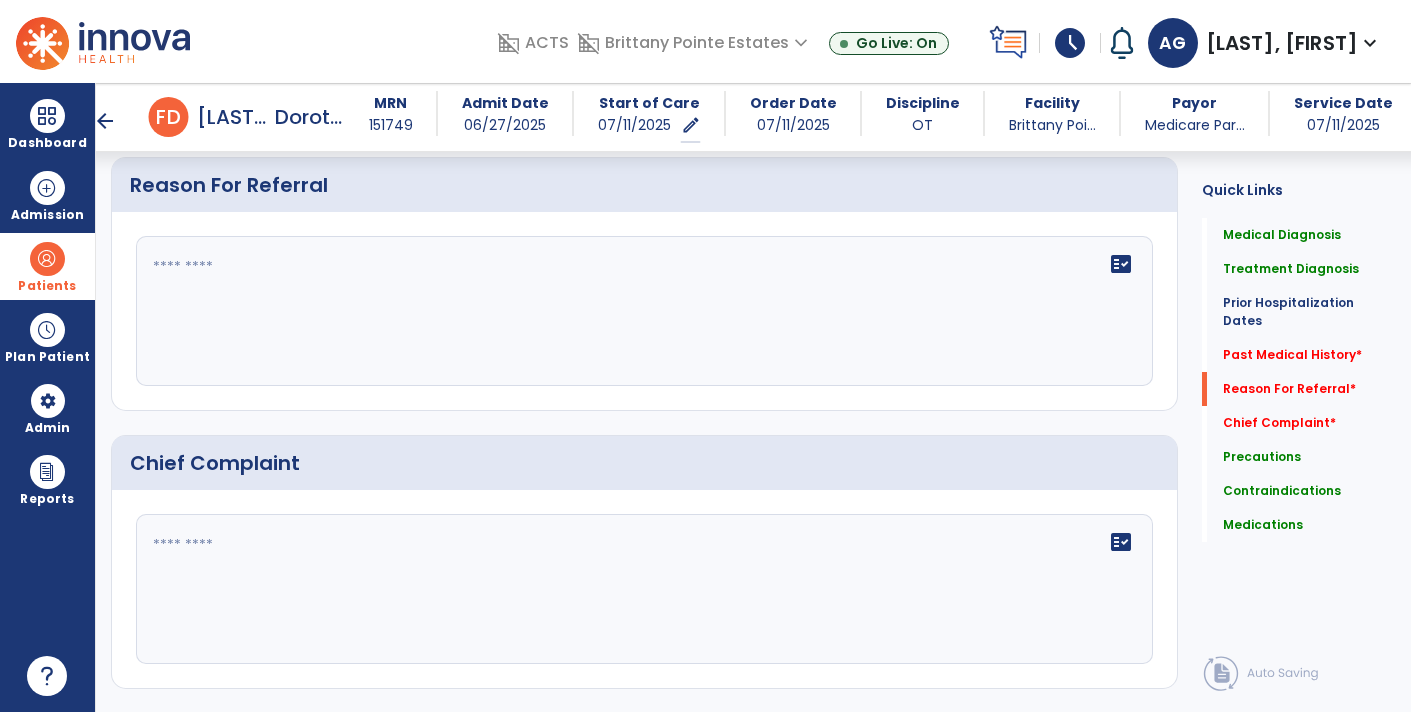 click 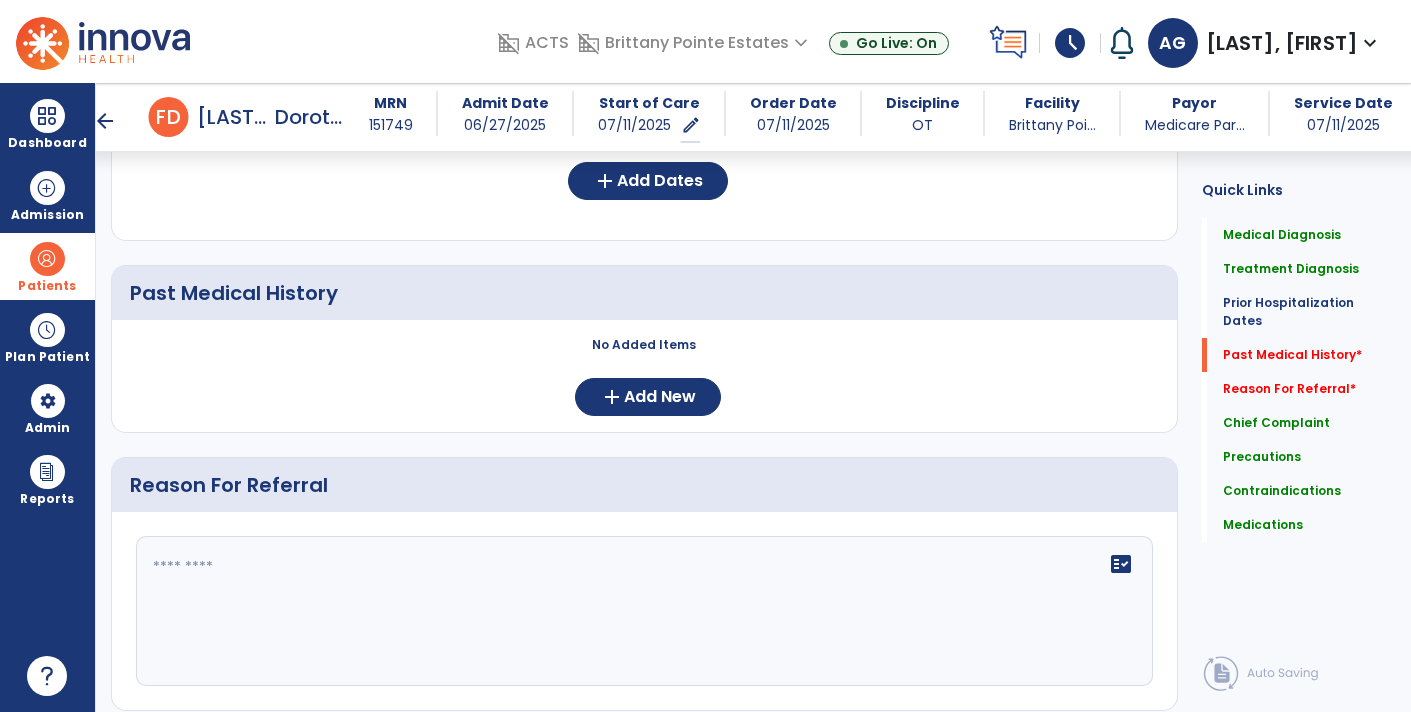 scroll, scrollTop: 636, scrollLeft: 0, axis: vertical 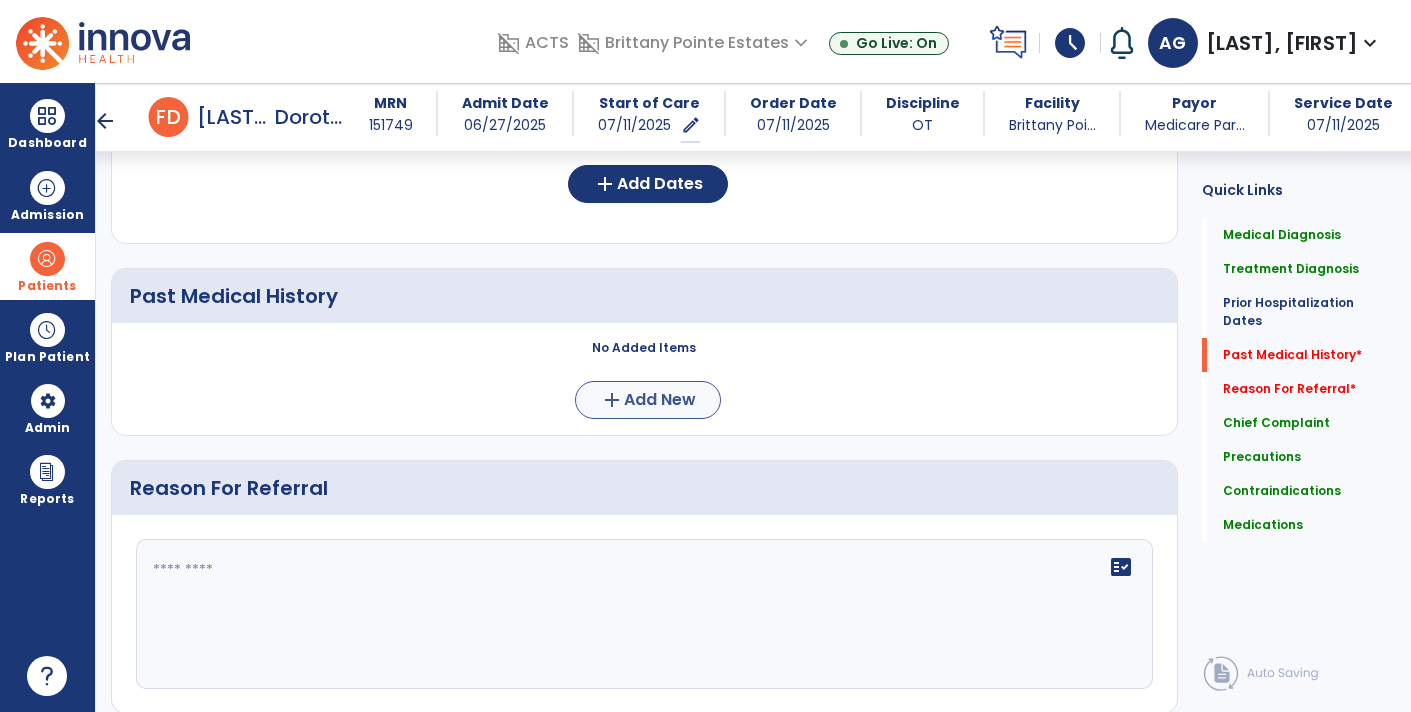 type on "**********" 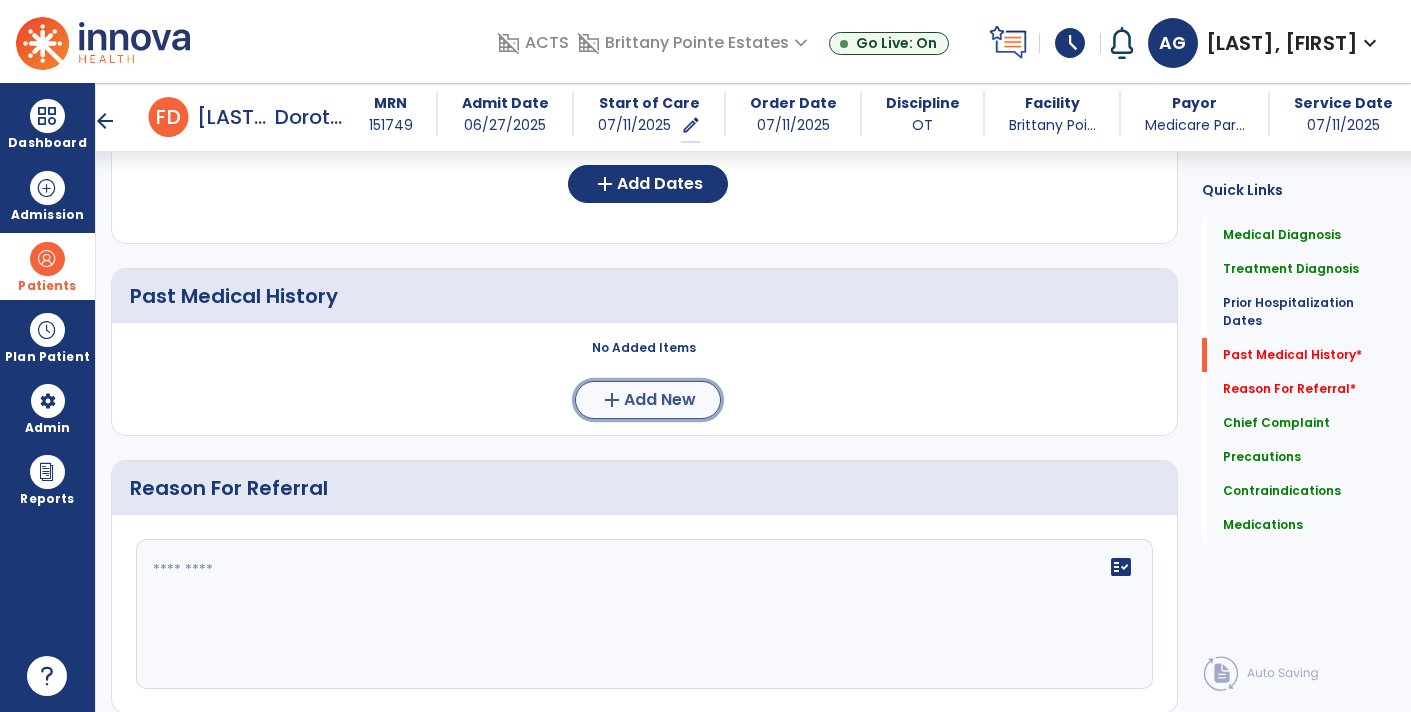 click on "Add New" 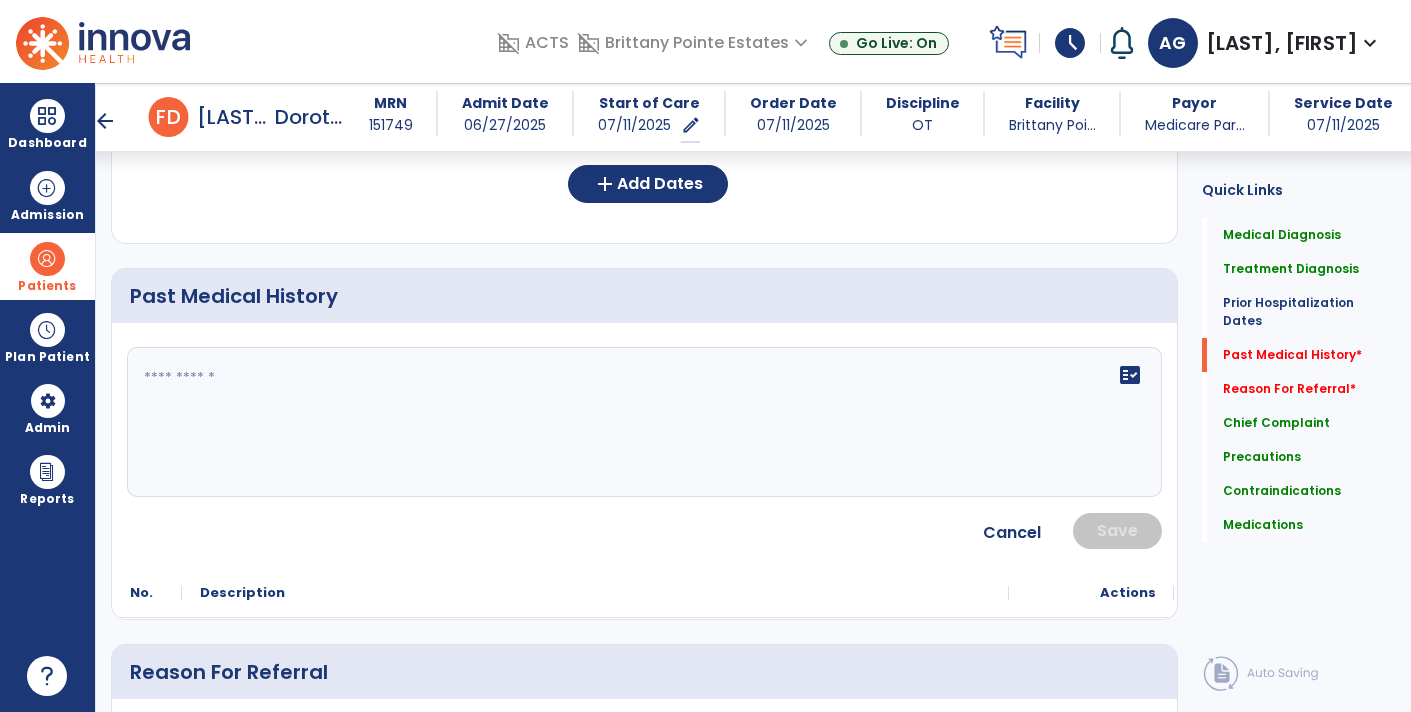 click 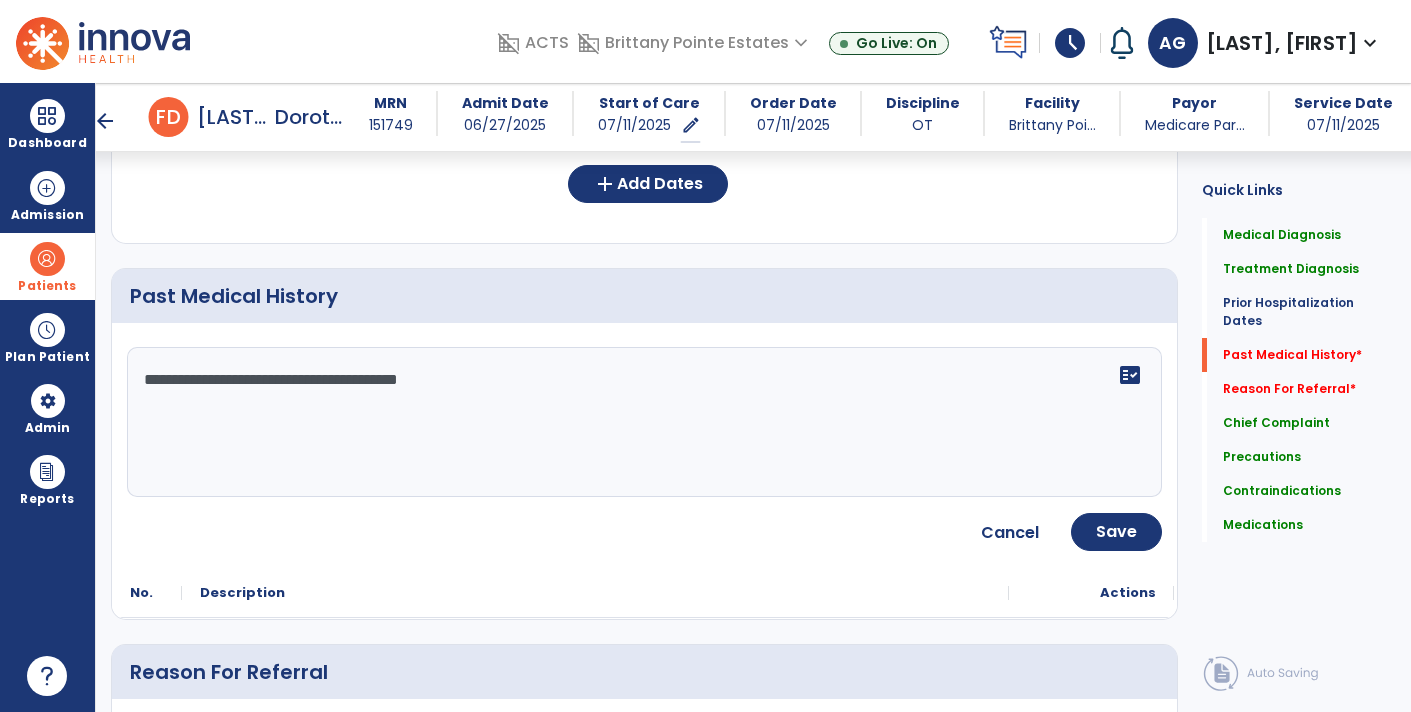 type on "**********" 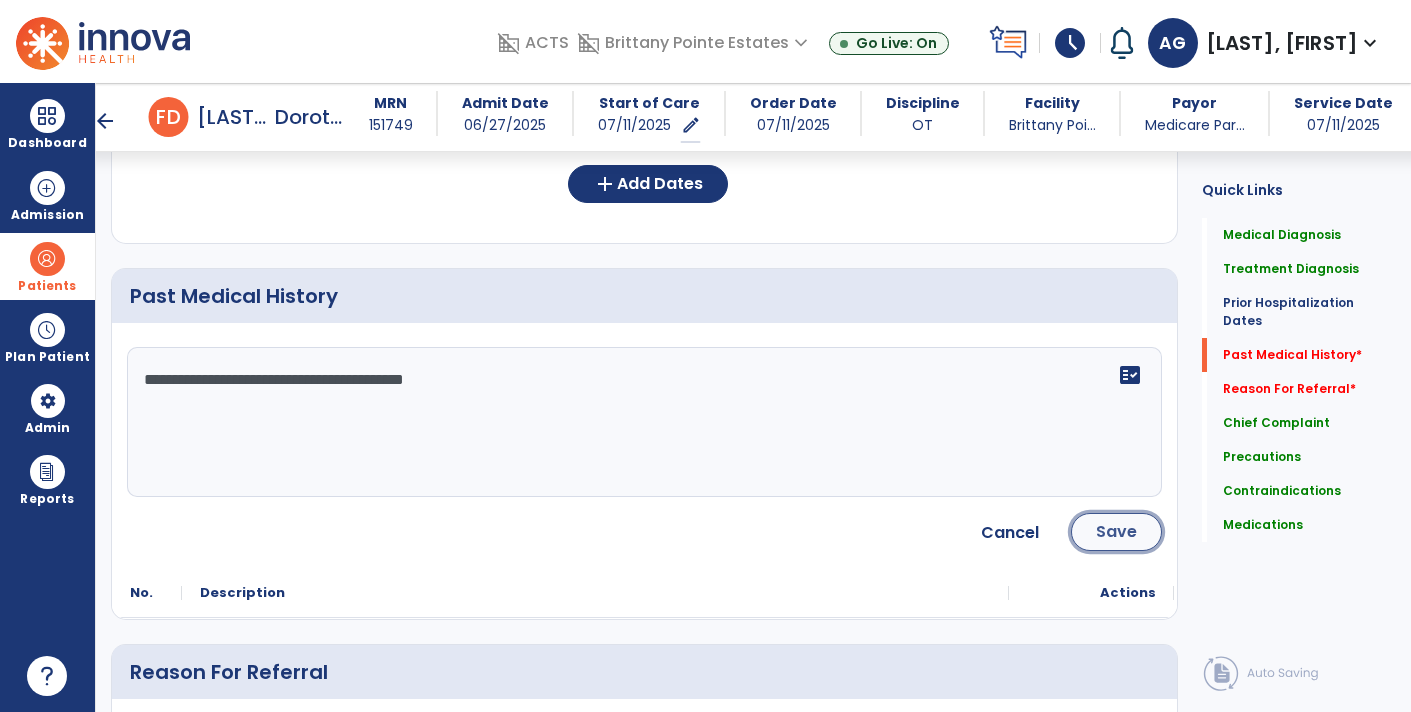 click on "Save" 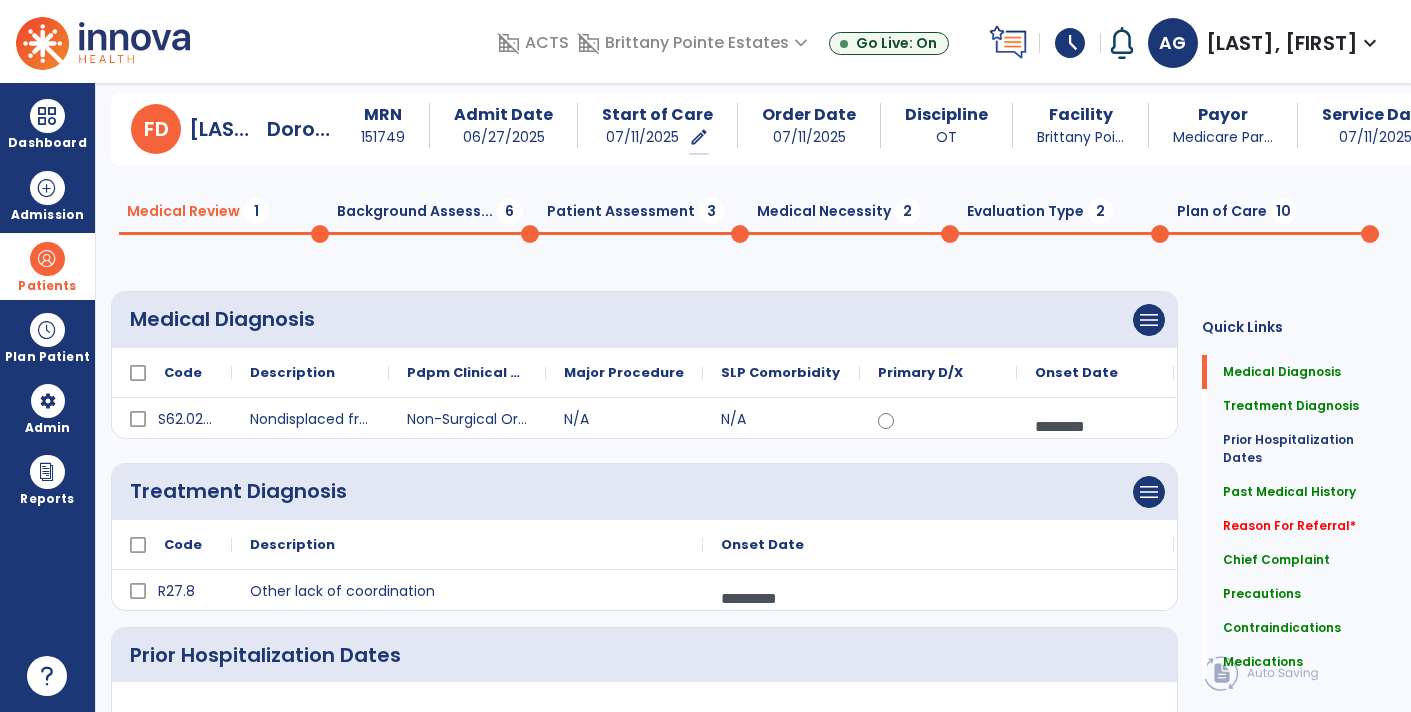 scroll, scrollTop: 54, scrollLeft: 0, axis: vertical 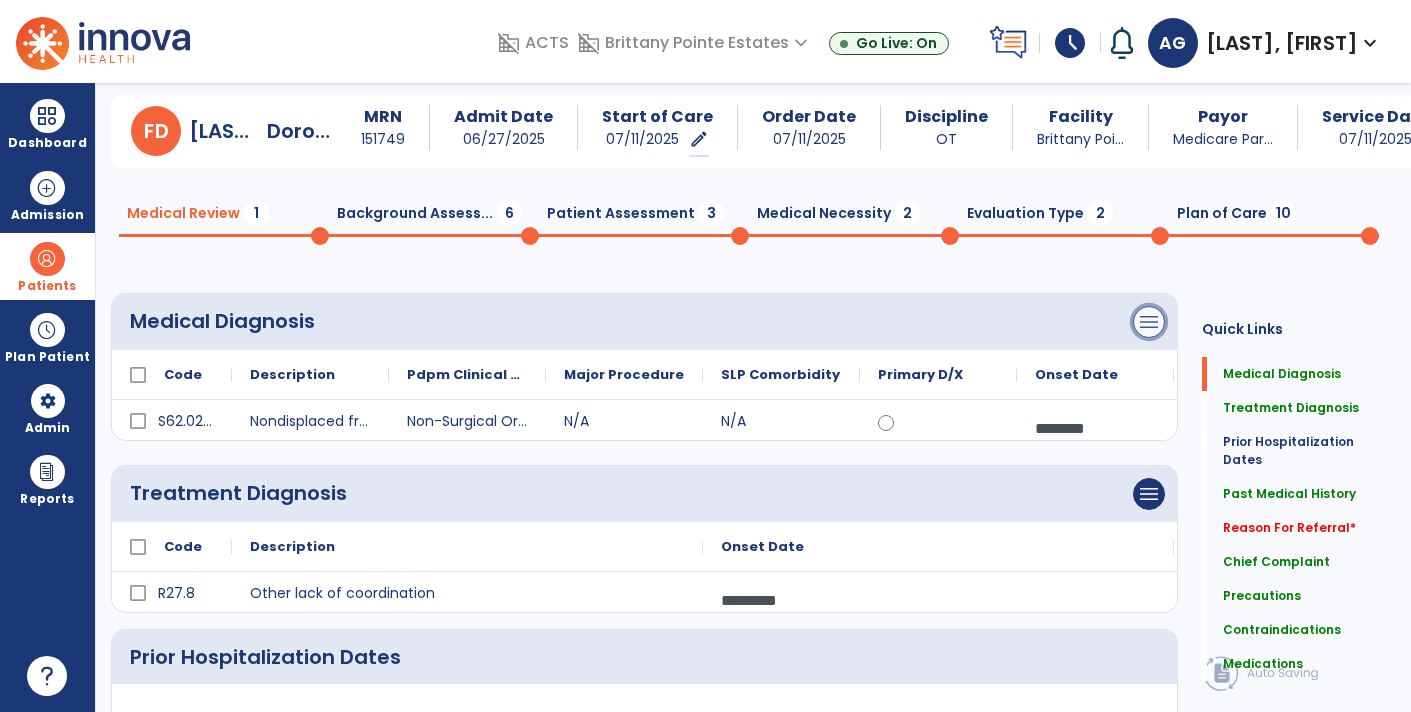 click on "menu" at bounding box center (1149, 322) 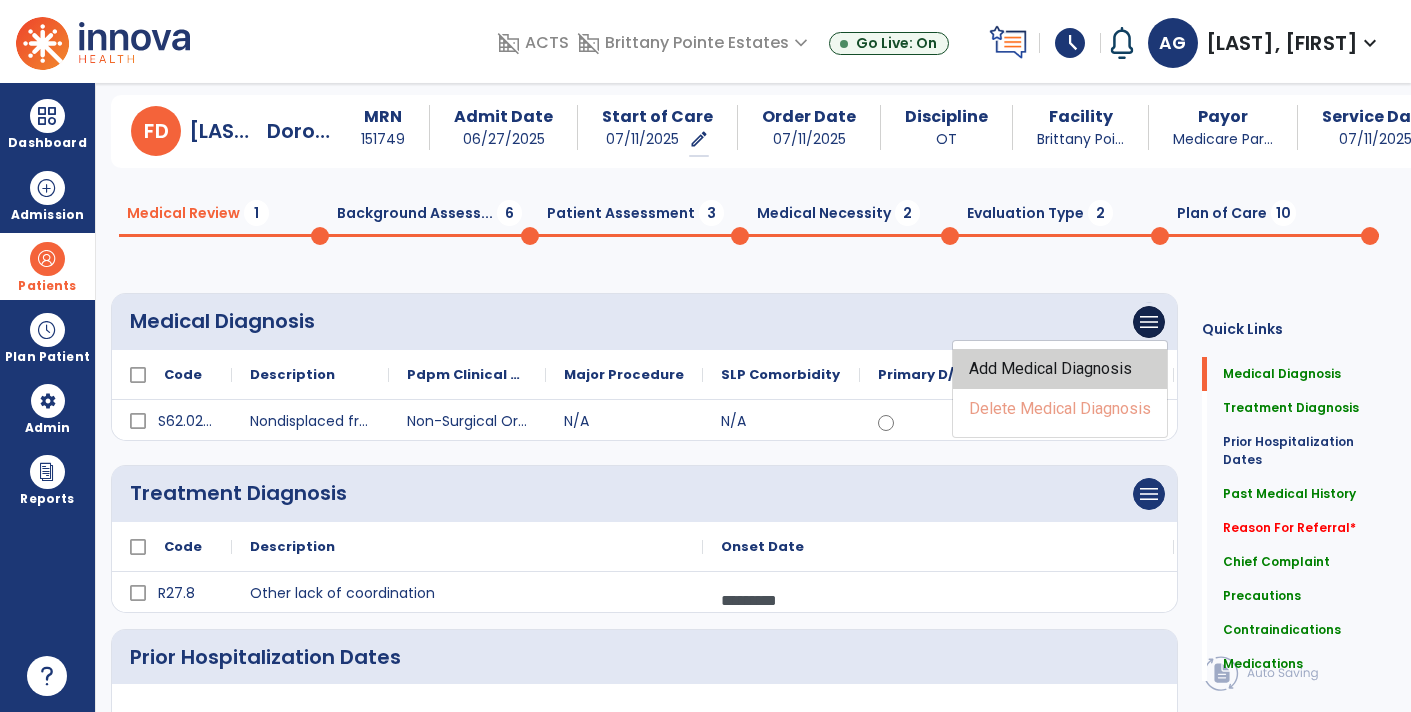 click on "Add Medical Diagnosis" 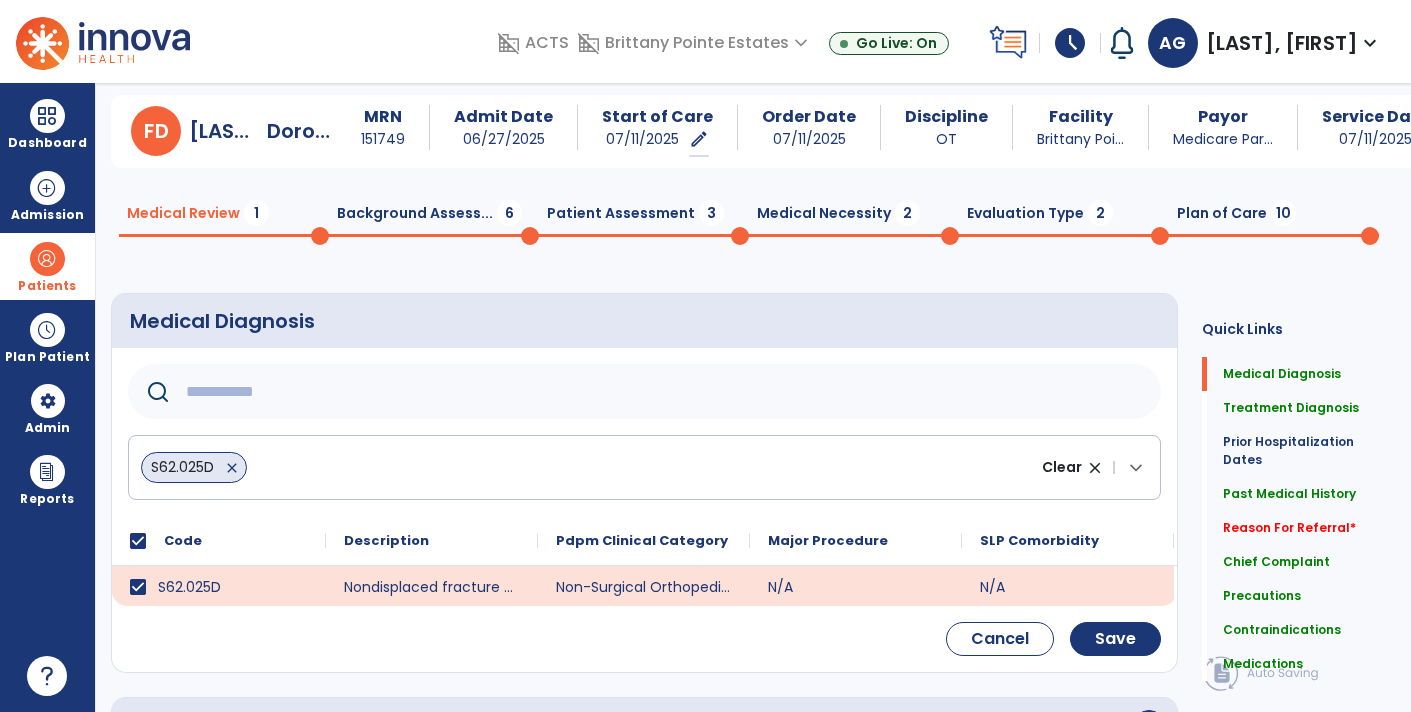 click 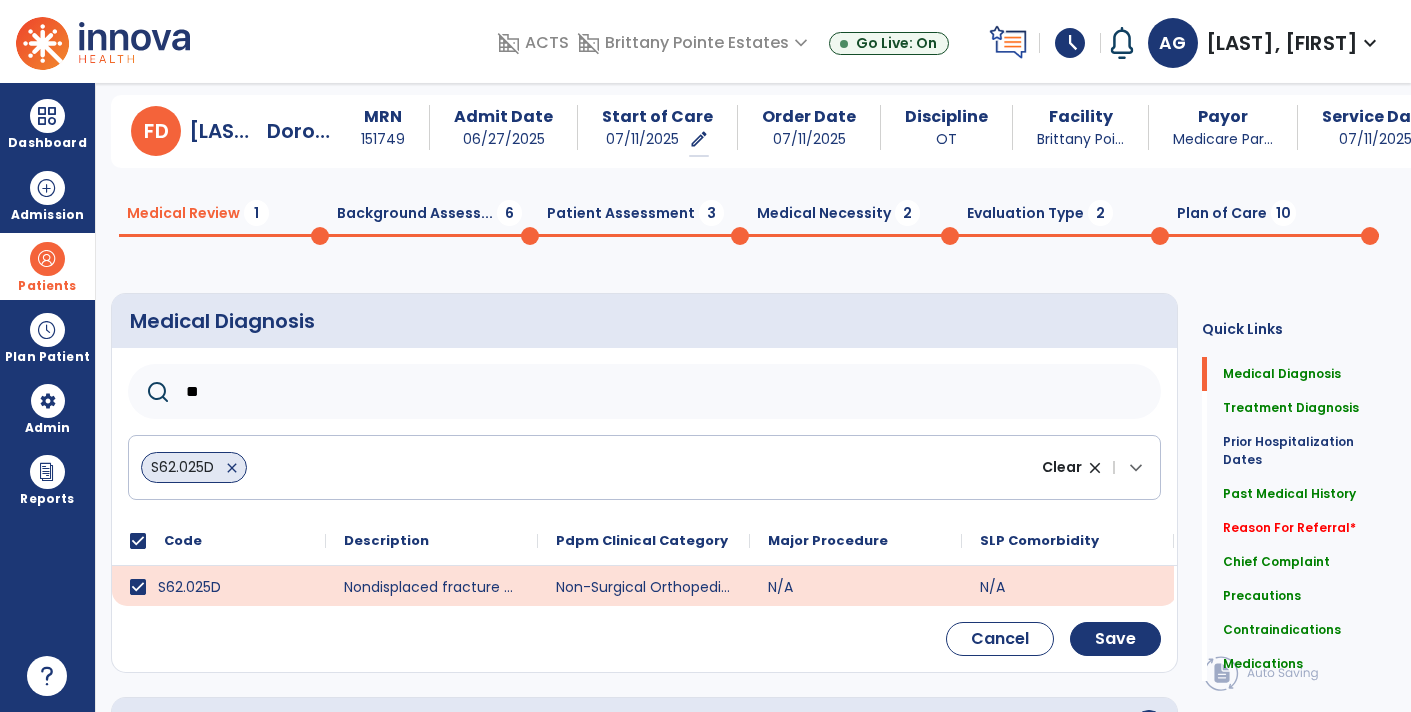 type on "***" 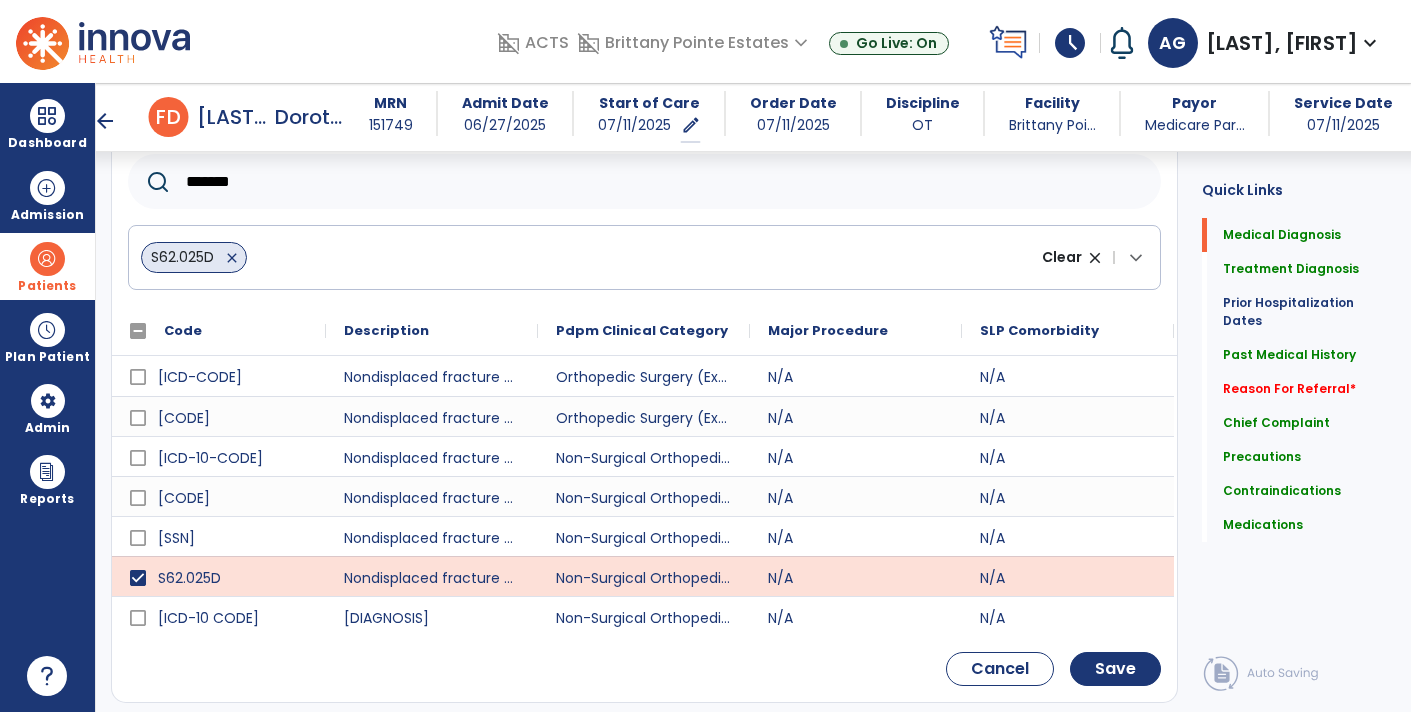 scroll, scrollTop: 244, scrollLeft: 0, axis: vertical 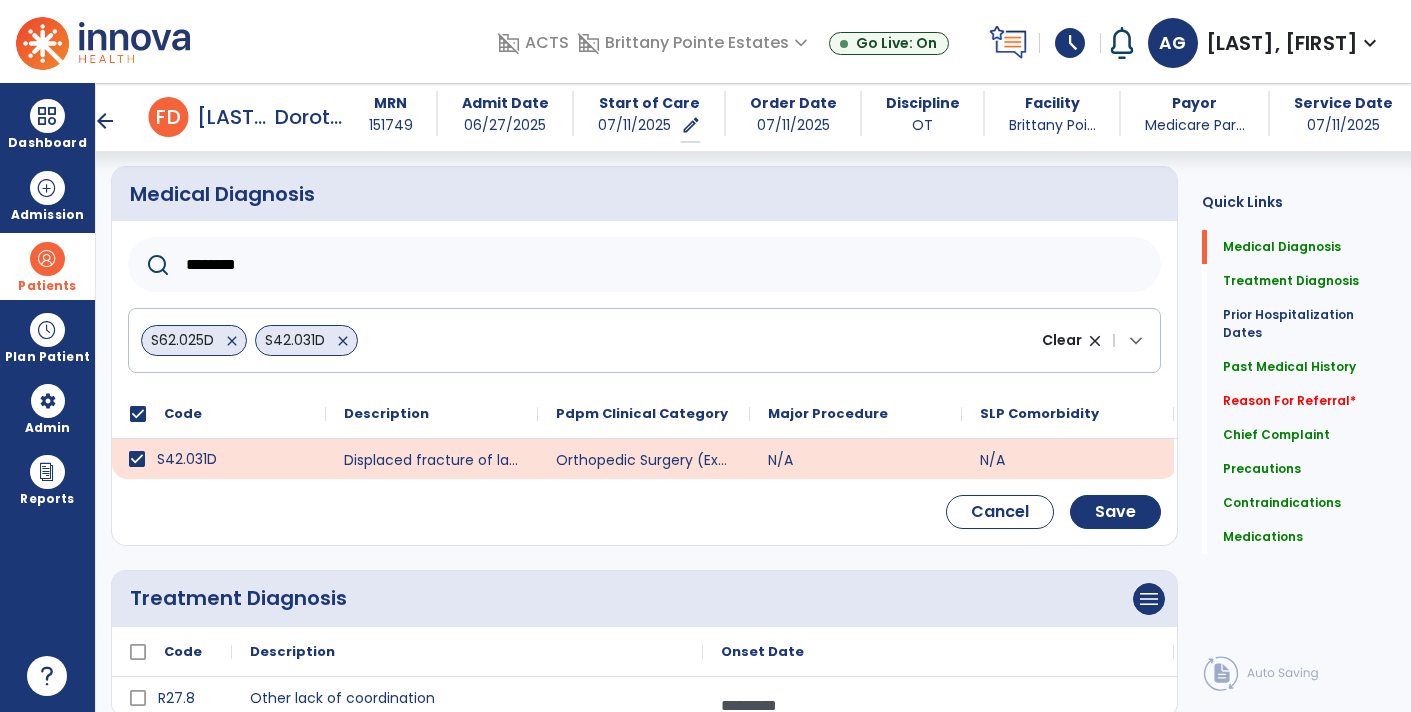 click on "********" 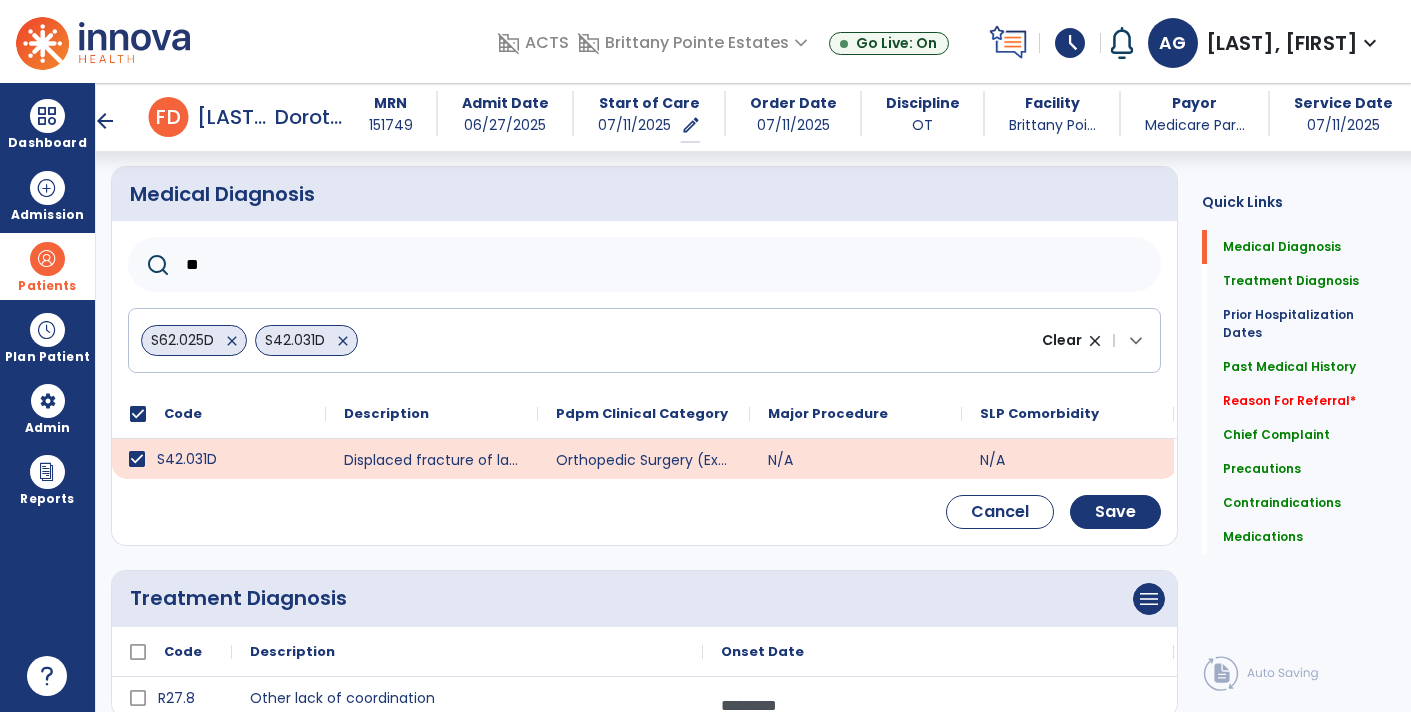 type on "*" 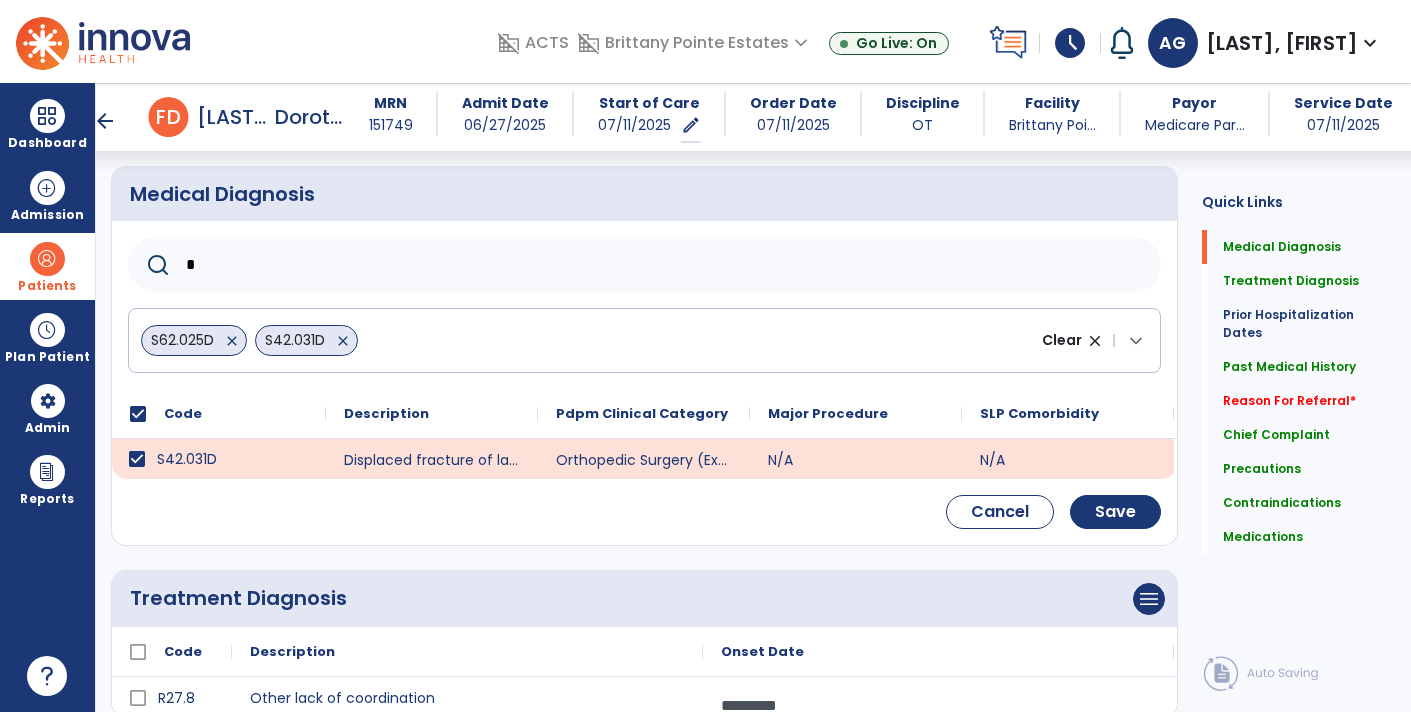type 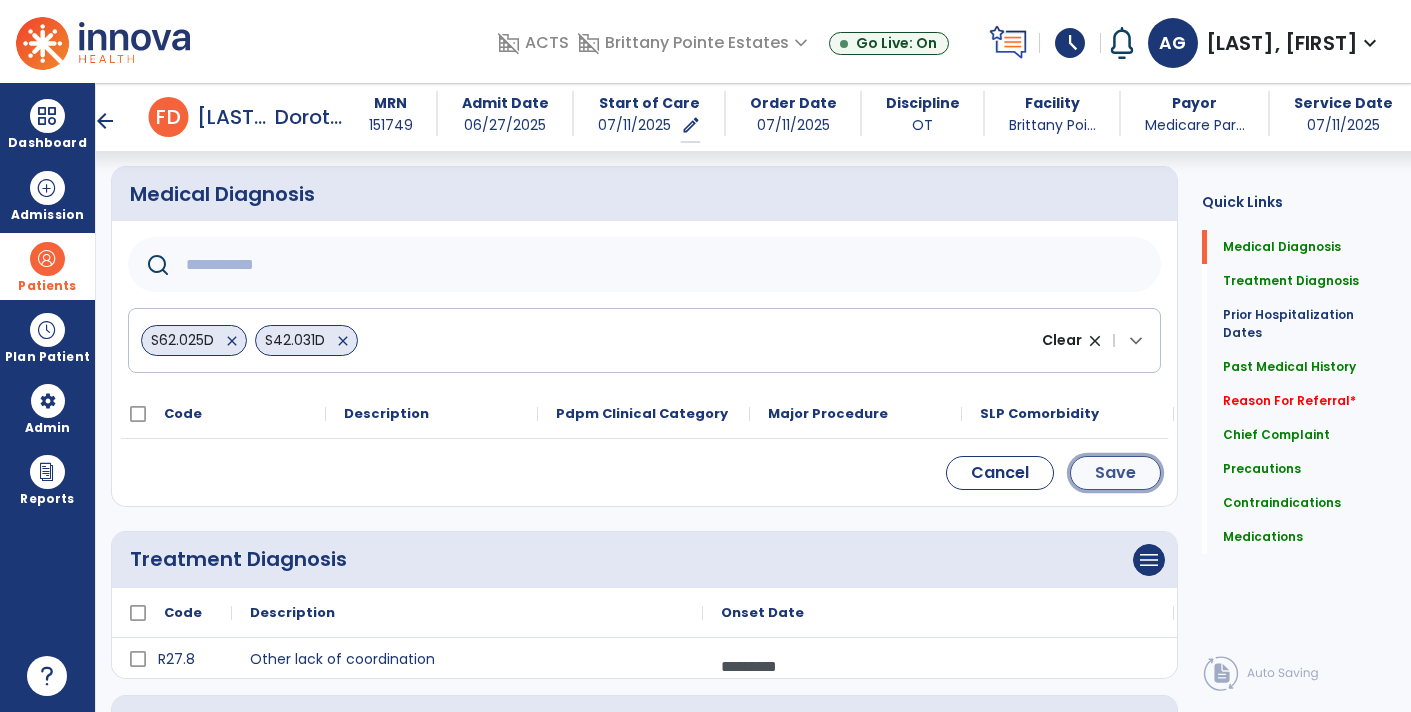 click on "Save" 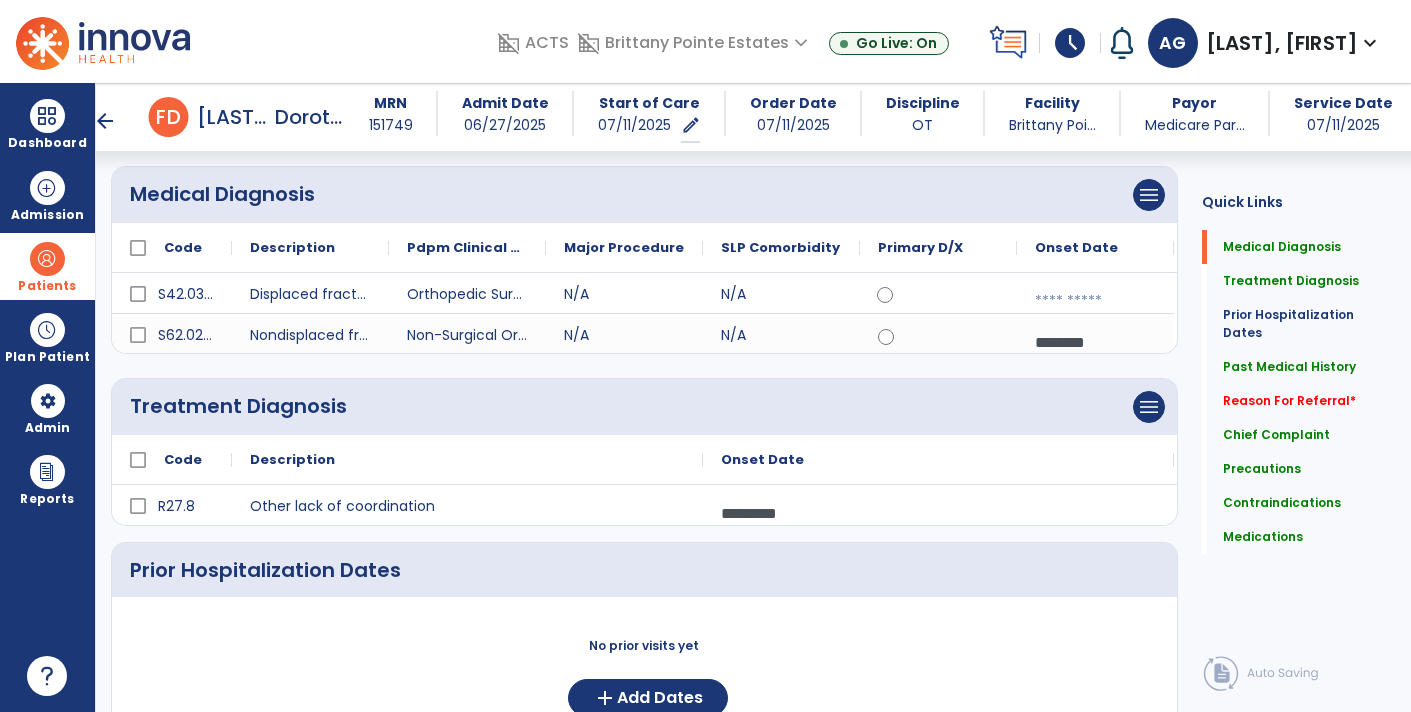 click at bounding box center [1095, 301] 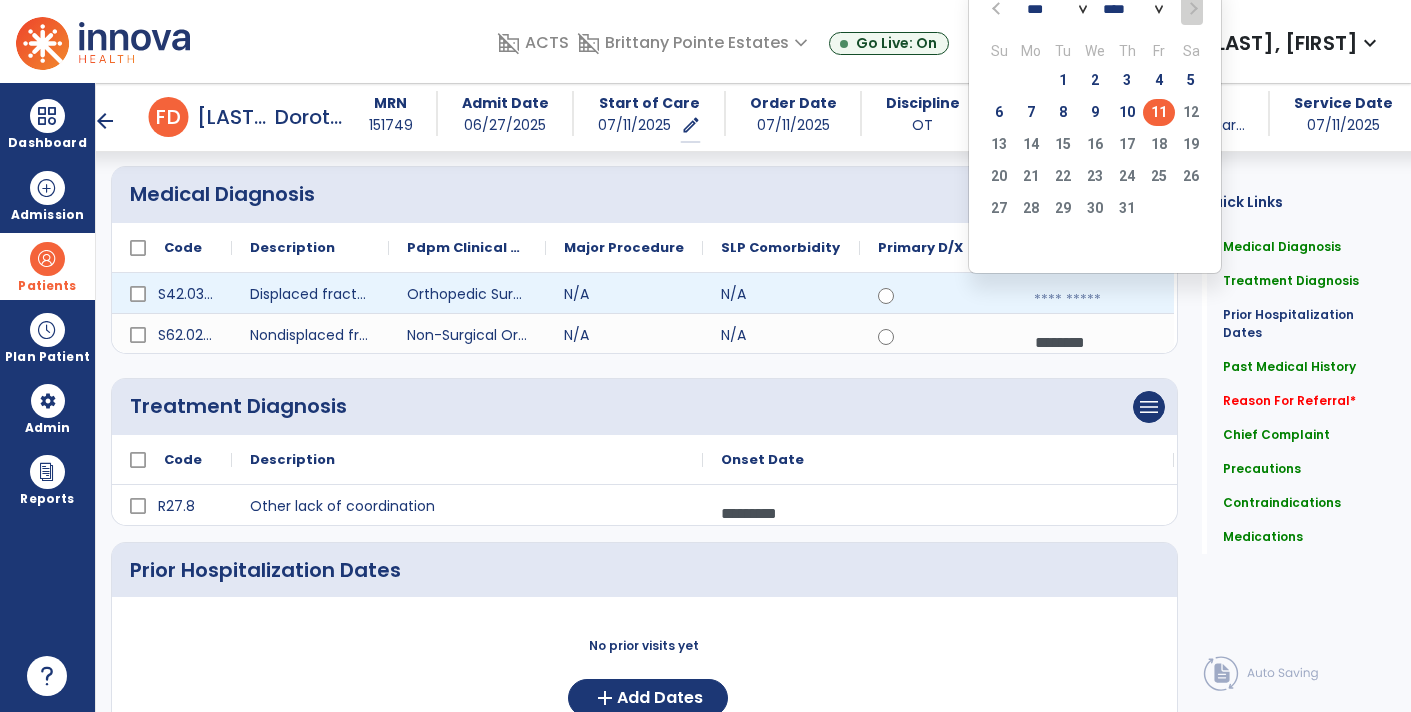 click 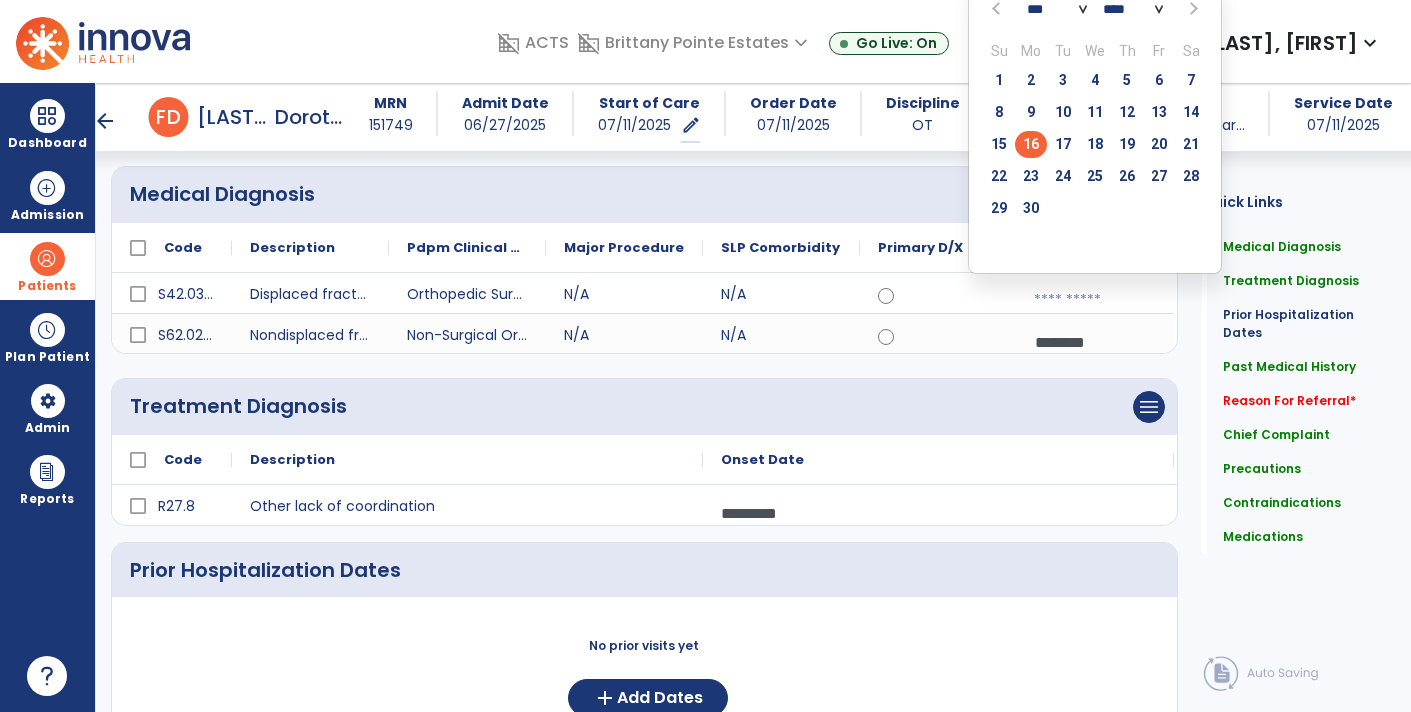 click on "16" 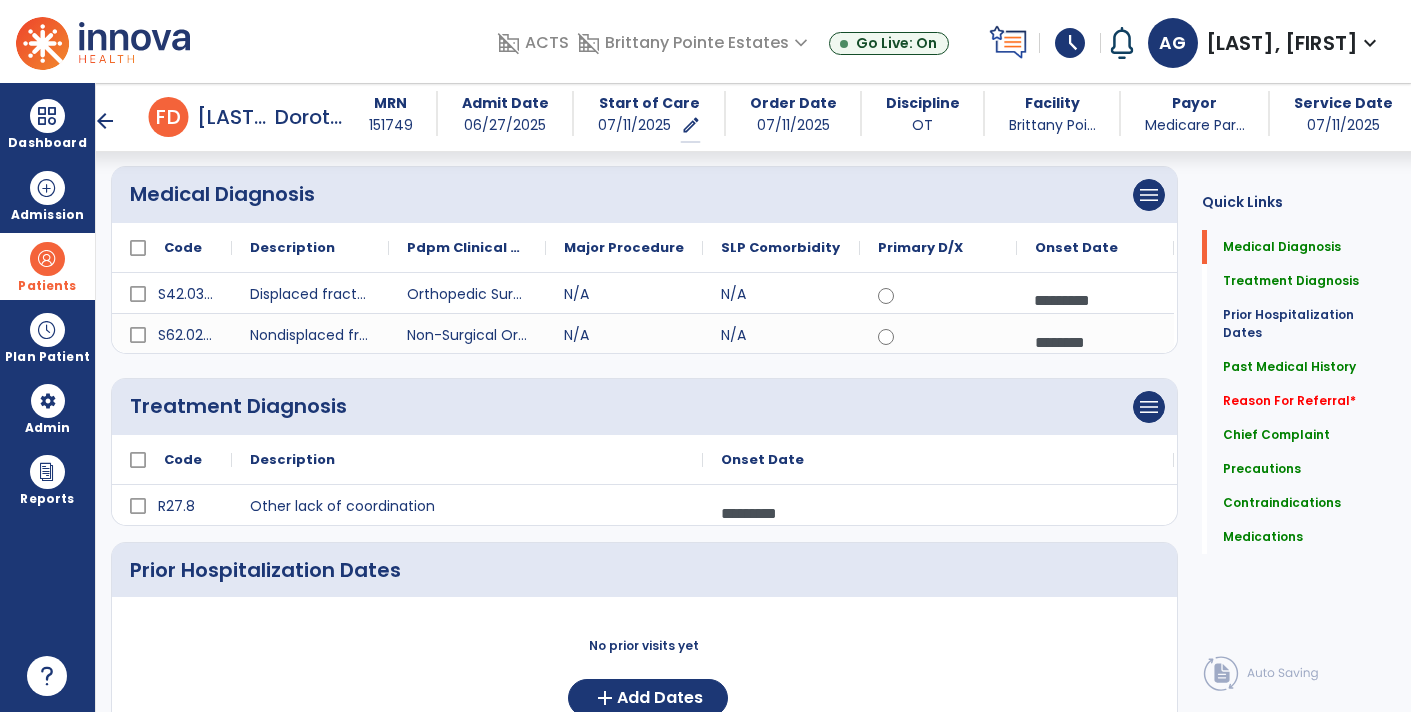 click on "********" at bounding box center [1095, 342] 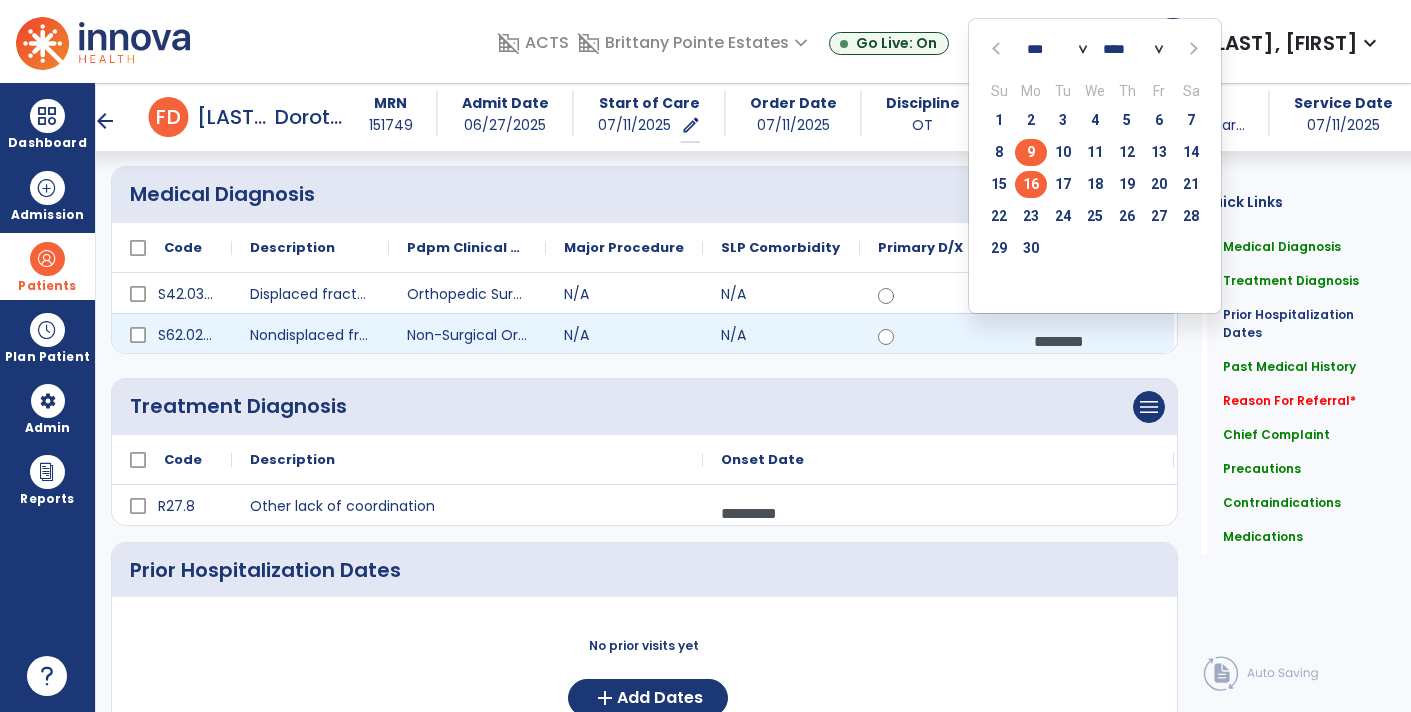 click on "16" 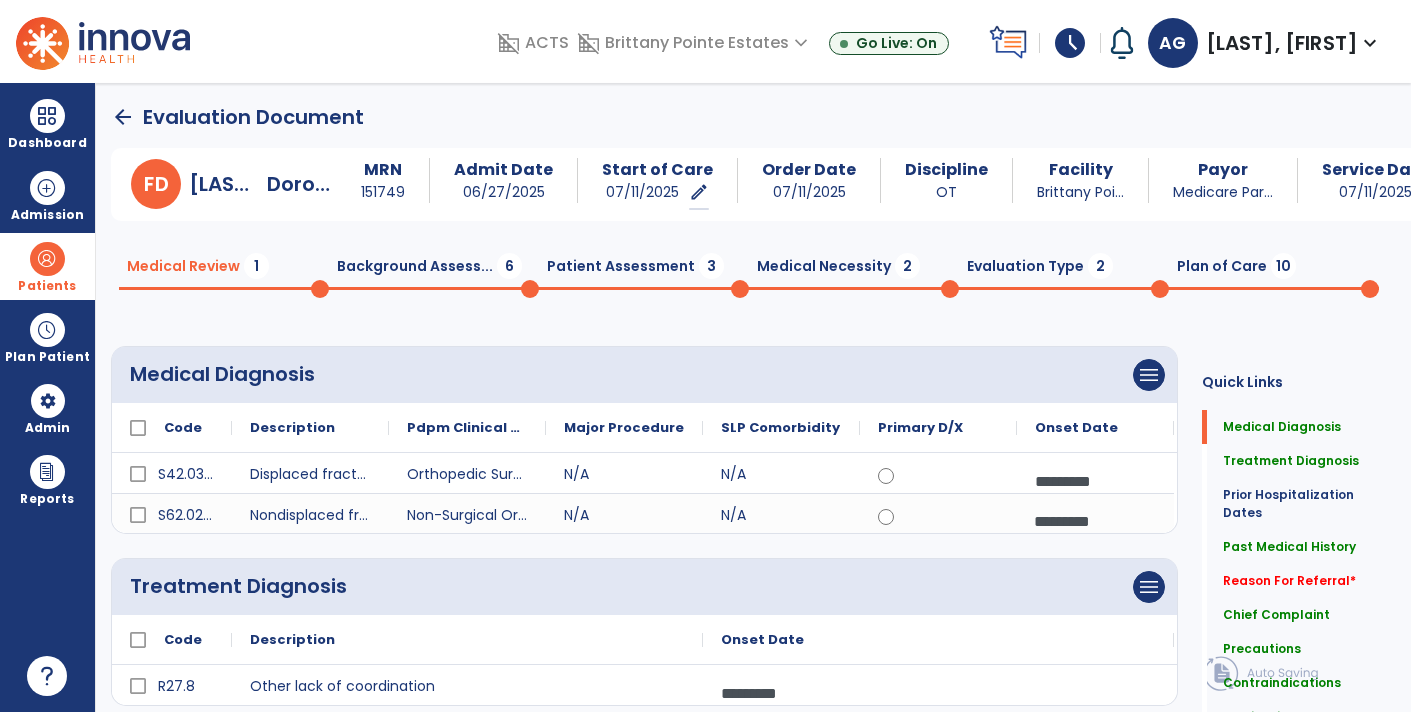 scroll, scrollTop: 0, scrollLeft: 0, axis: both 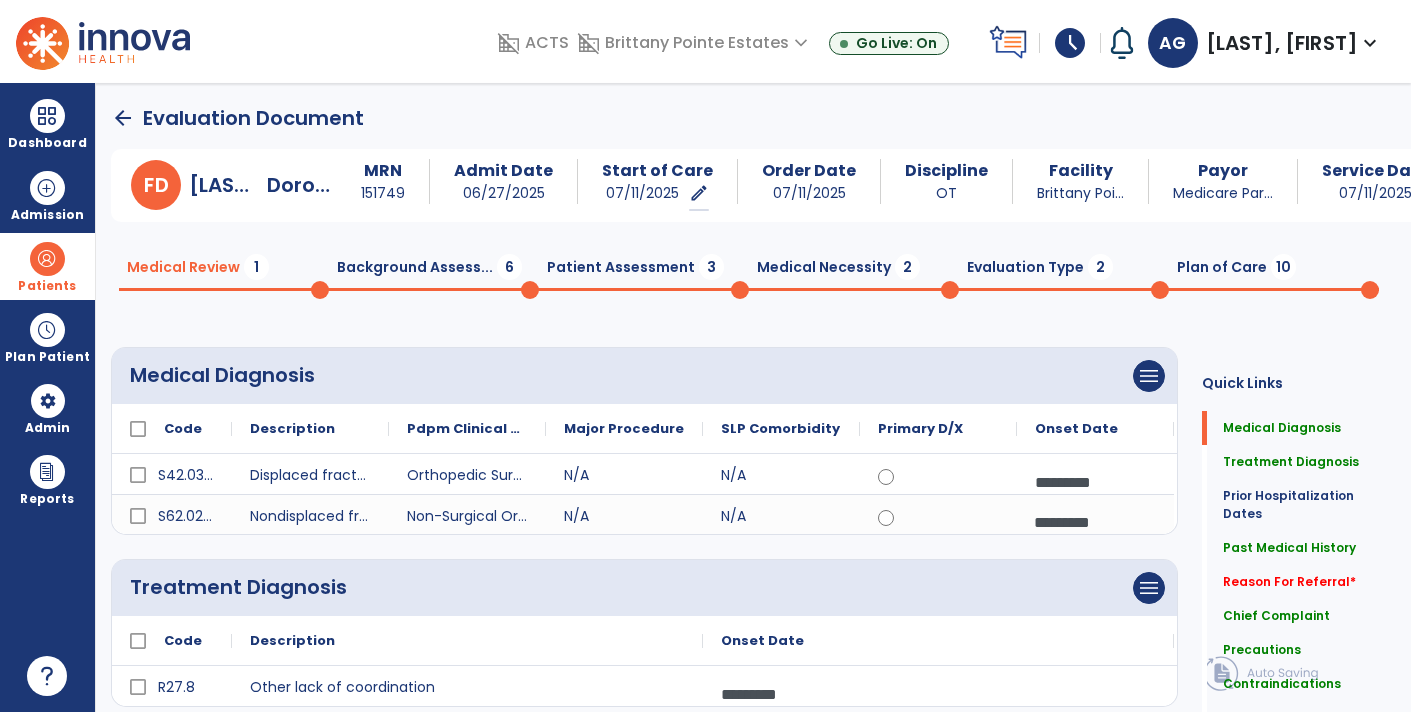 click on "Background Assess...  6" 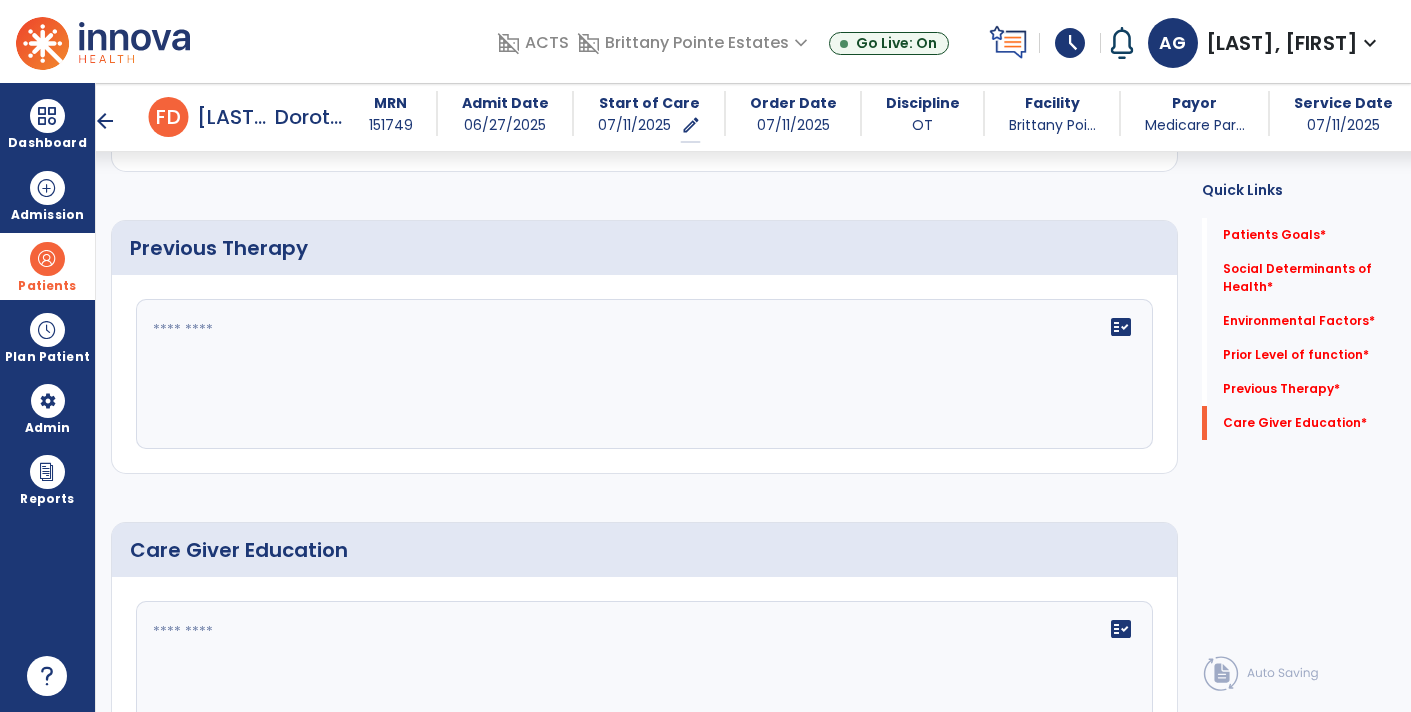 scroll, scrollTop: 1184, scrollLeft: 0, axis: vertical 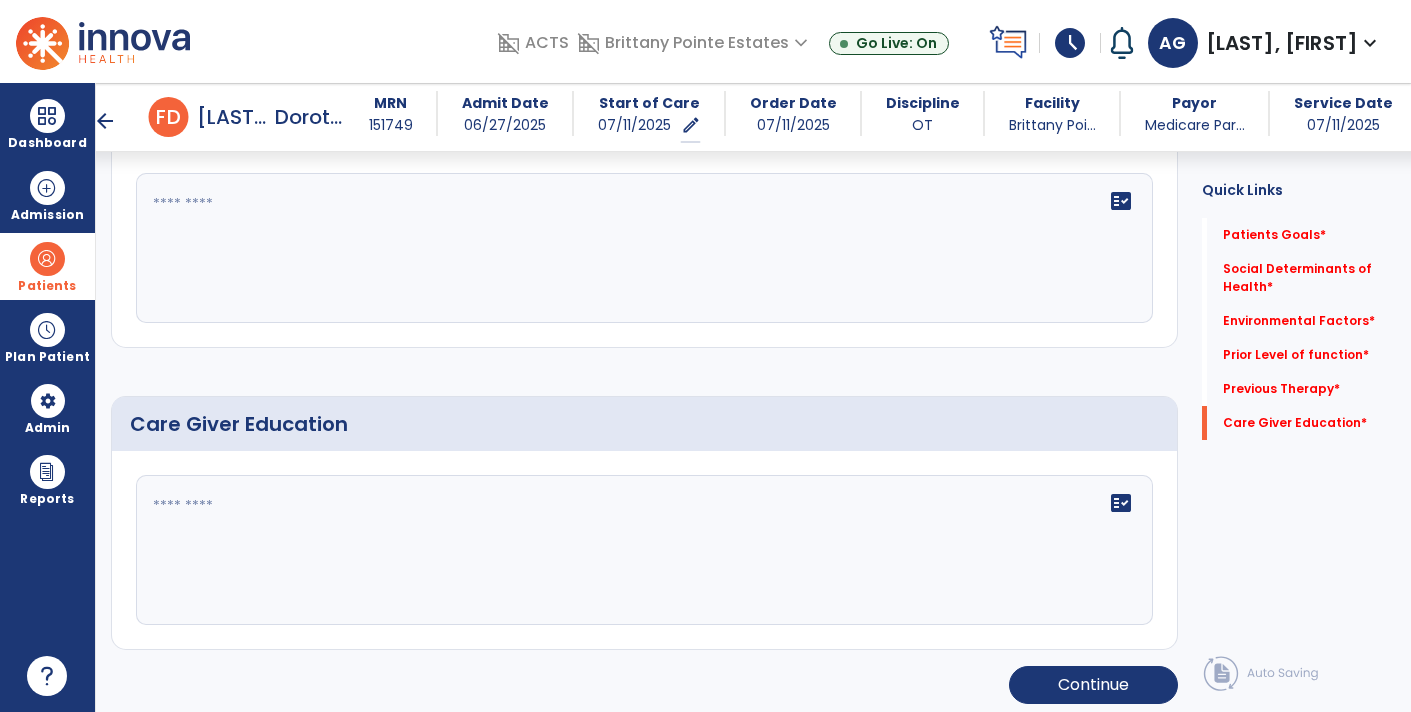 click 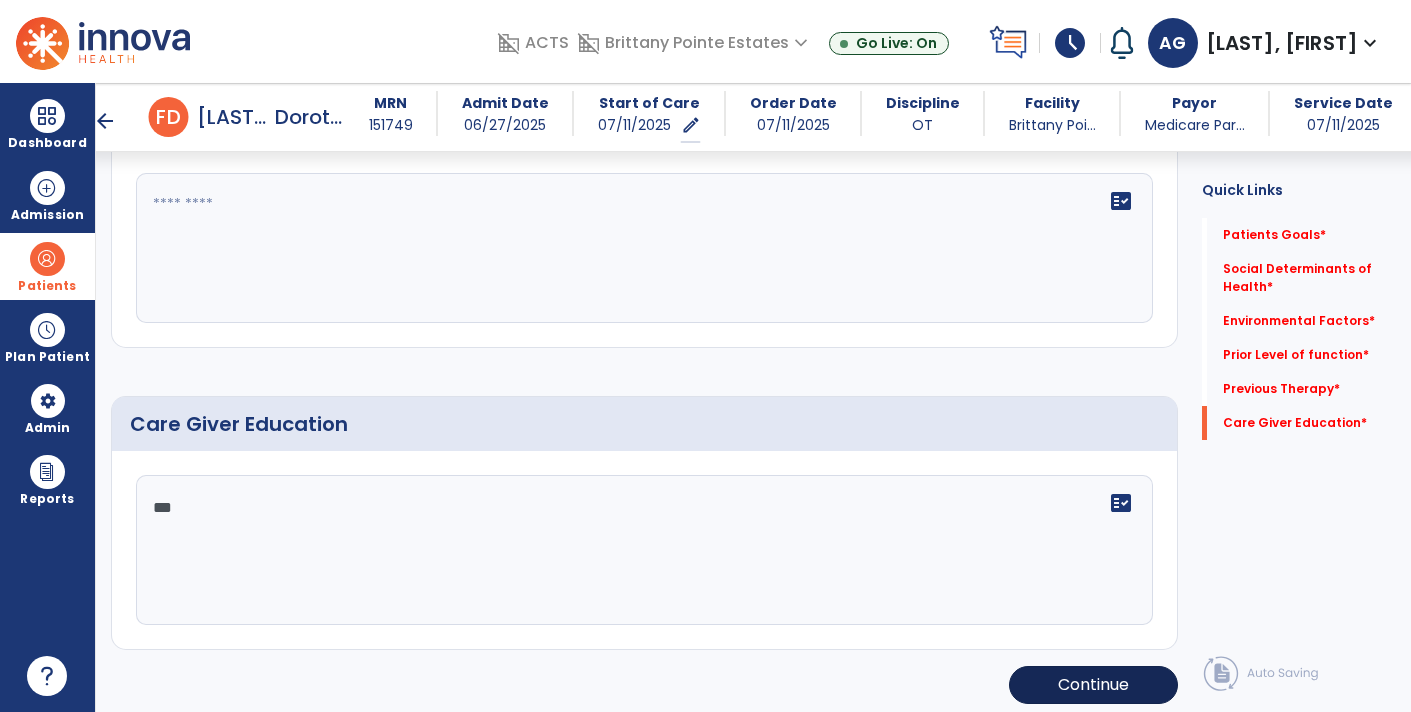 type on "***" 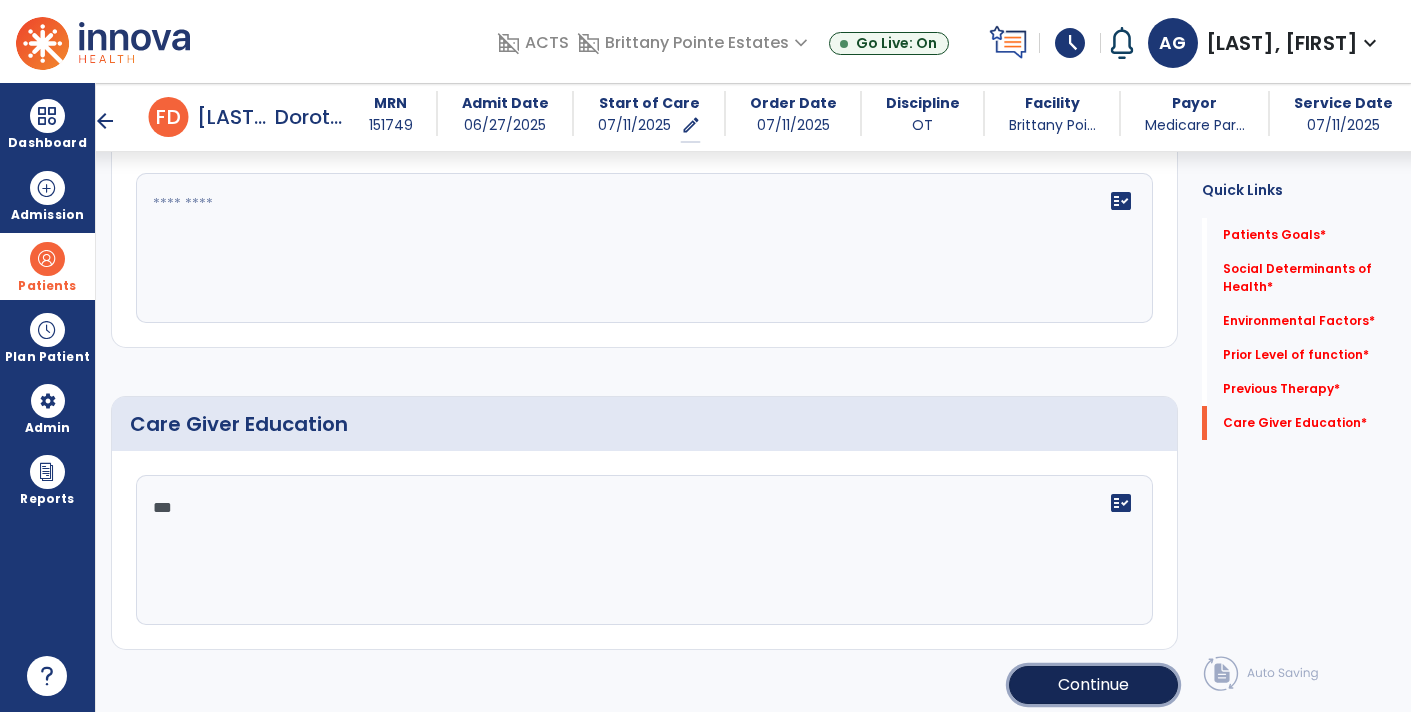 click on "Continue" 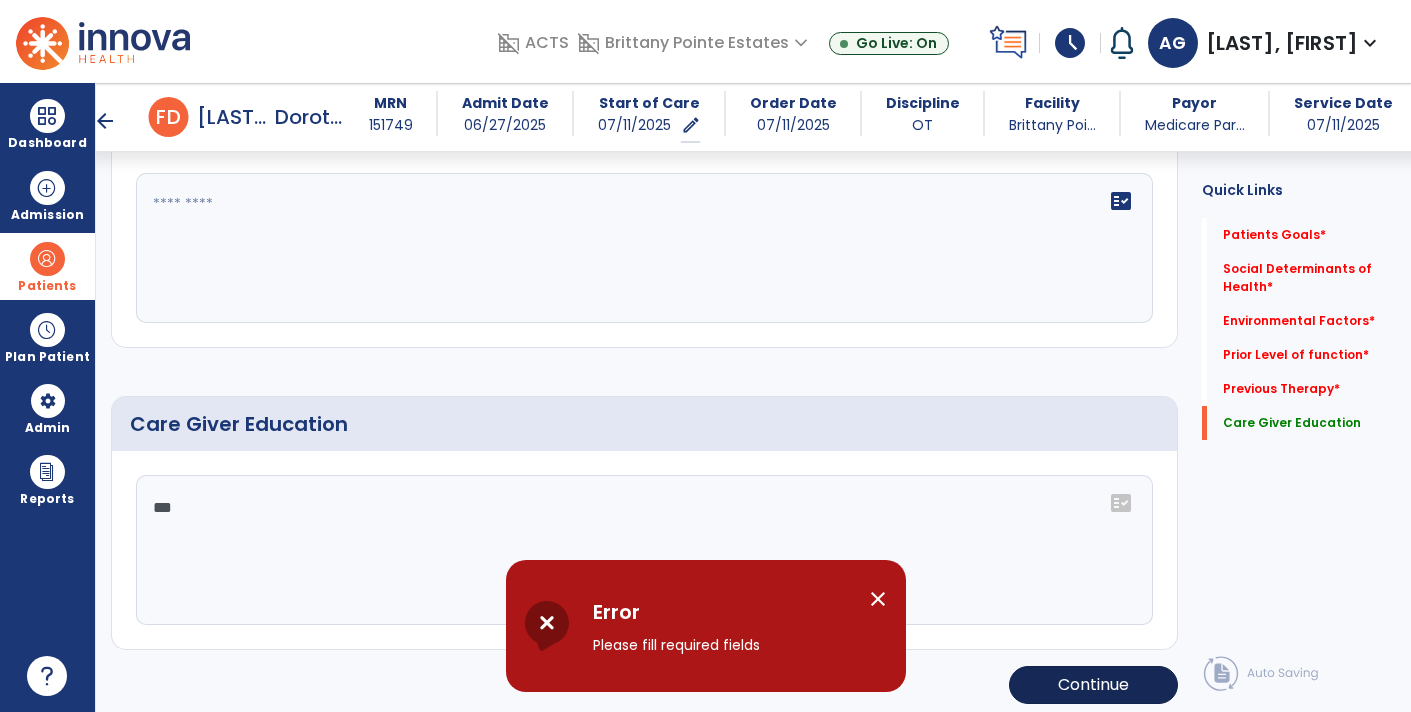 scroll, scrollTop: 1184, scrollLeft: 0, axis: vertical 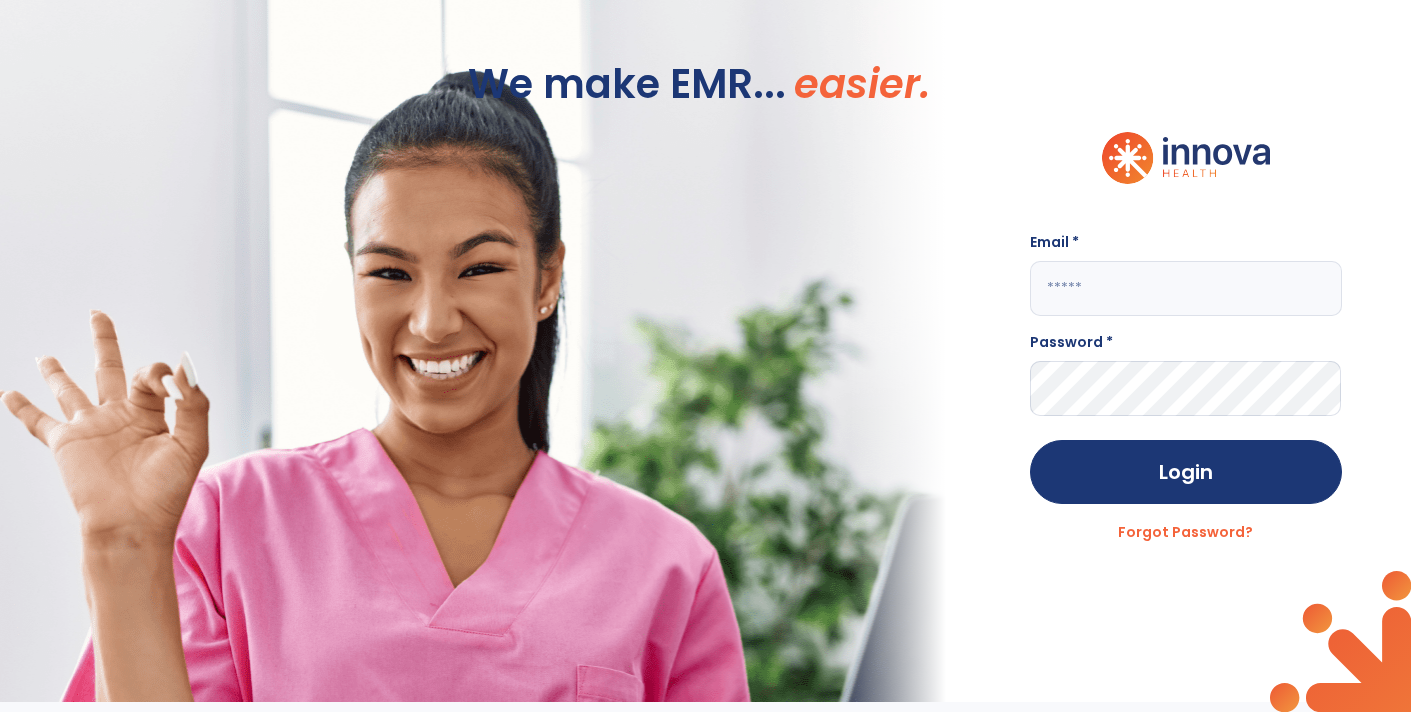 click 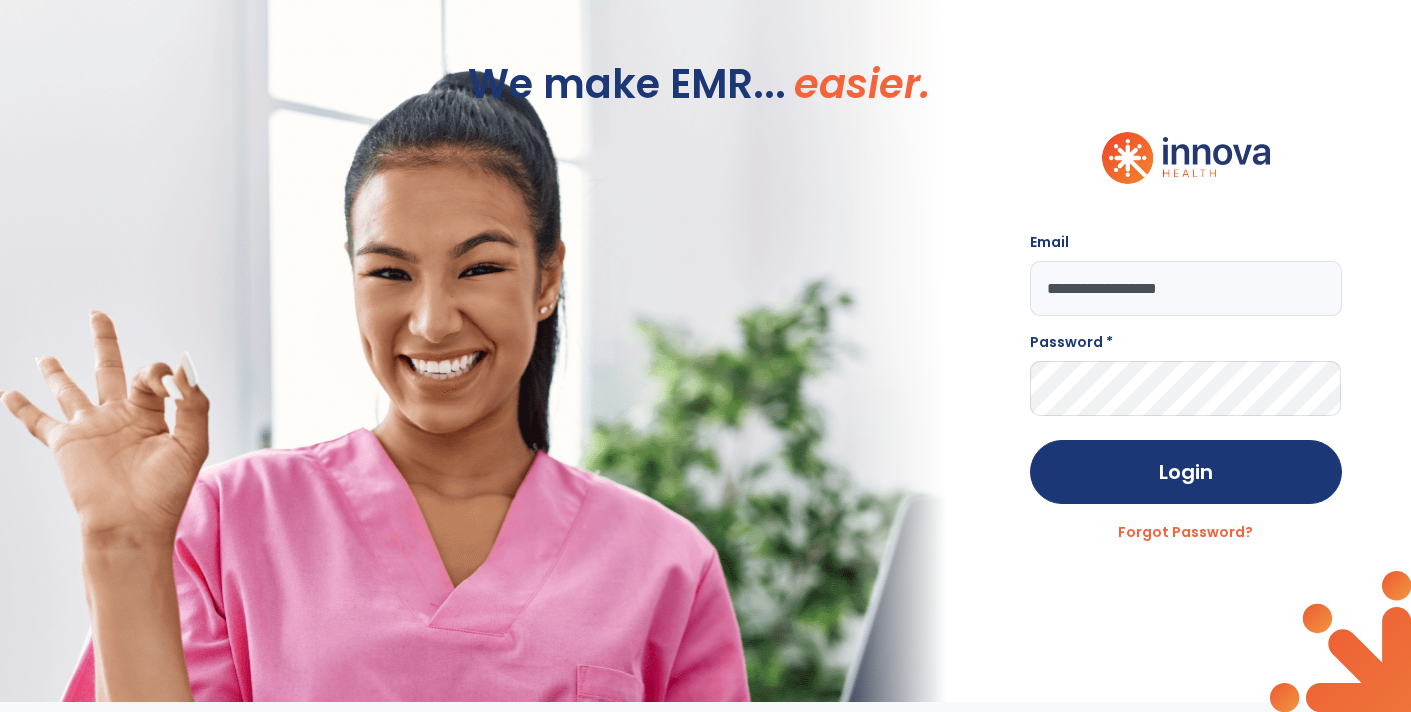 type on "**********" 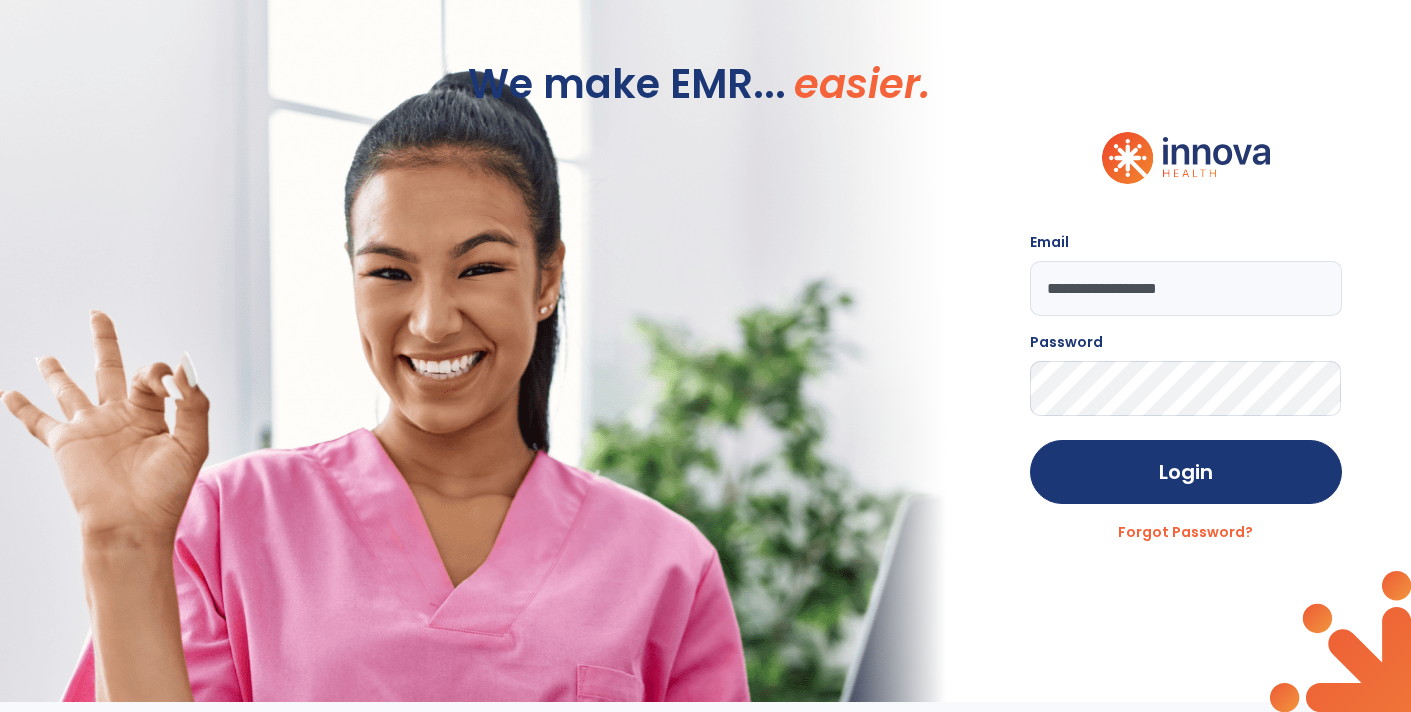click on "Login" 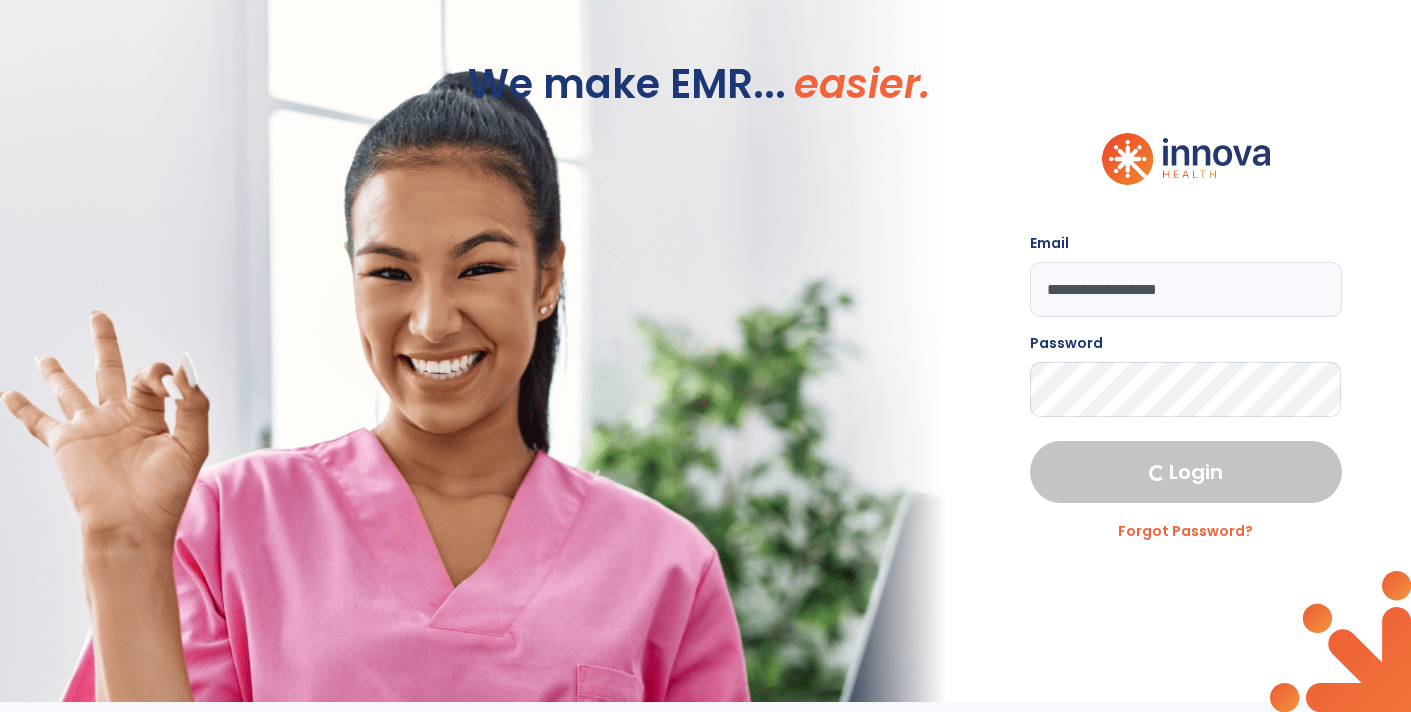 select on "****" 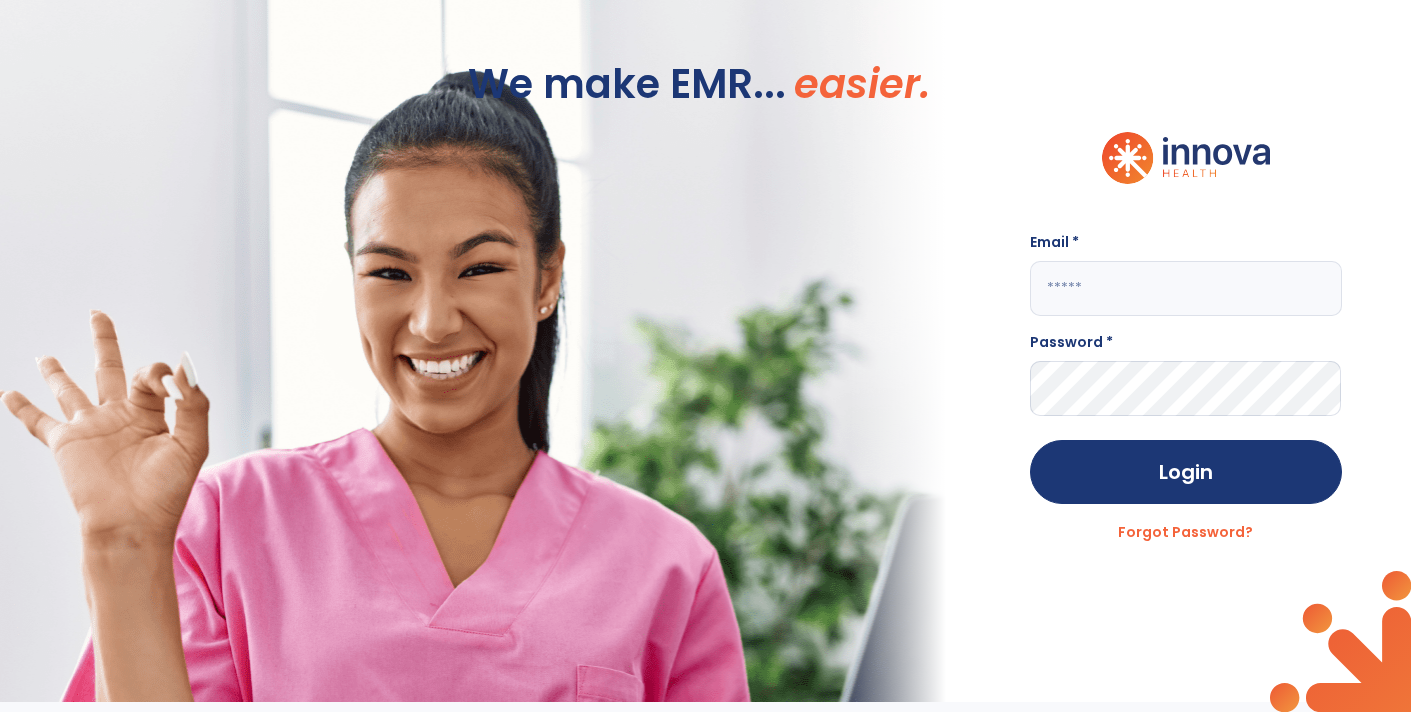 click 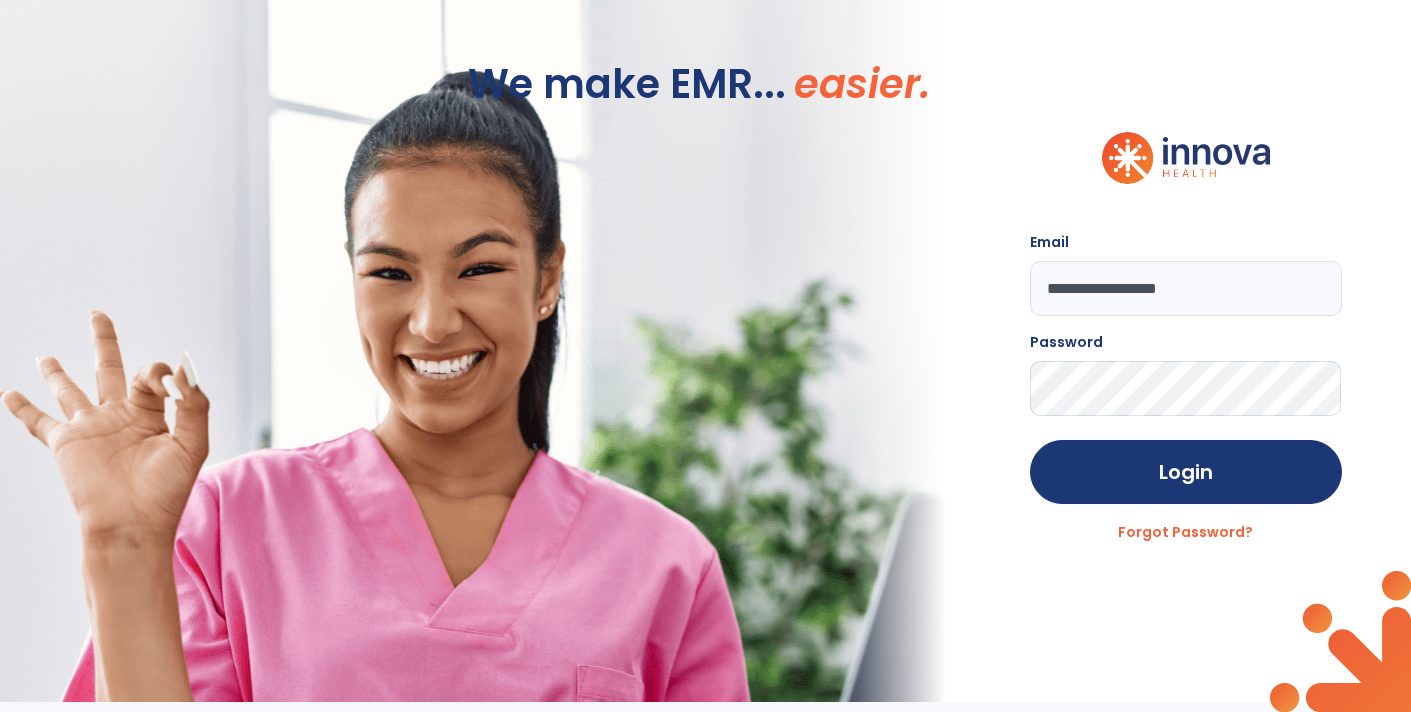 click on "Login" 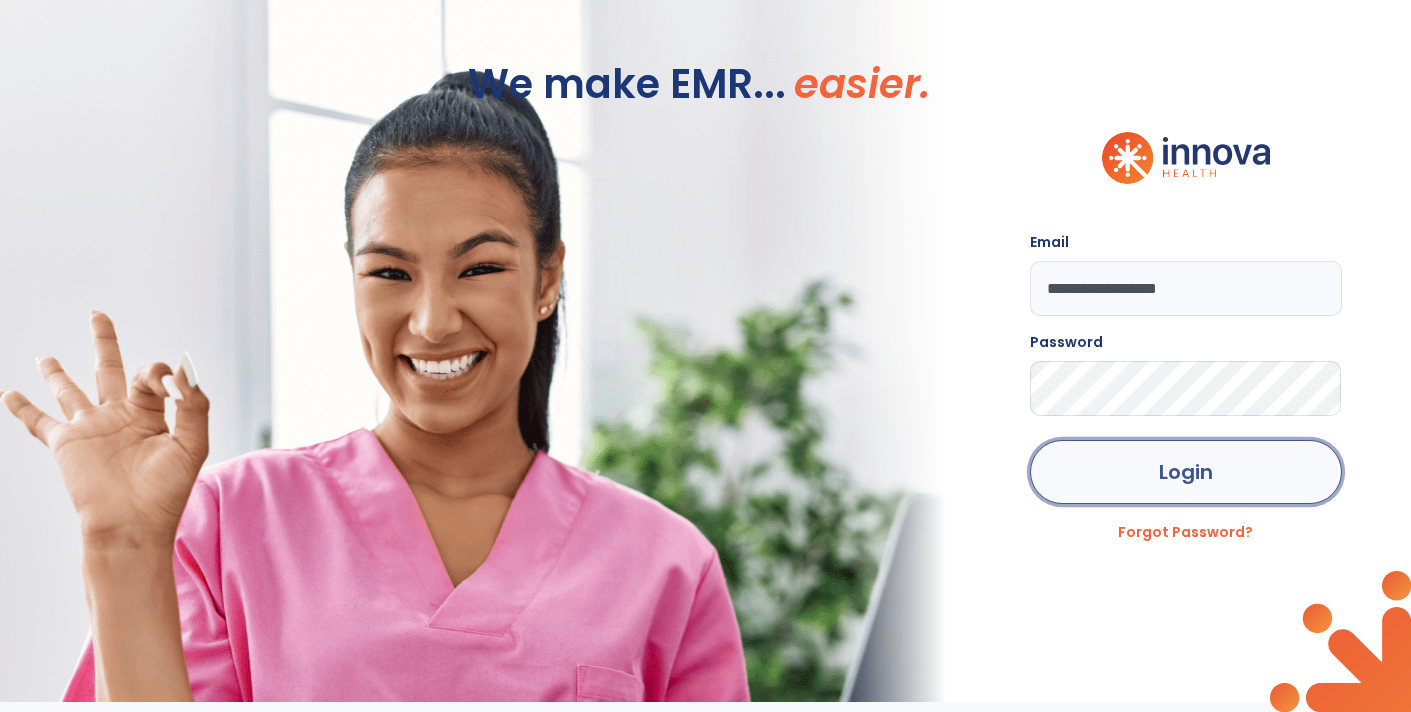click on "Login" 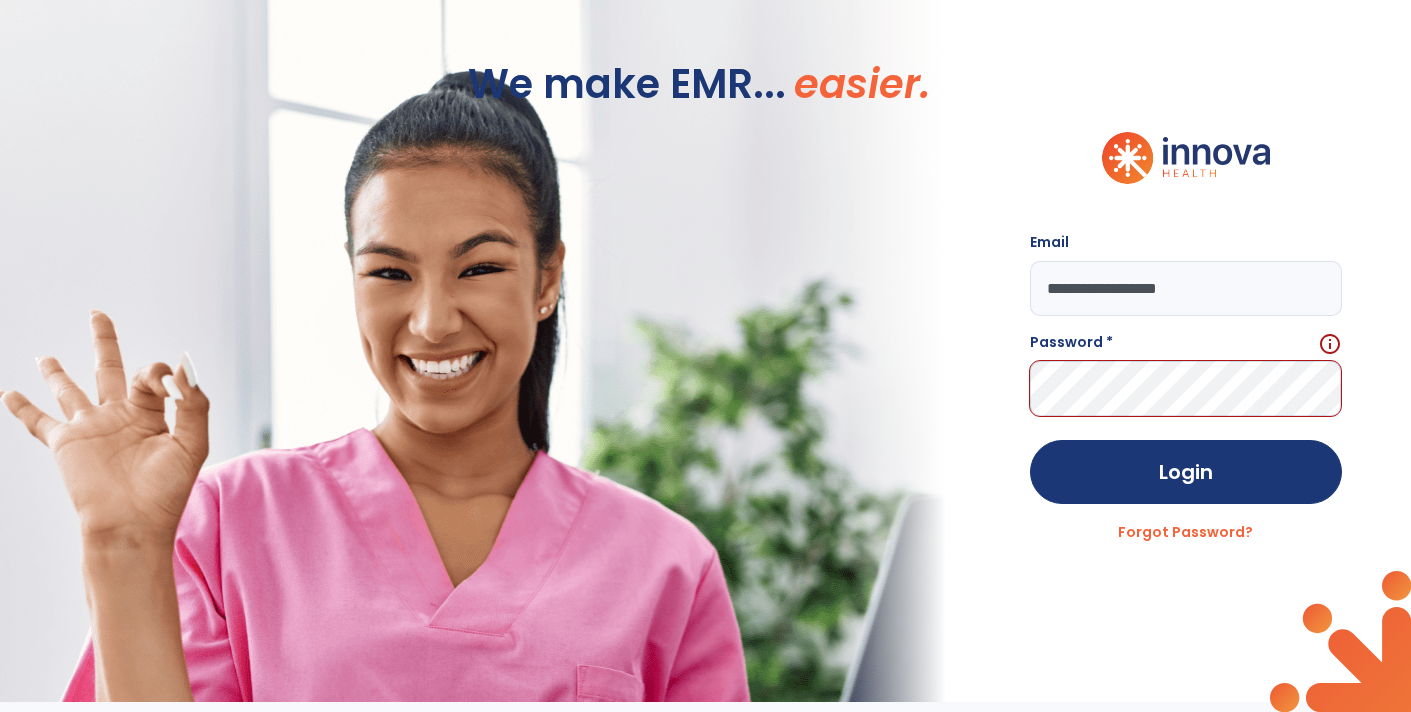 click on "**********" 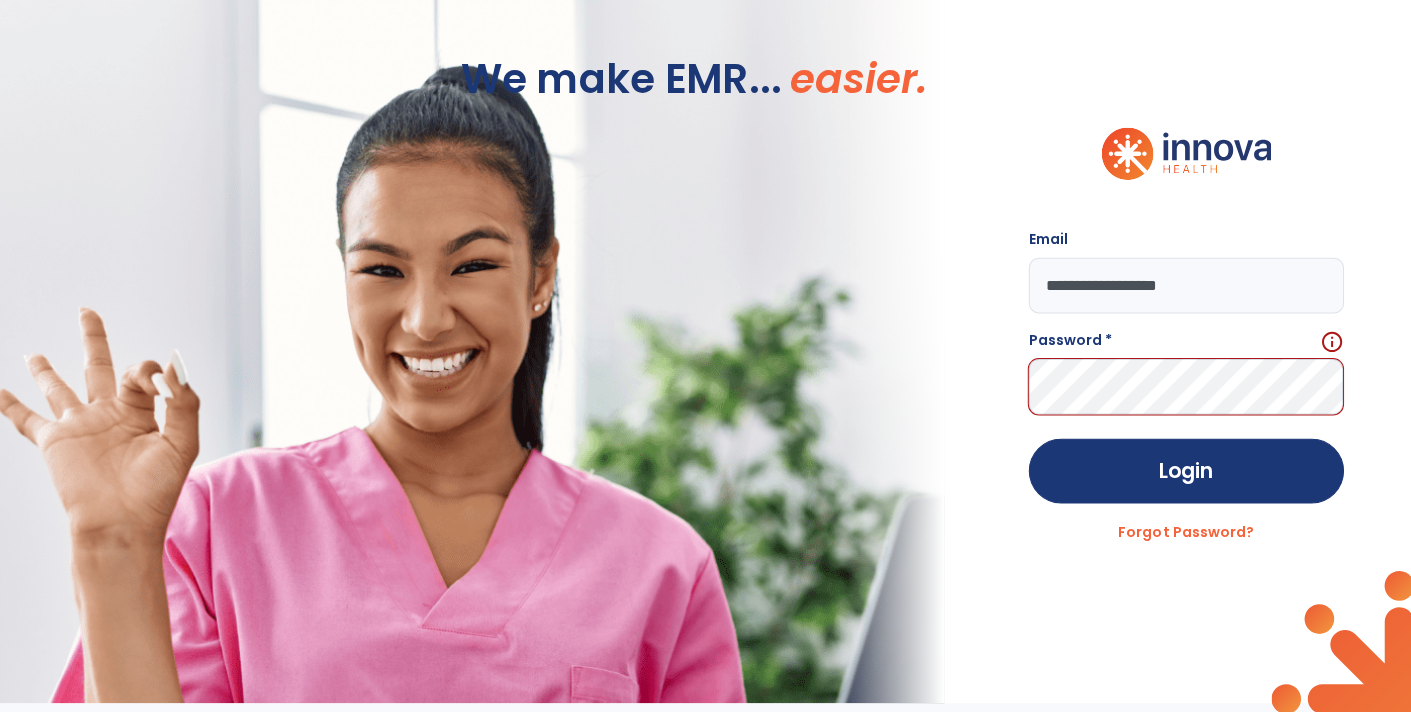 scroll, scrollTop: 0, scrollLeft: 0, axis: both 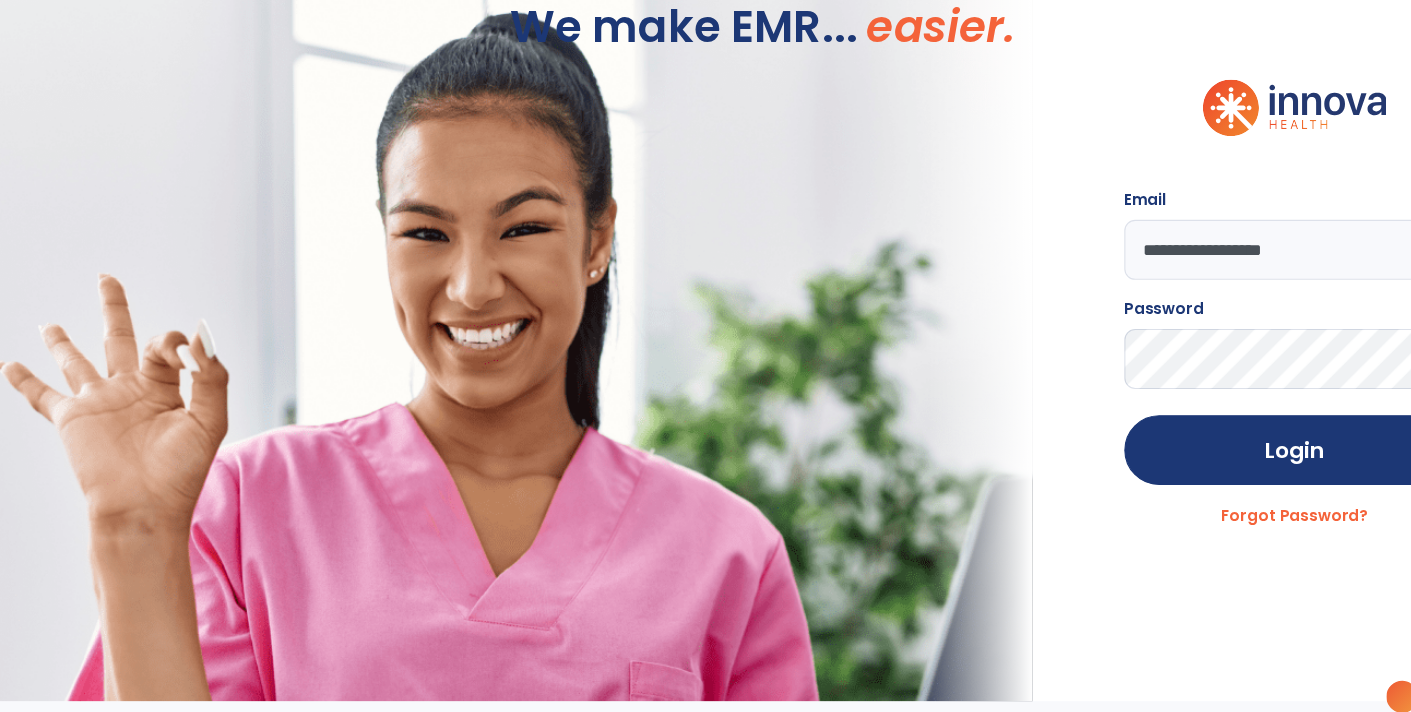 click on "Login" 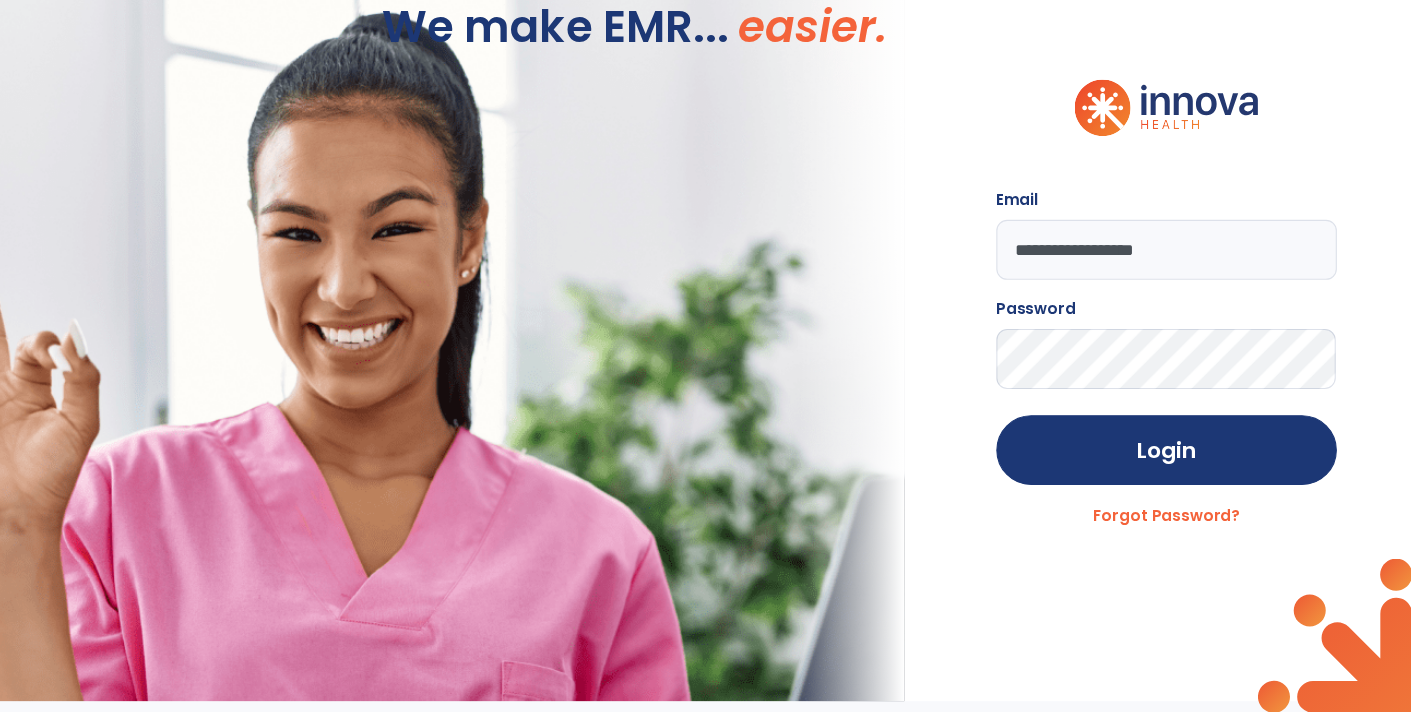 click on "Login" 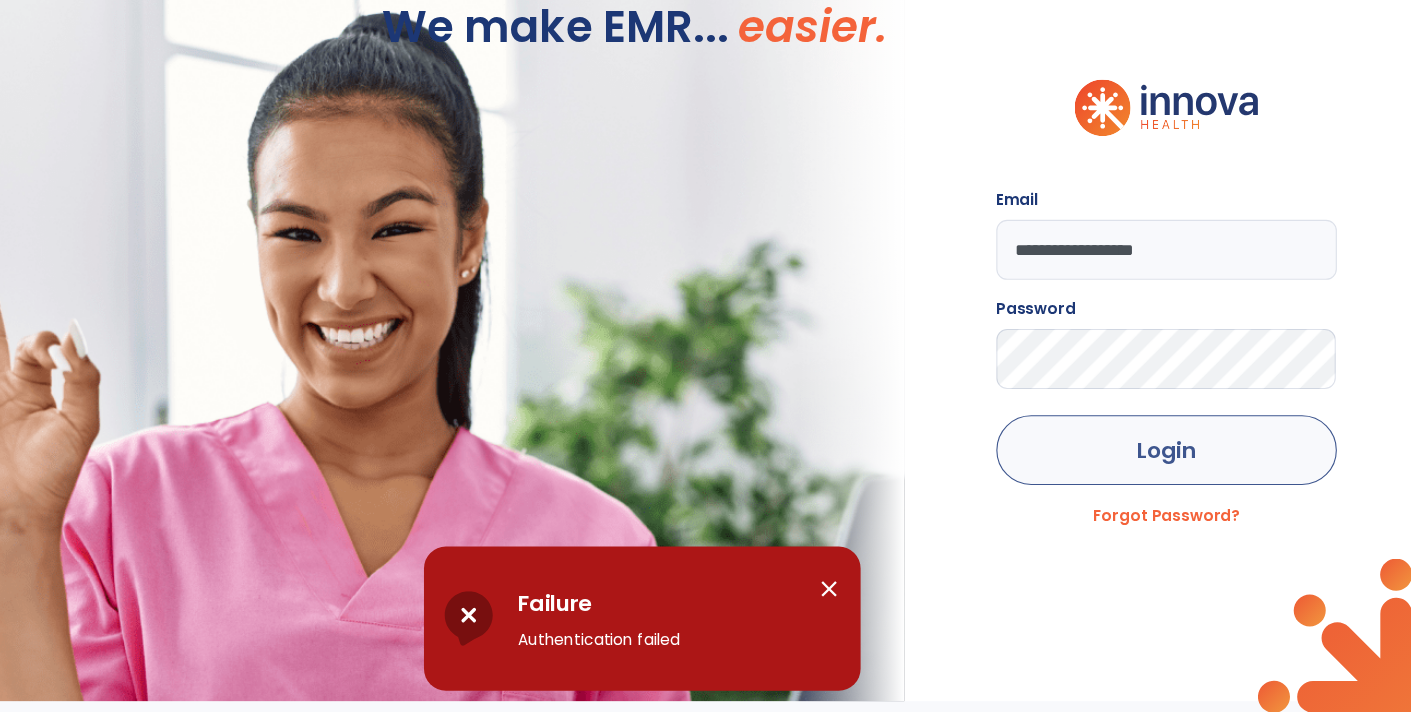 click on "Login" 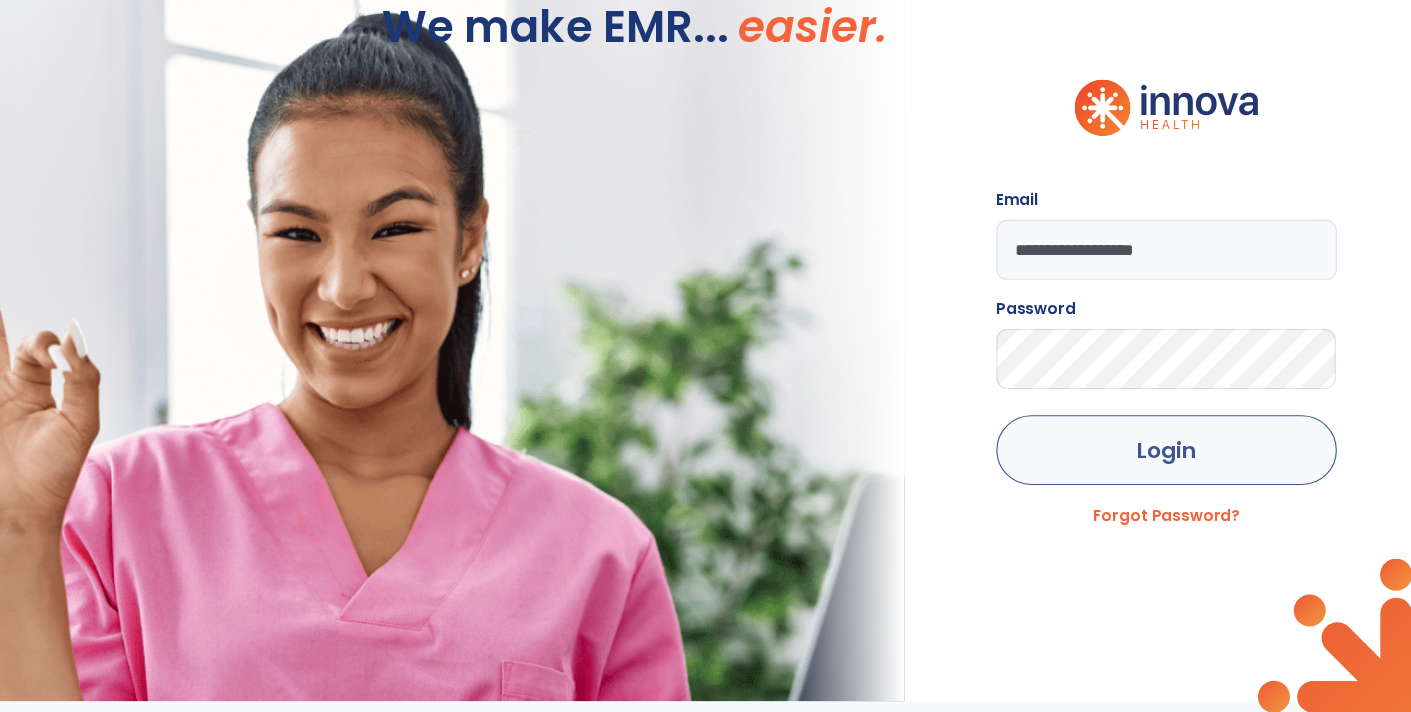 click on "Login" 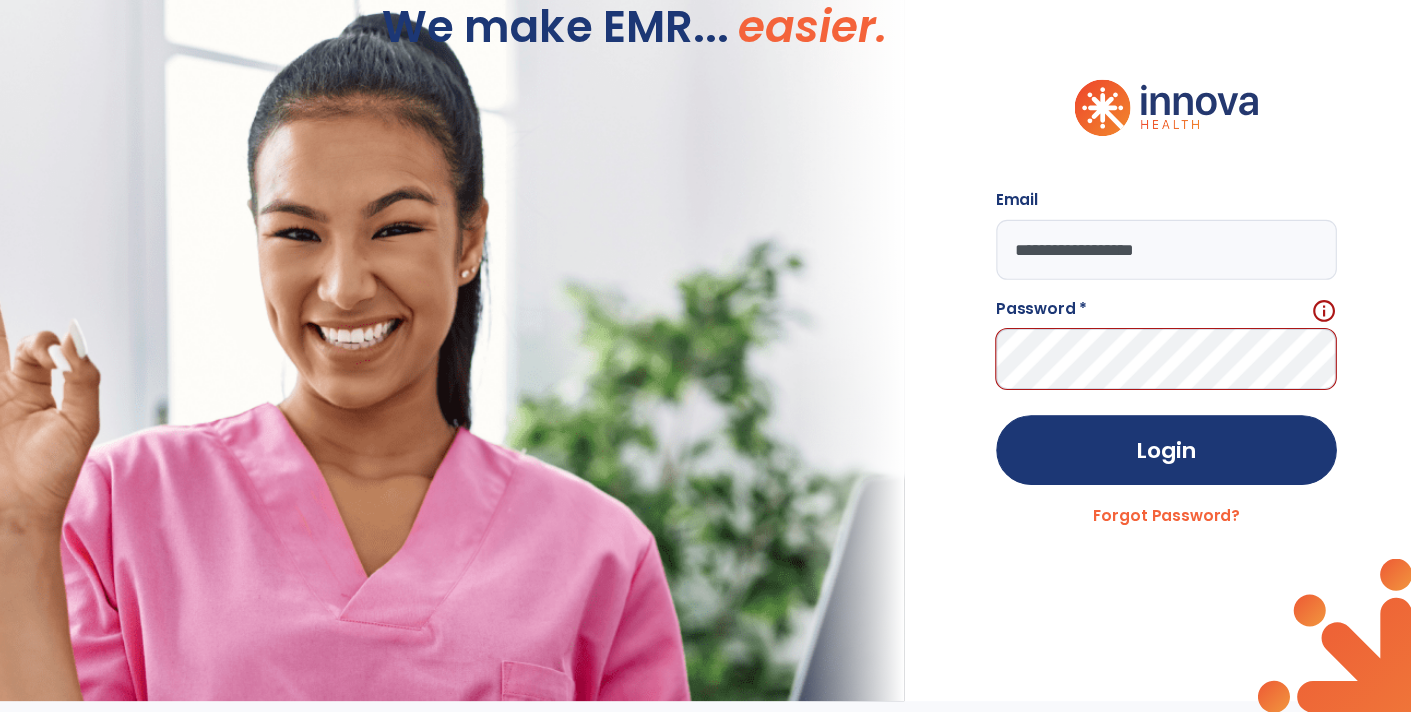 click on "**********" 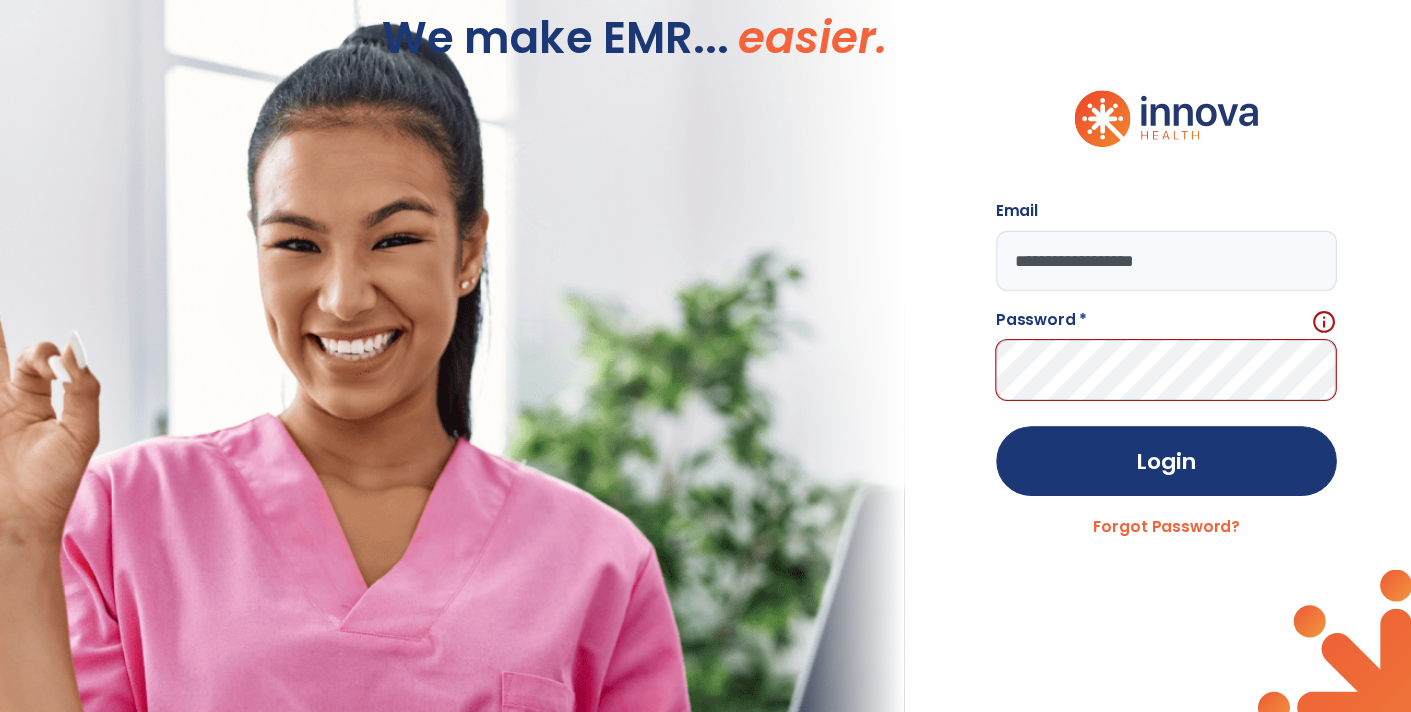 type on "**********" 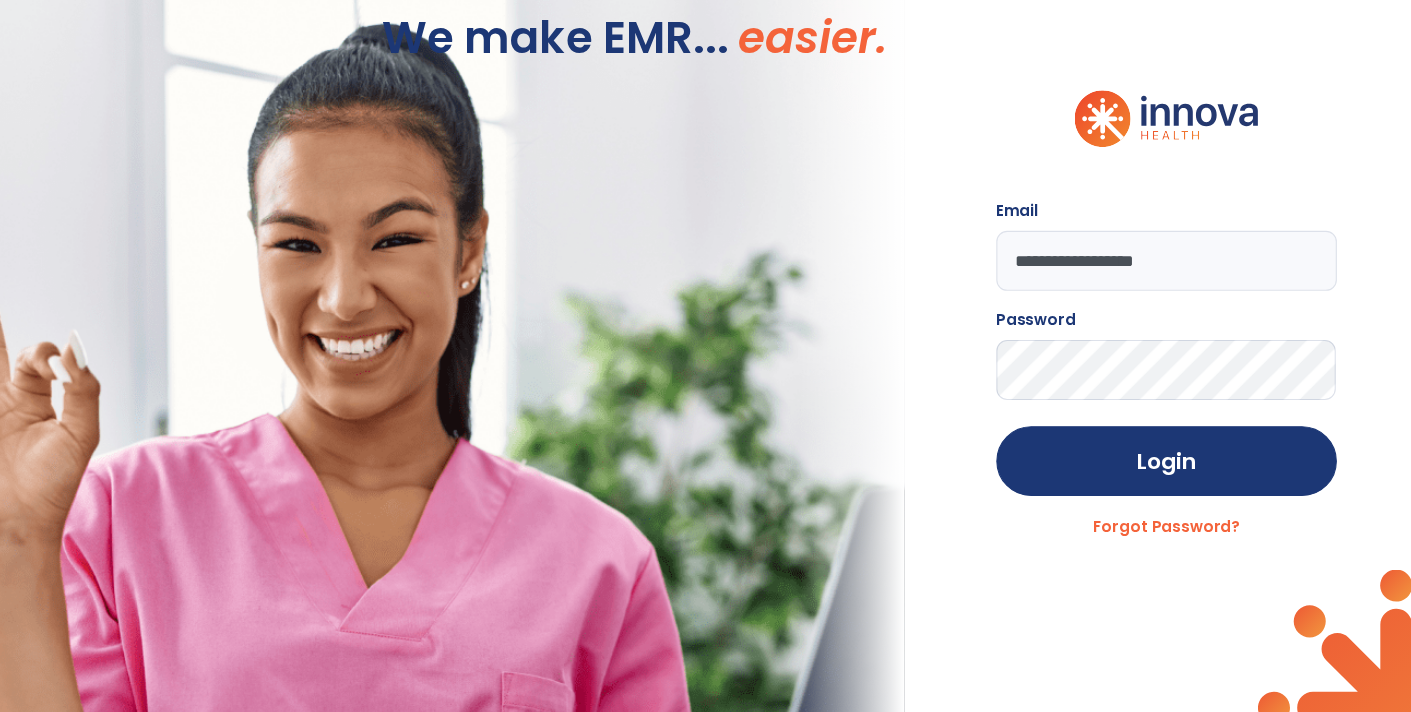 click on "Login" 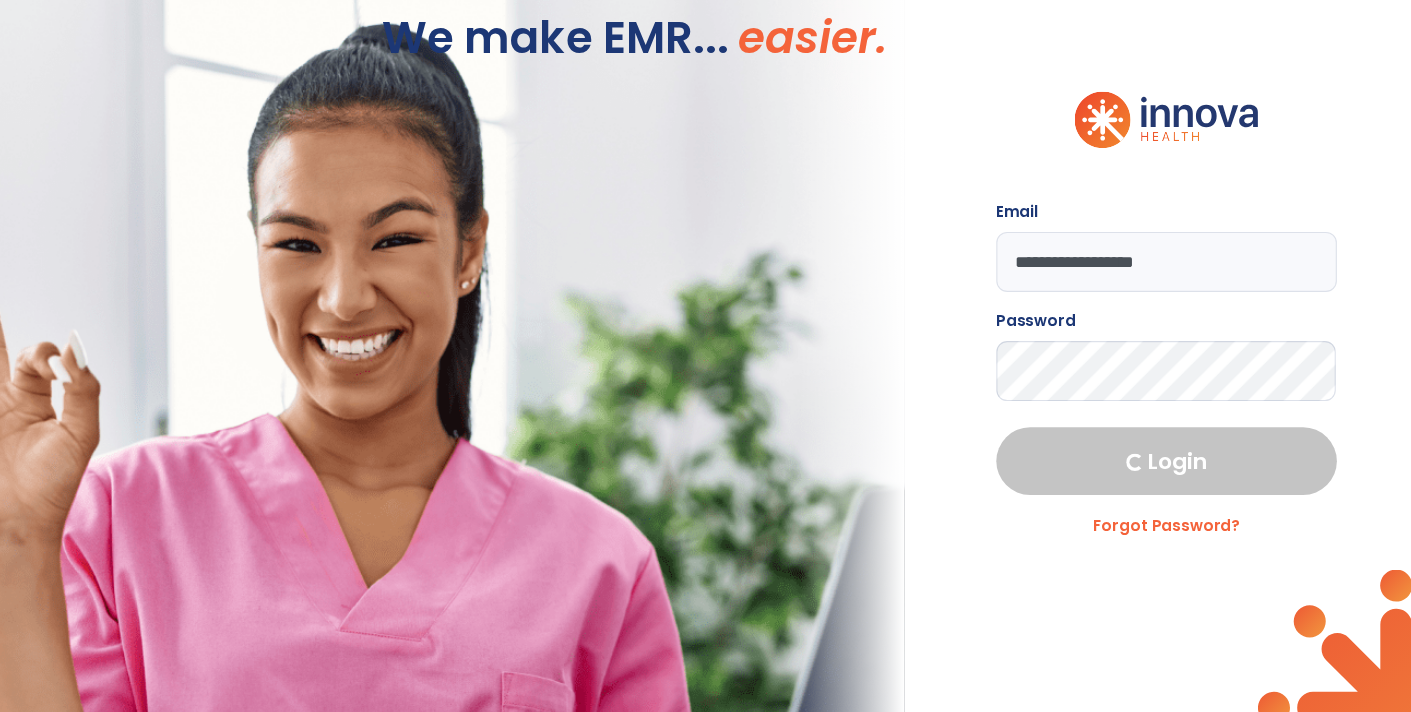 select on "****" 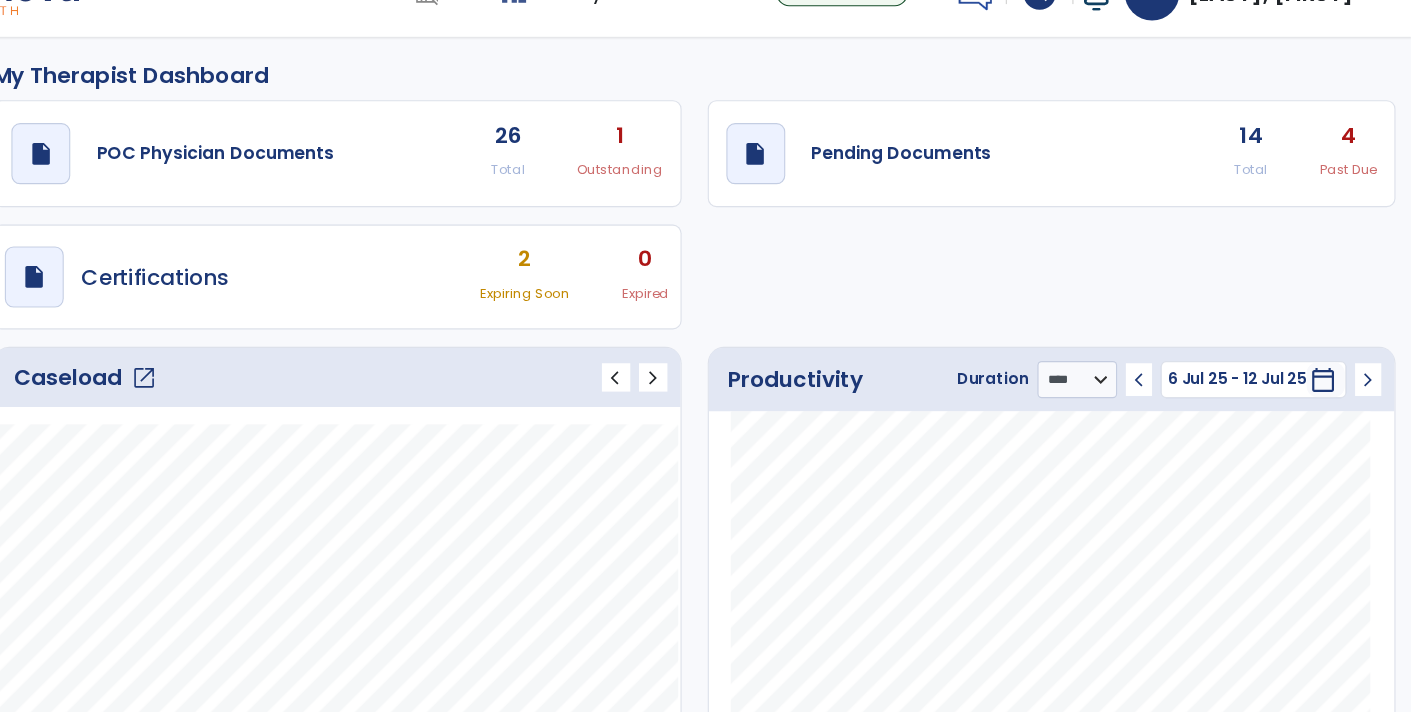 click on "Total" 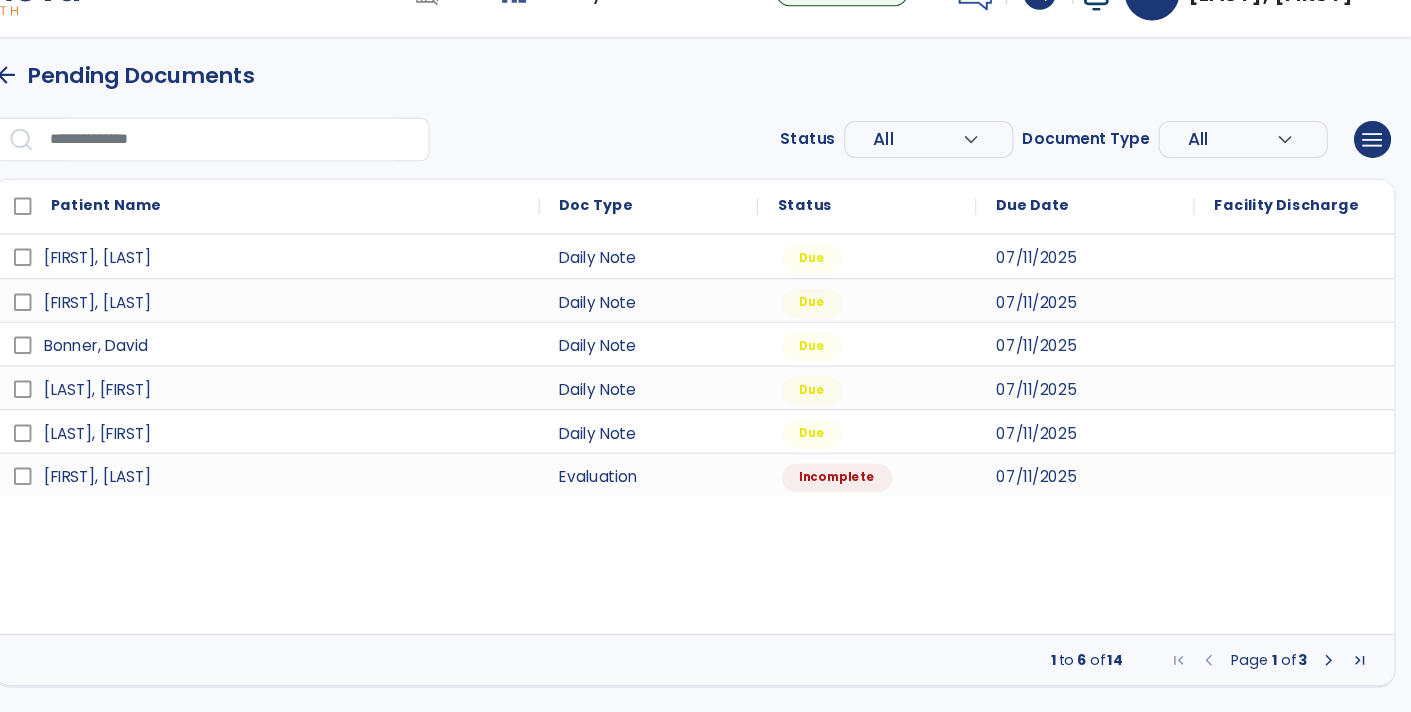 scroll, scrollTop: 0, scrollLeft: 0, axis: both 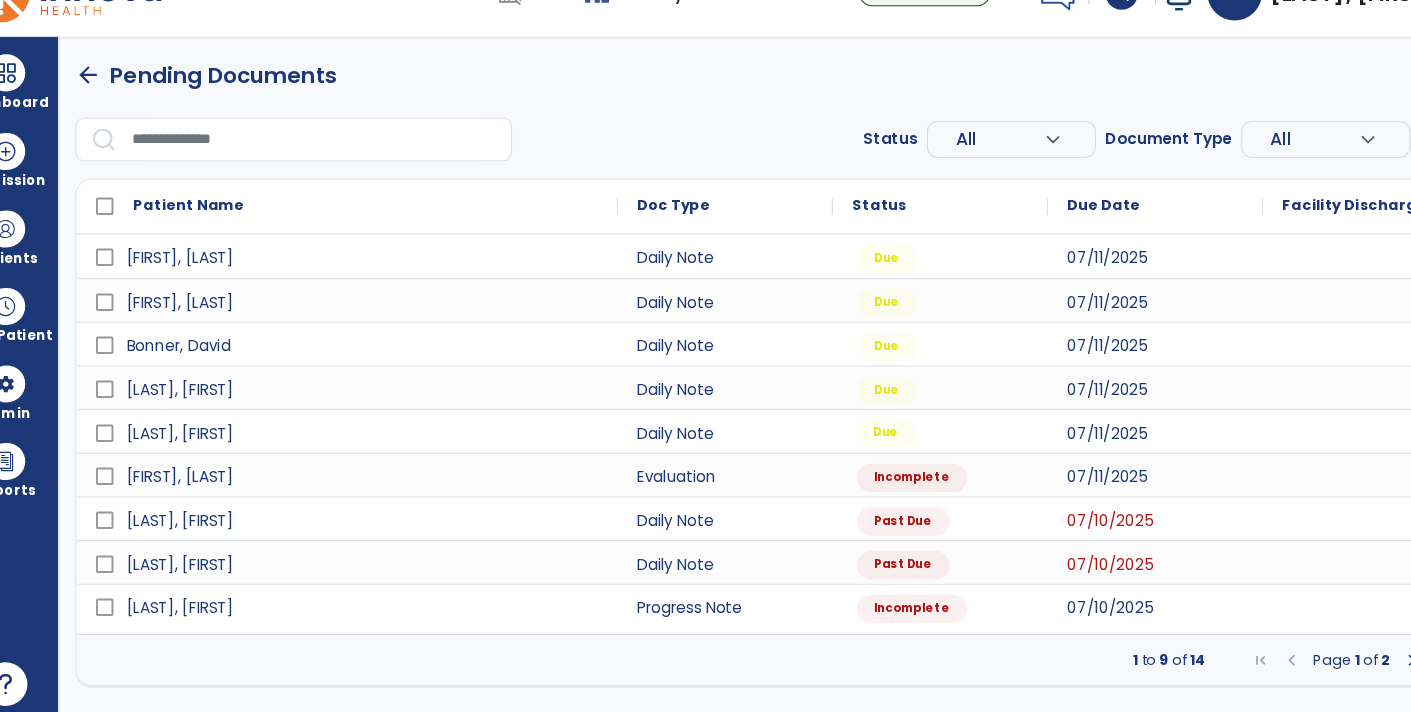 click on "Due" at bounding box center [853, 446] 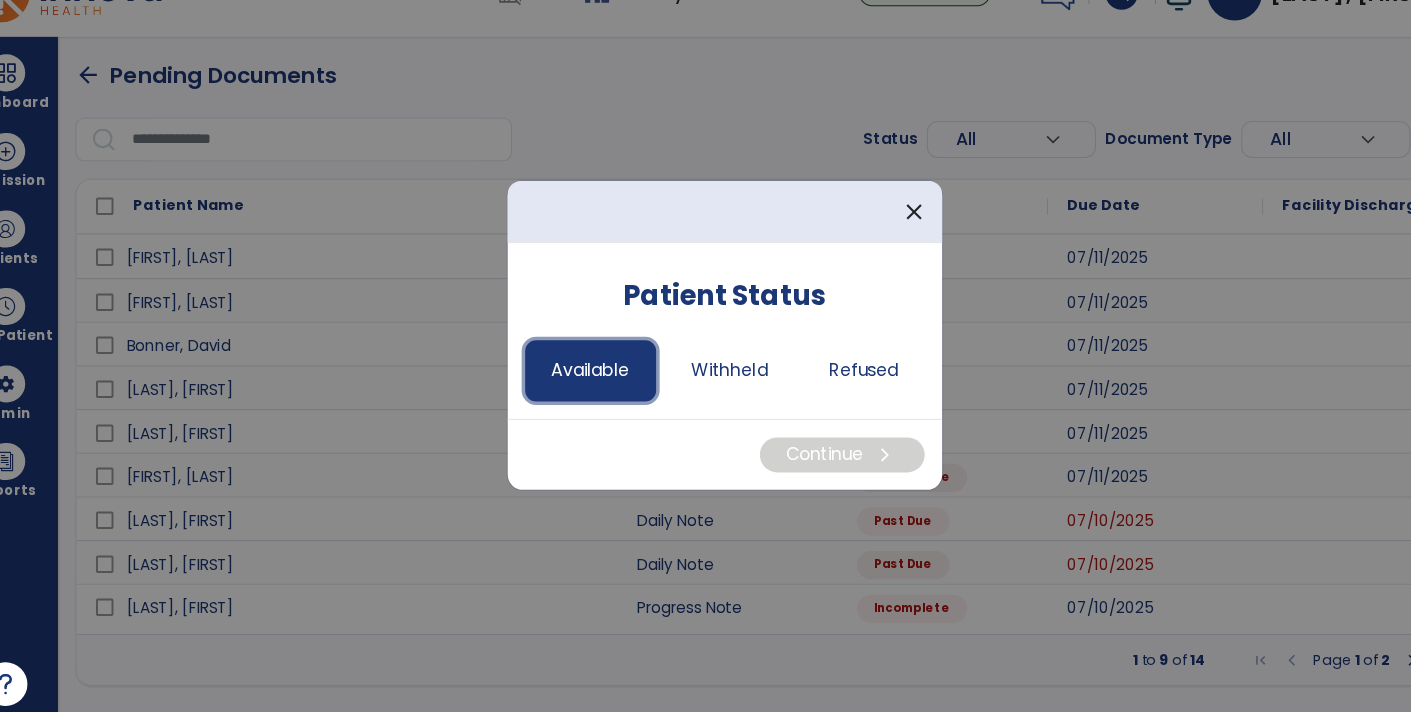 click on "Available" at bounding box center (583, 389) 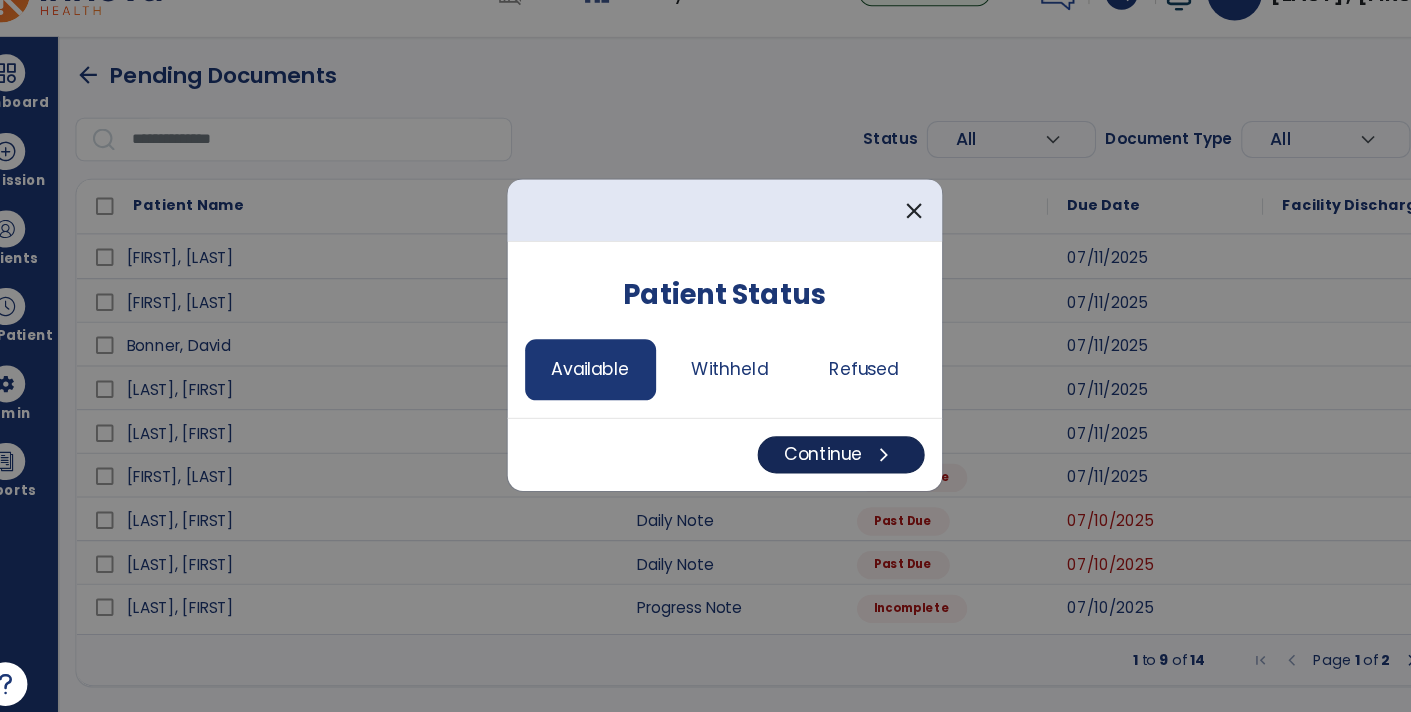click on "Continue   chevron_right" at bounding box center [812, 466] 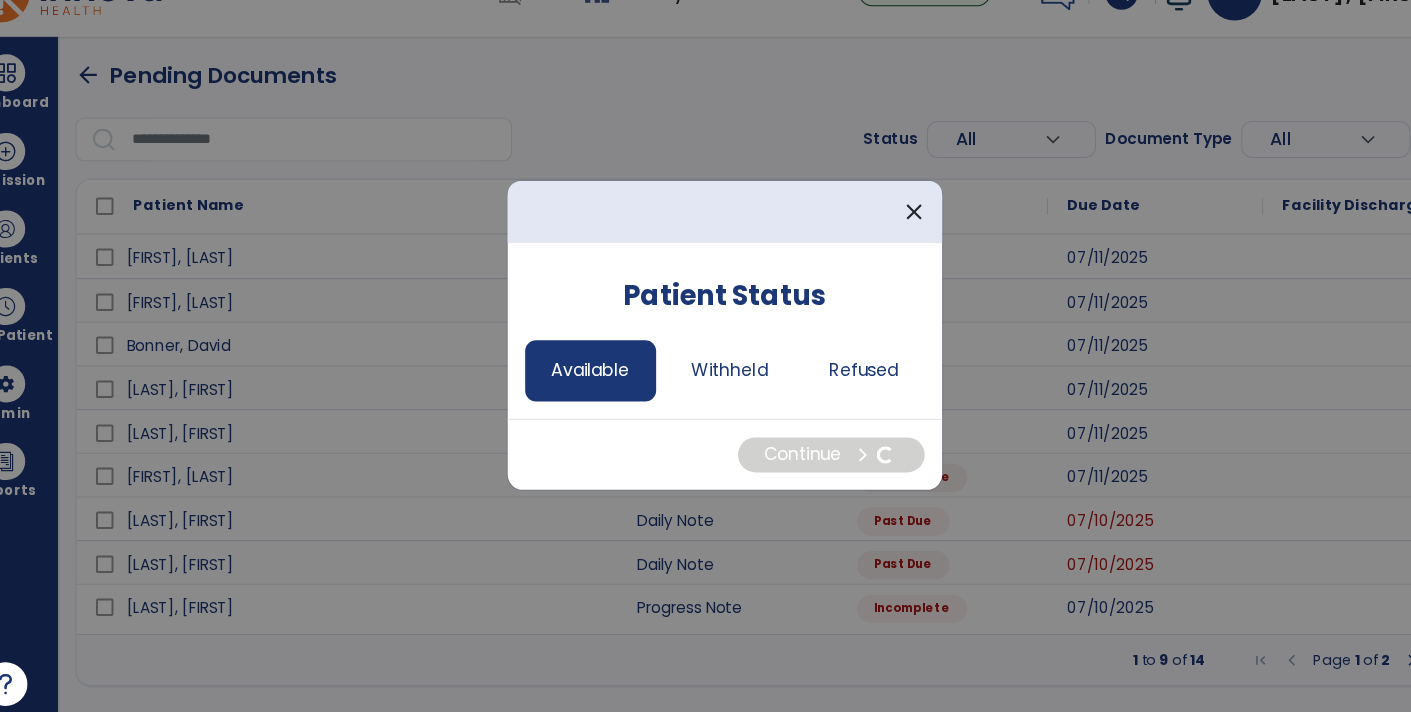 select on "*" 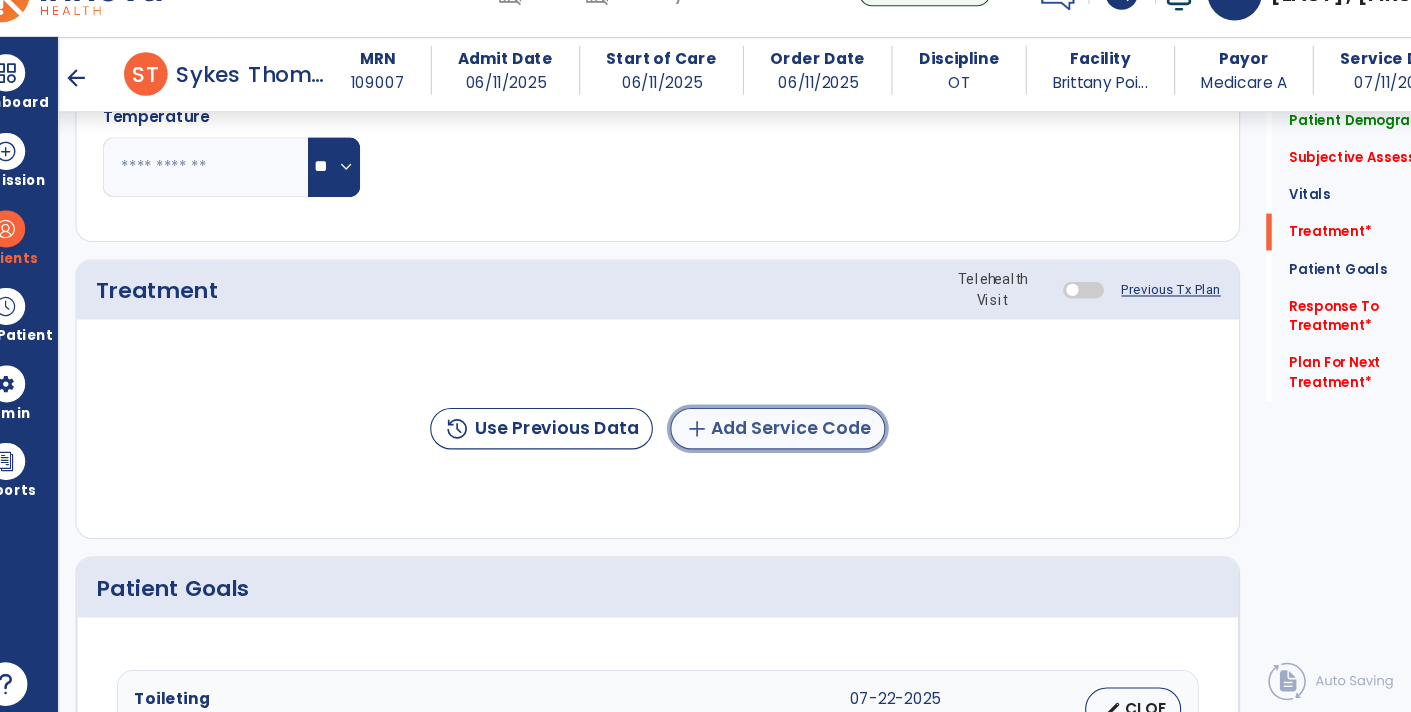 click on "add  Add Service Code" 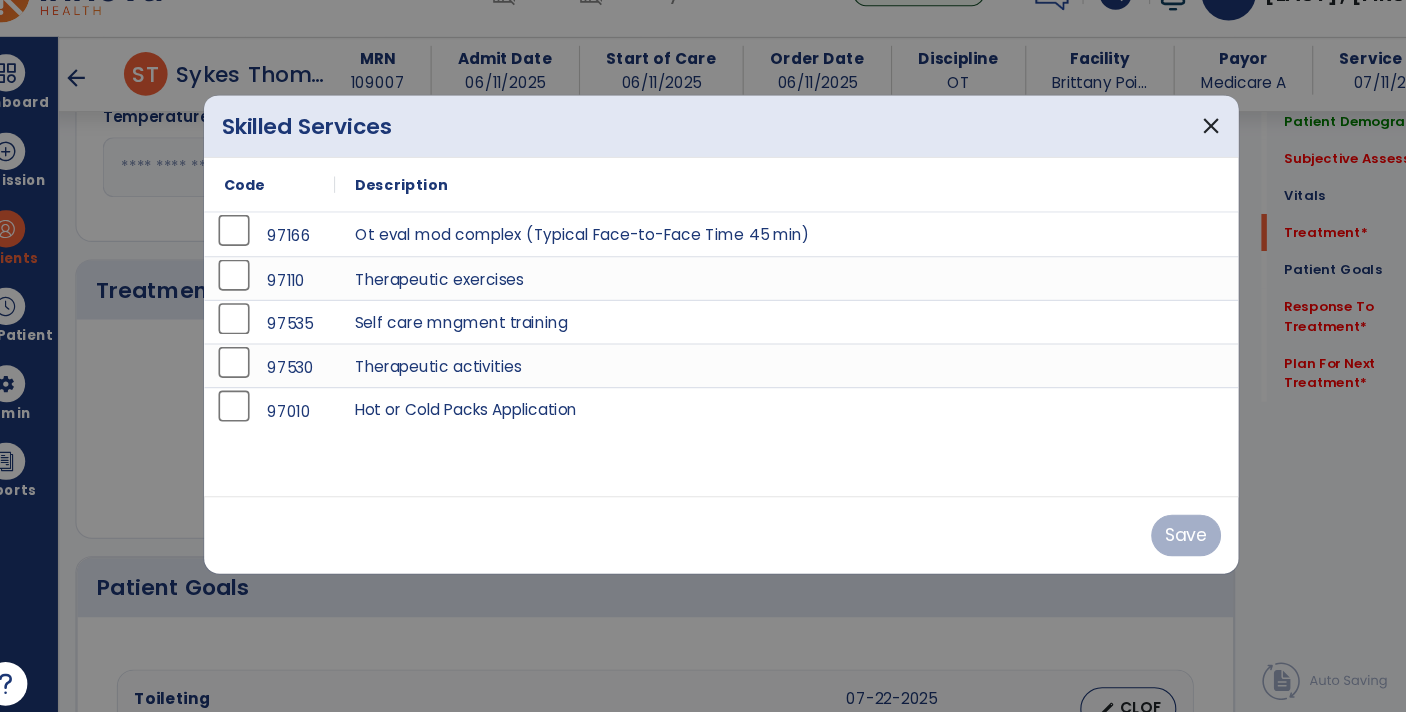 scroll, scrollTop: 1122, scrollLeft: 0, axis: vertical 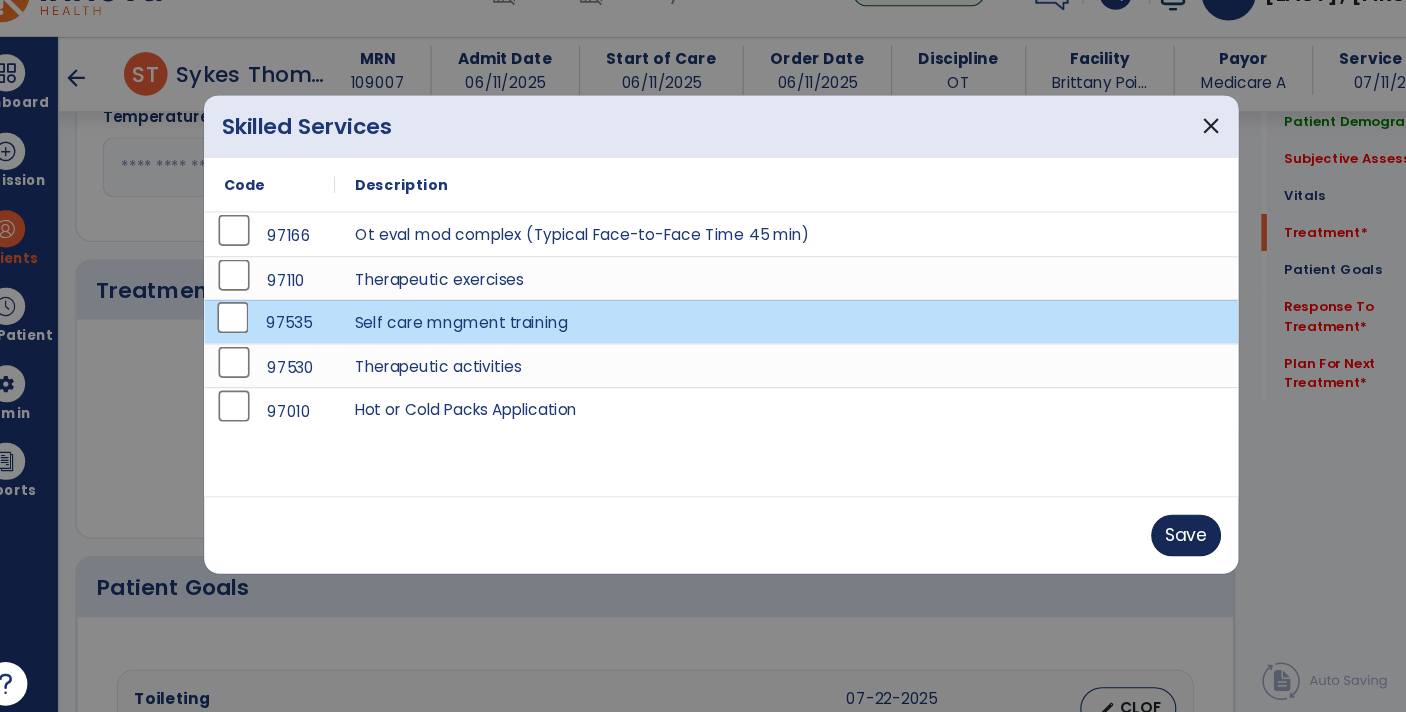 click on "Save" at bounding box center [1129, 540] 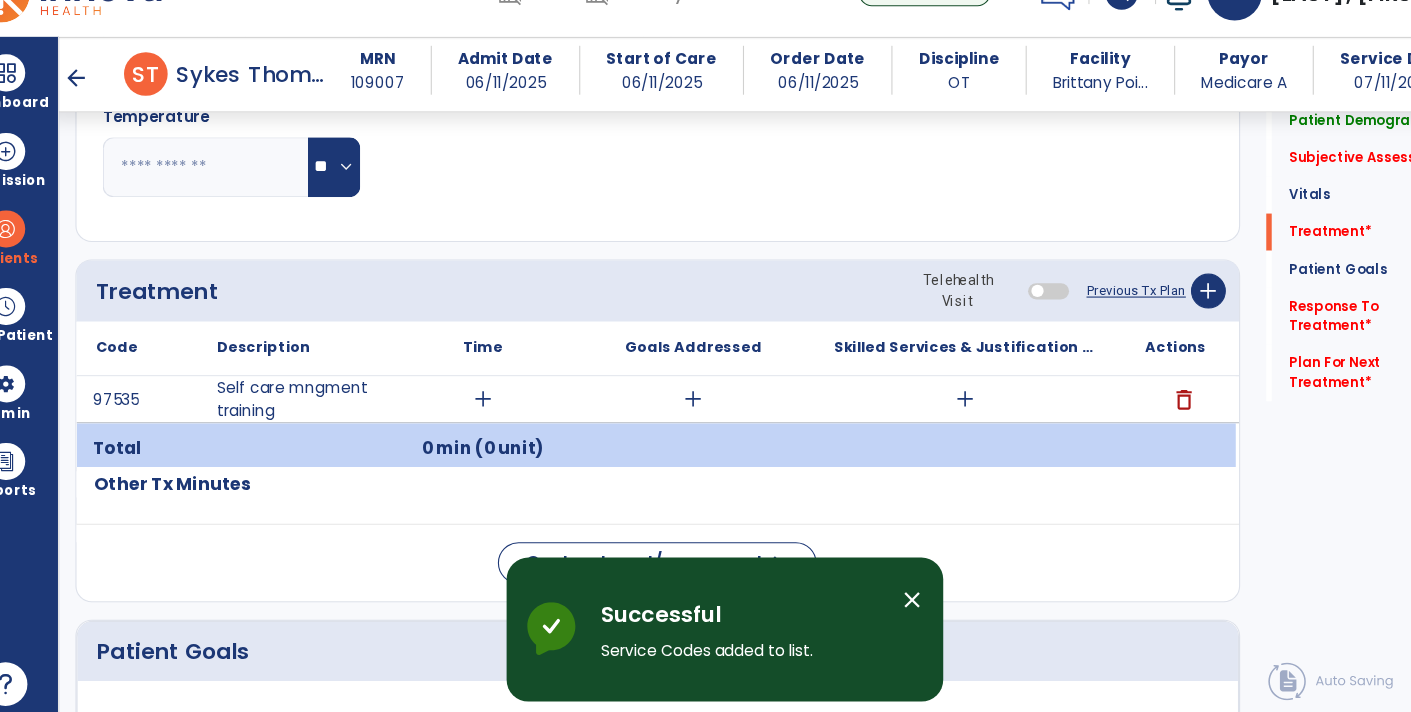 click on "add" at bounding box center (484, 415) 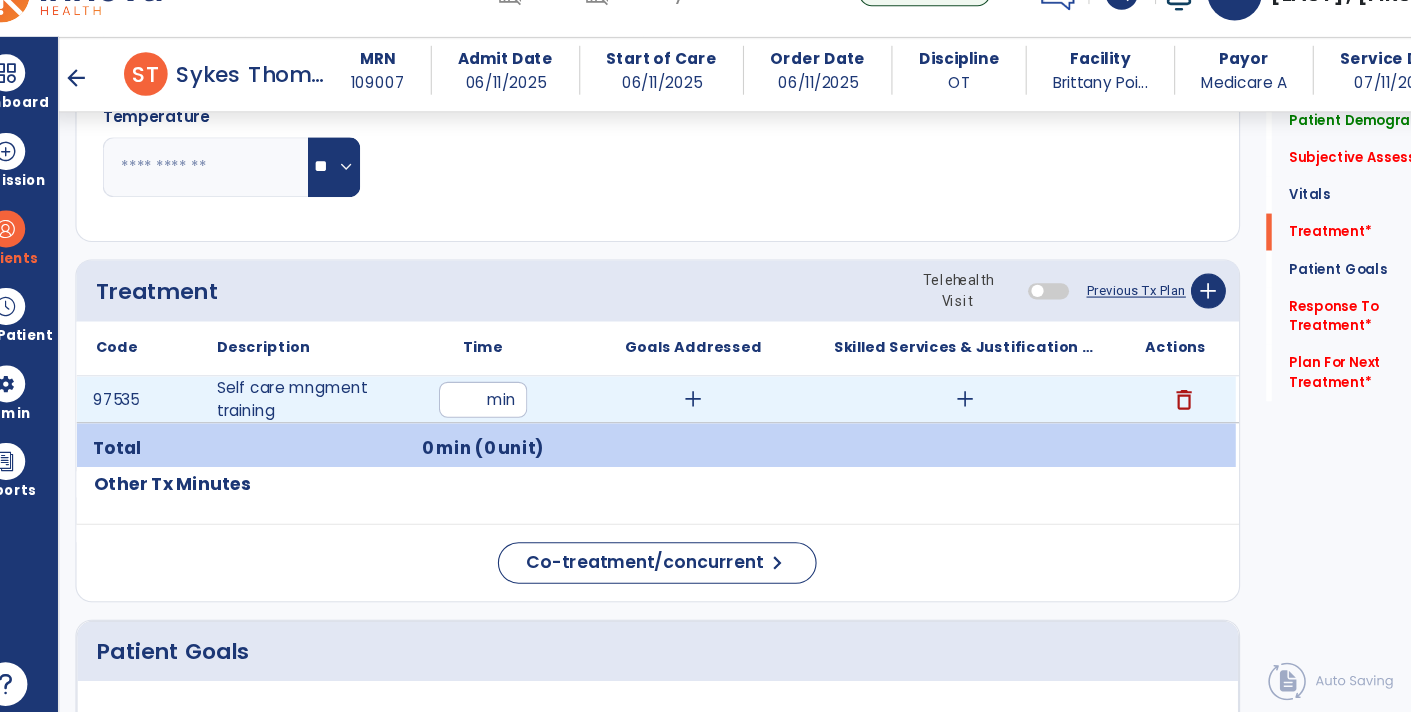 type on "**" 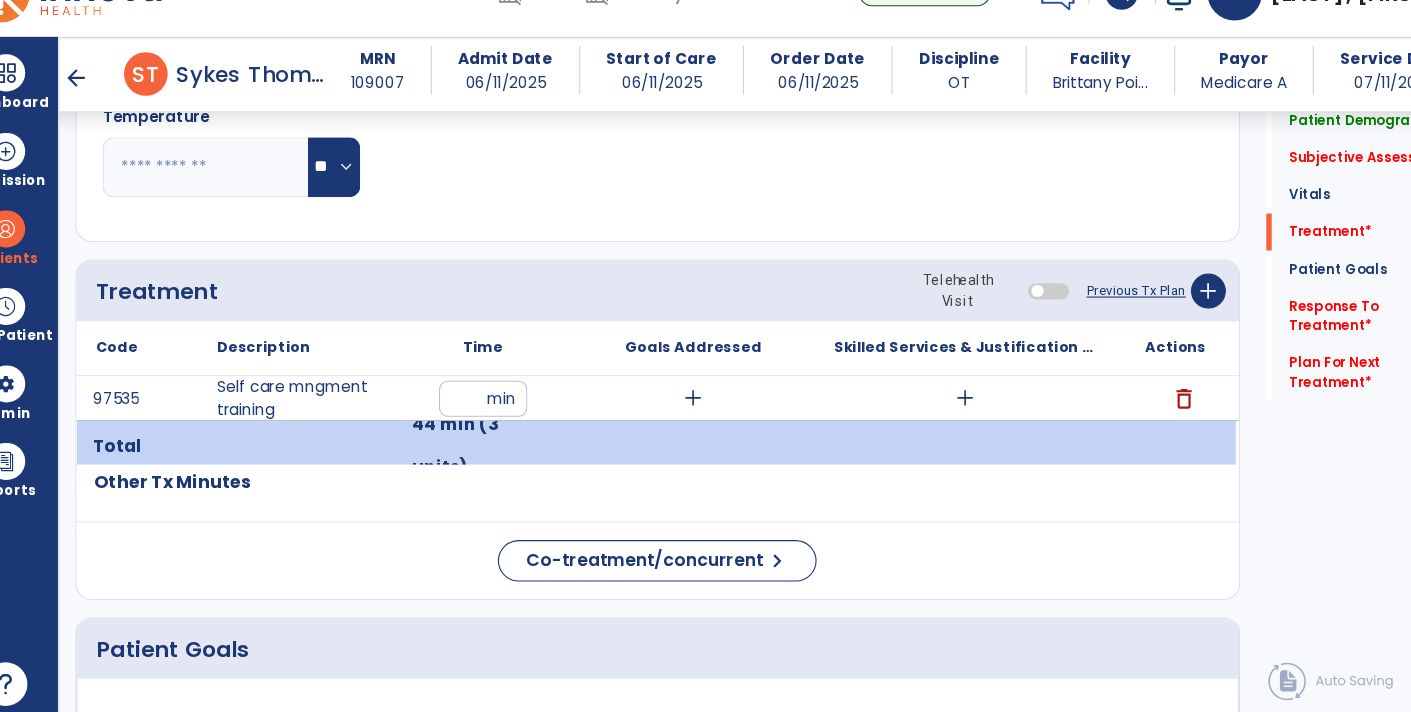 click on "add" at bounding box center [677, 414] 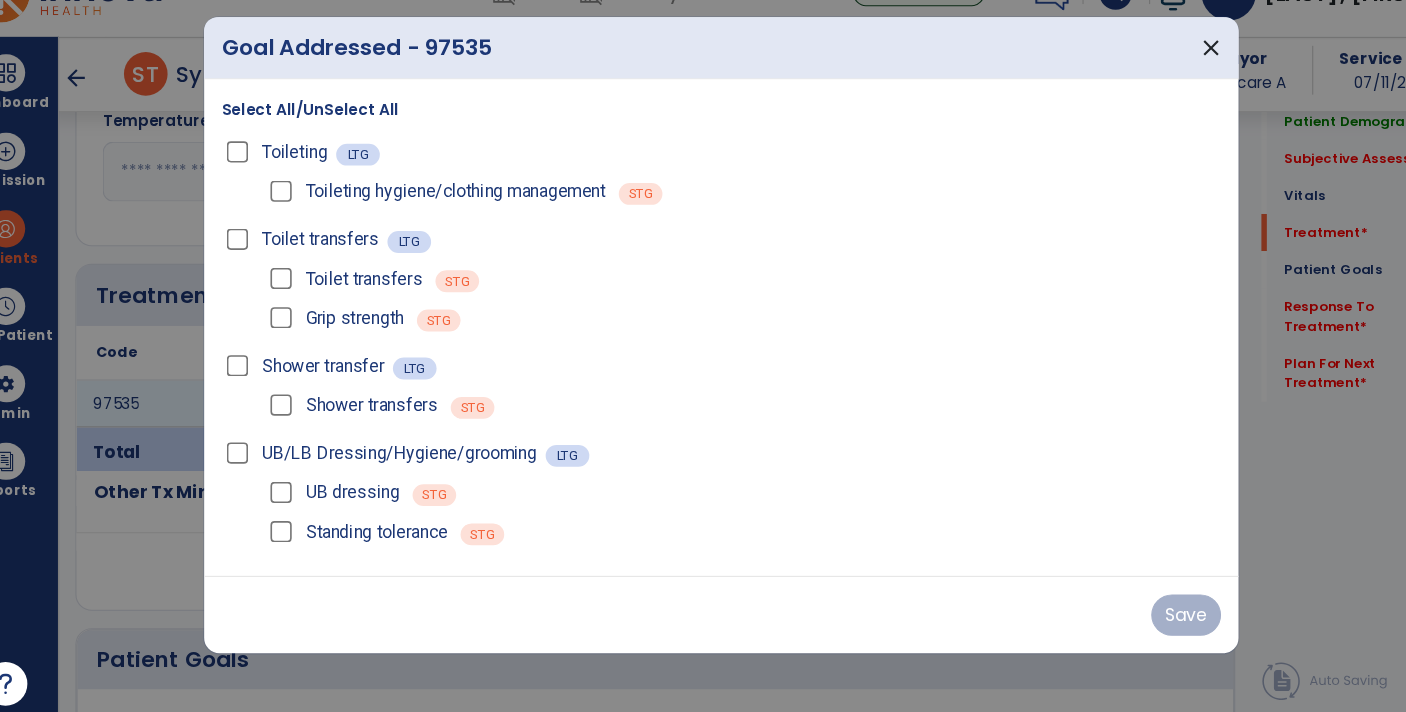 scroll, scrollTop: 1122, scrollLeft: 0, axis: vertical 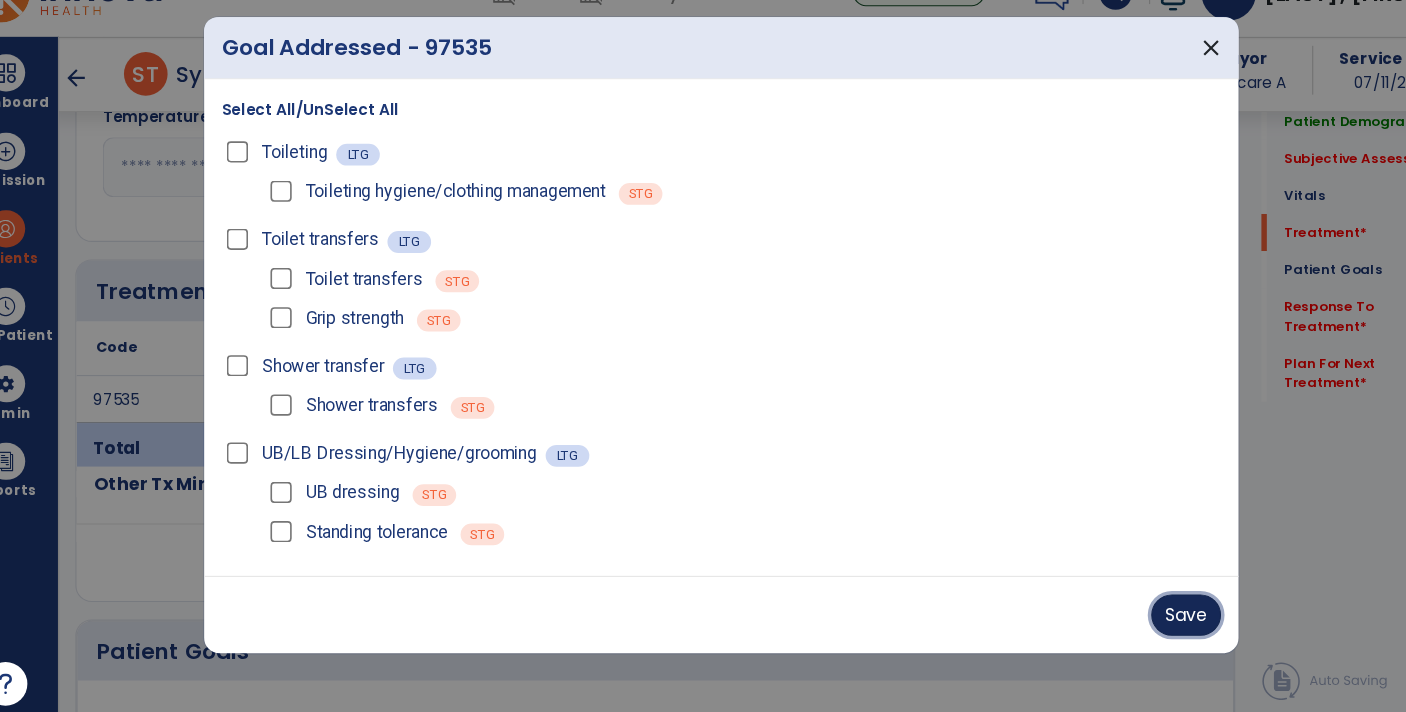 click on "Save" at bounding box center (1129, 613) 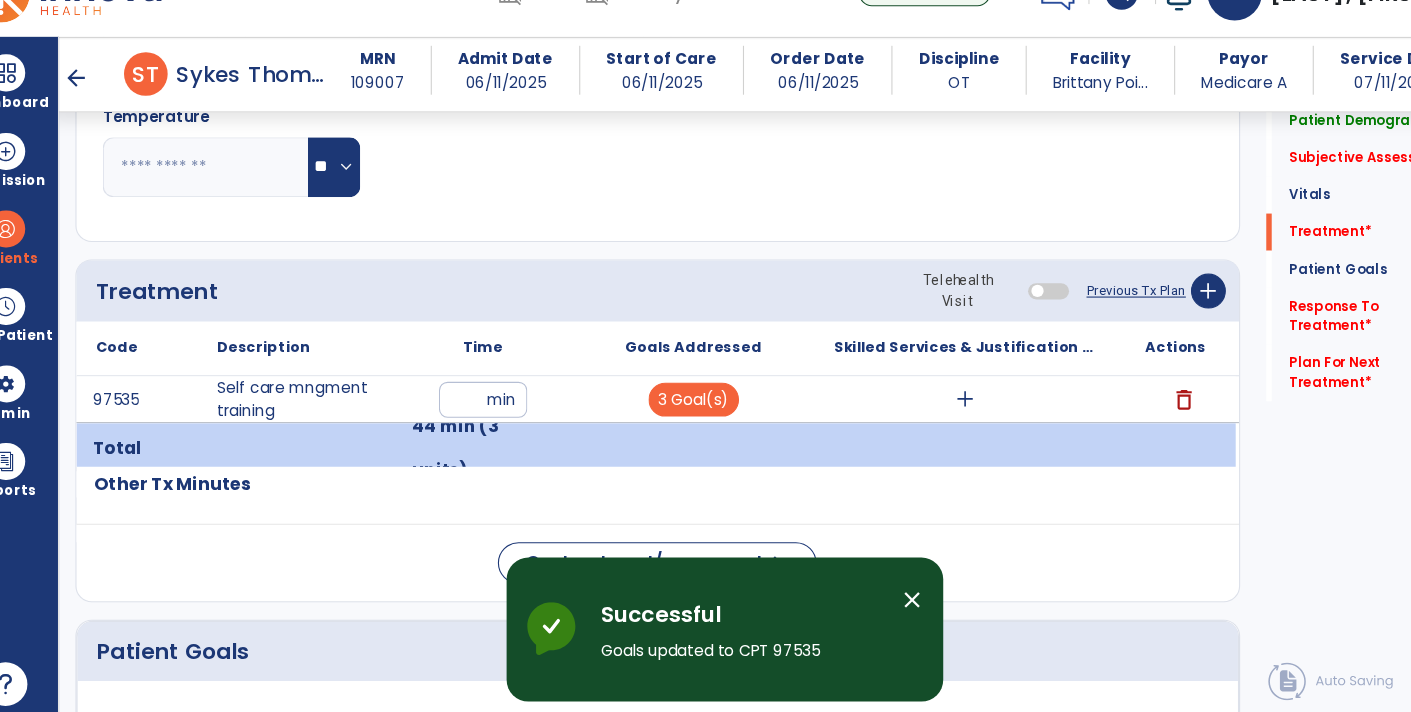 click on "add" at bounding box center [926, 415] 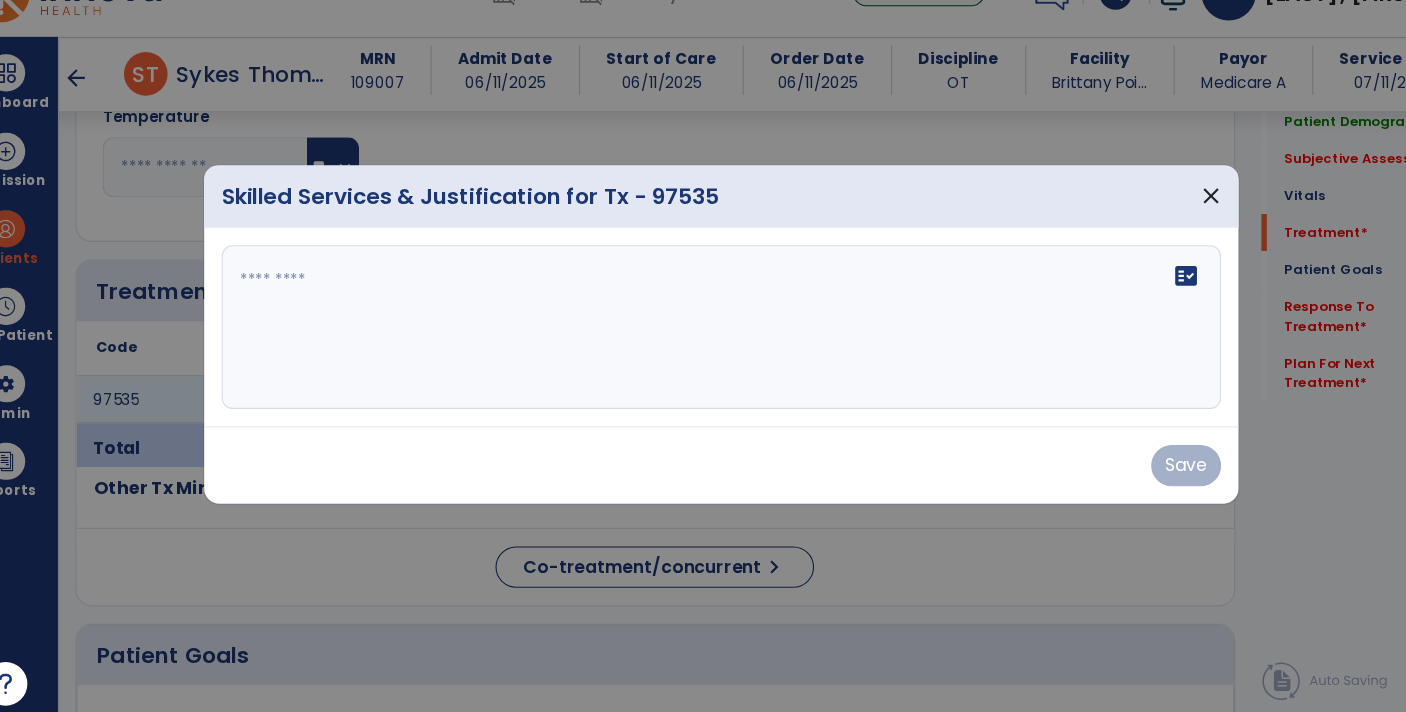scroll, scrollTop: 1122, scrollLeft: 0, axis: vertical 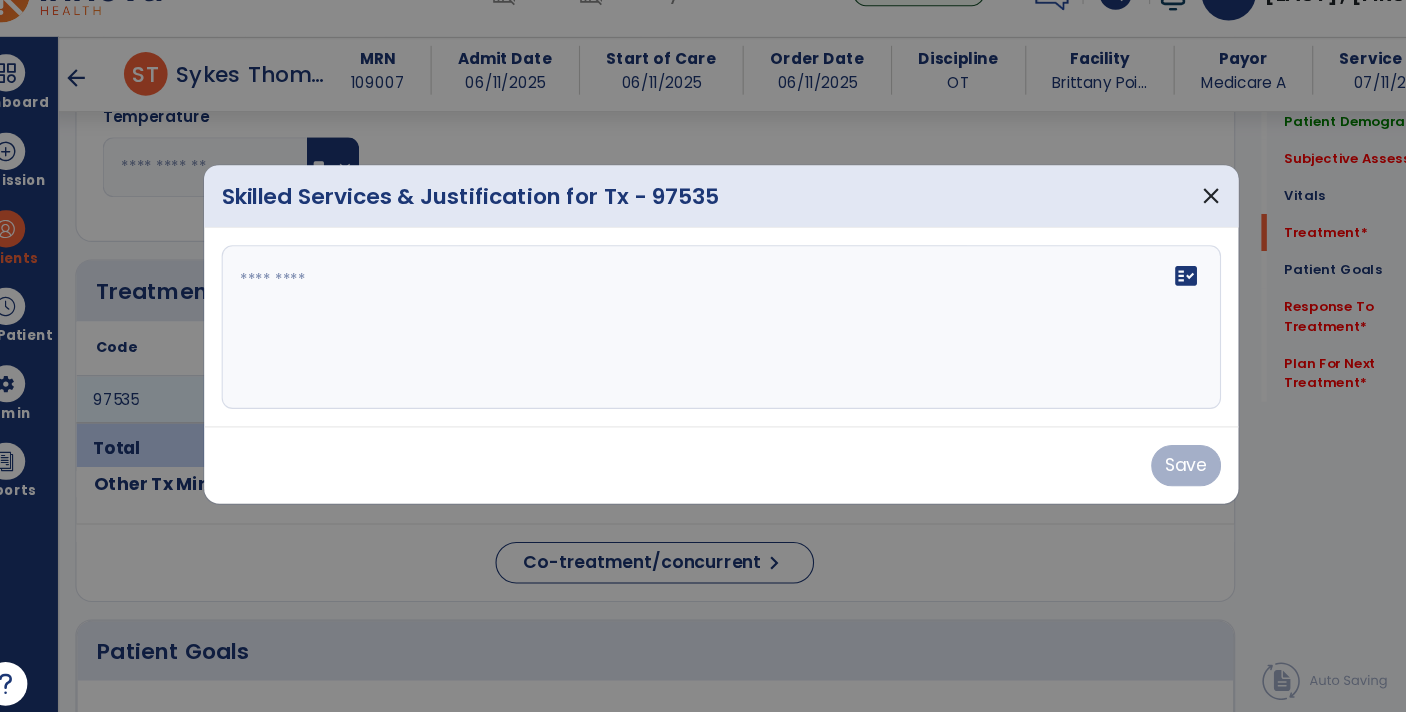 click on "fact_check" at bounding box center (703, 349) 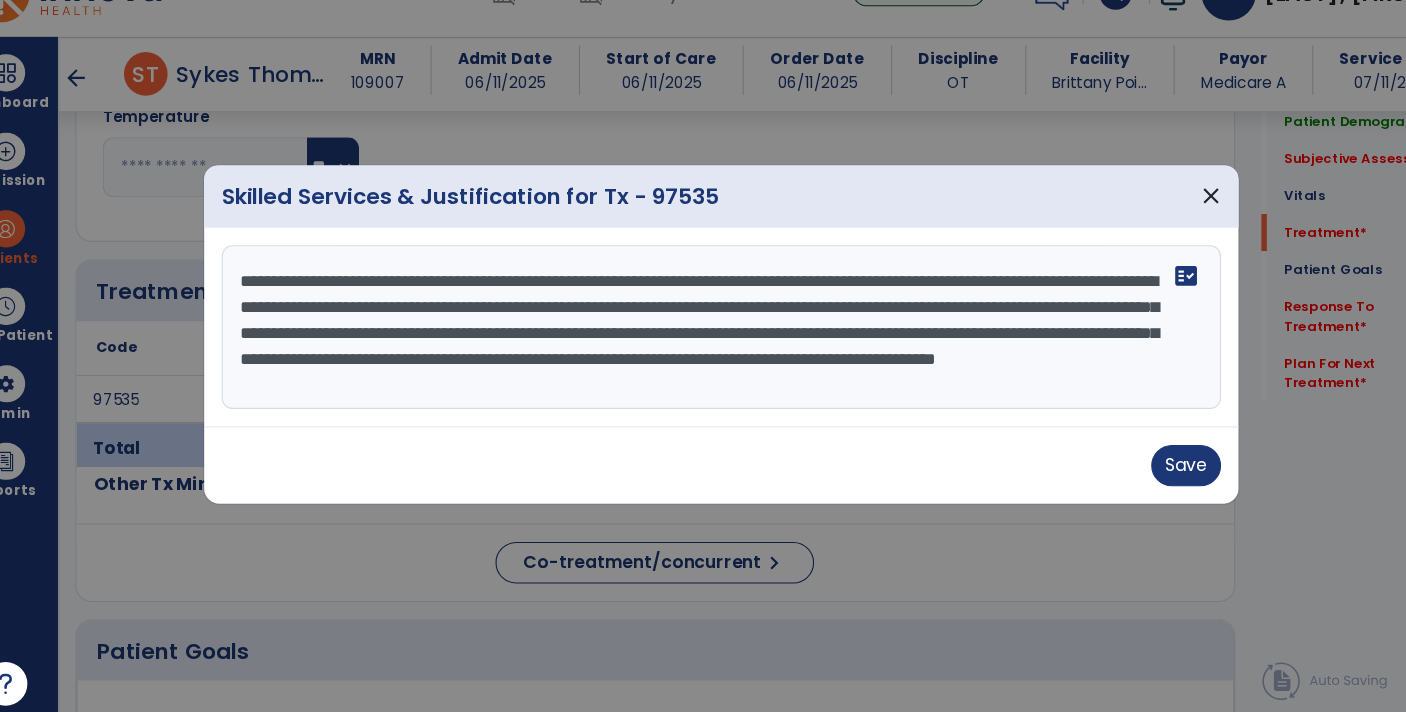 scroll, scrollTop: 15, scrollLeft: 0, axis: vertical 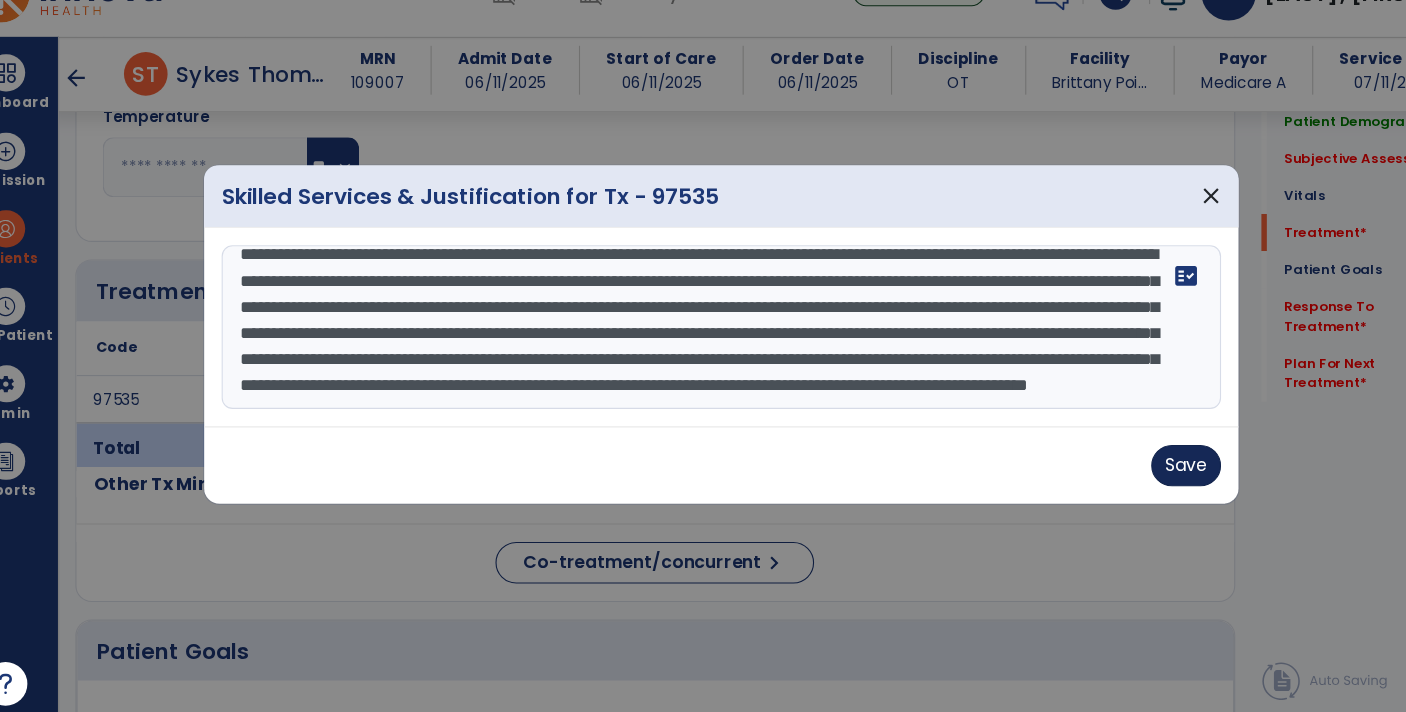 type on "**********" 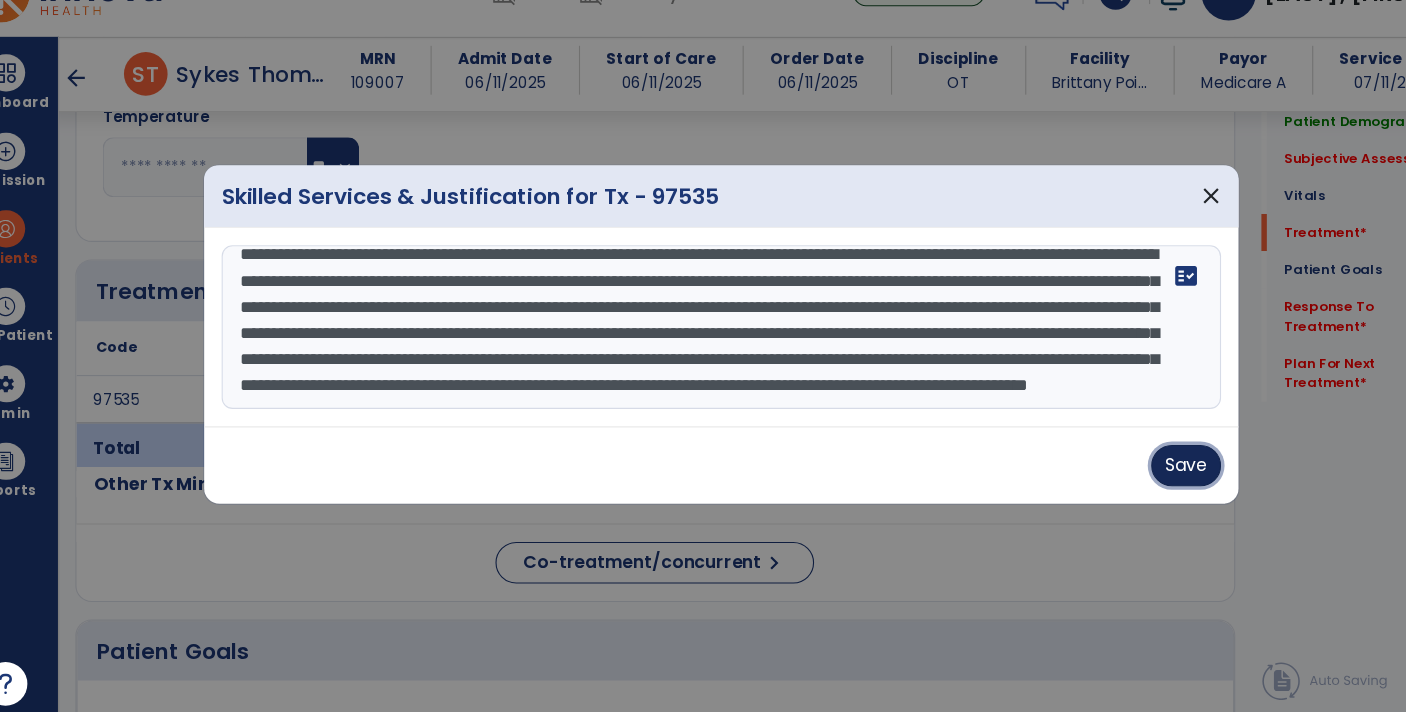 click on "Save" at bounding box center [1129, 476] 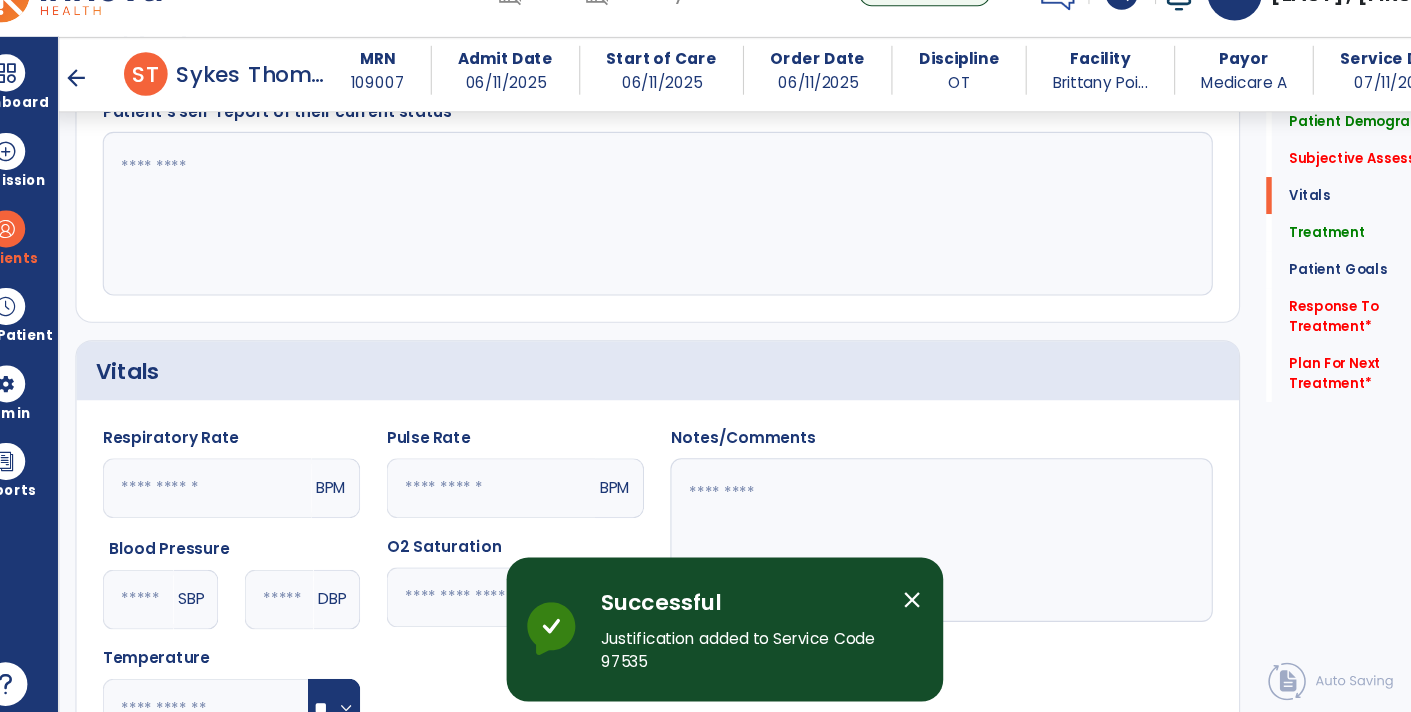 scroll, scrollTop: 629, scrollLeft: 0, axis: vertical 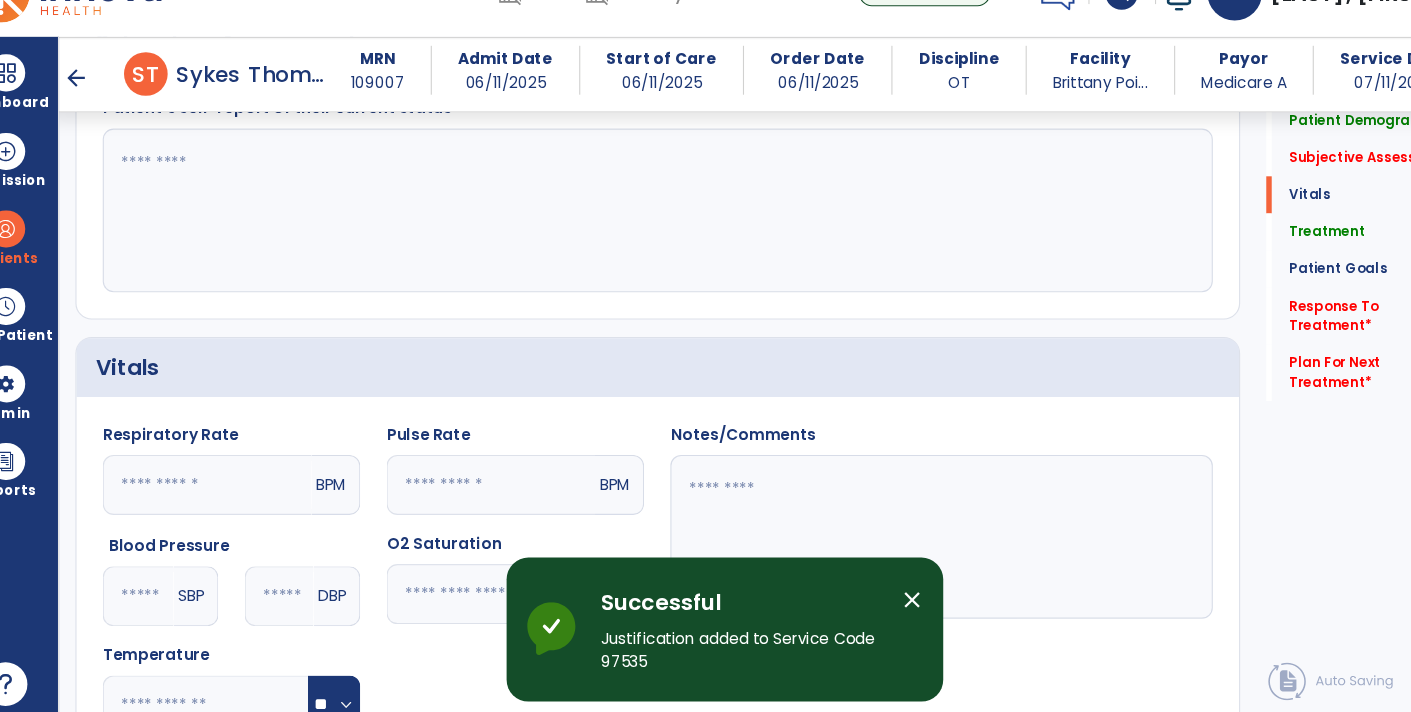 click 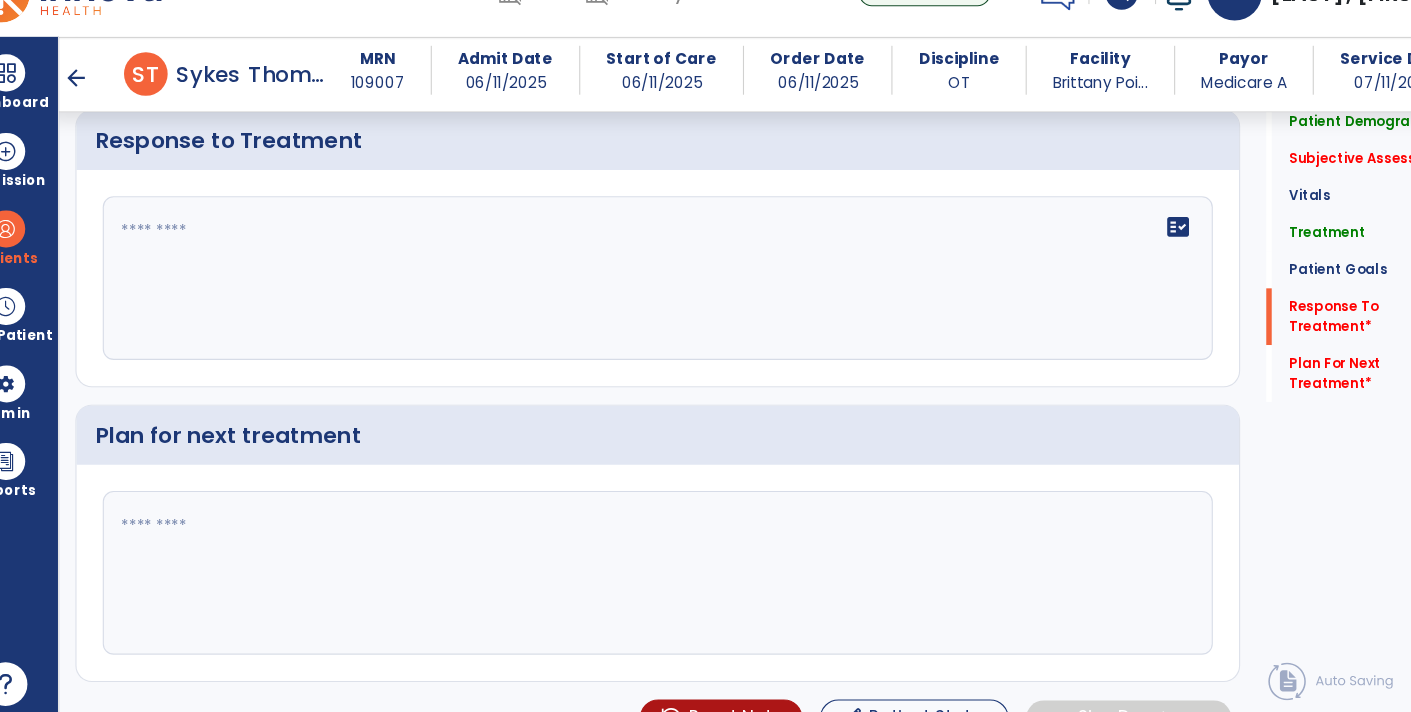scroll, scrollTop: 3360, scrollLeft: 0, axis: vertical 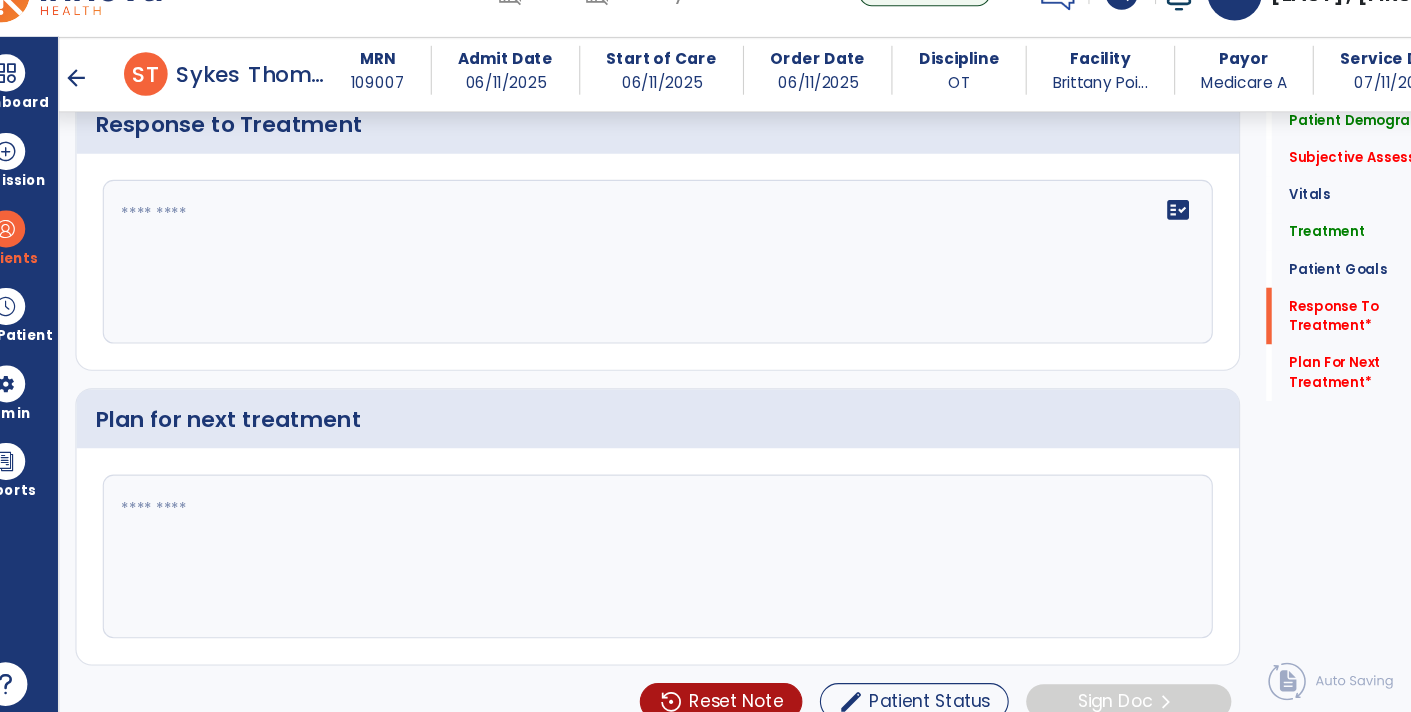 type on "**********" 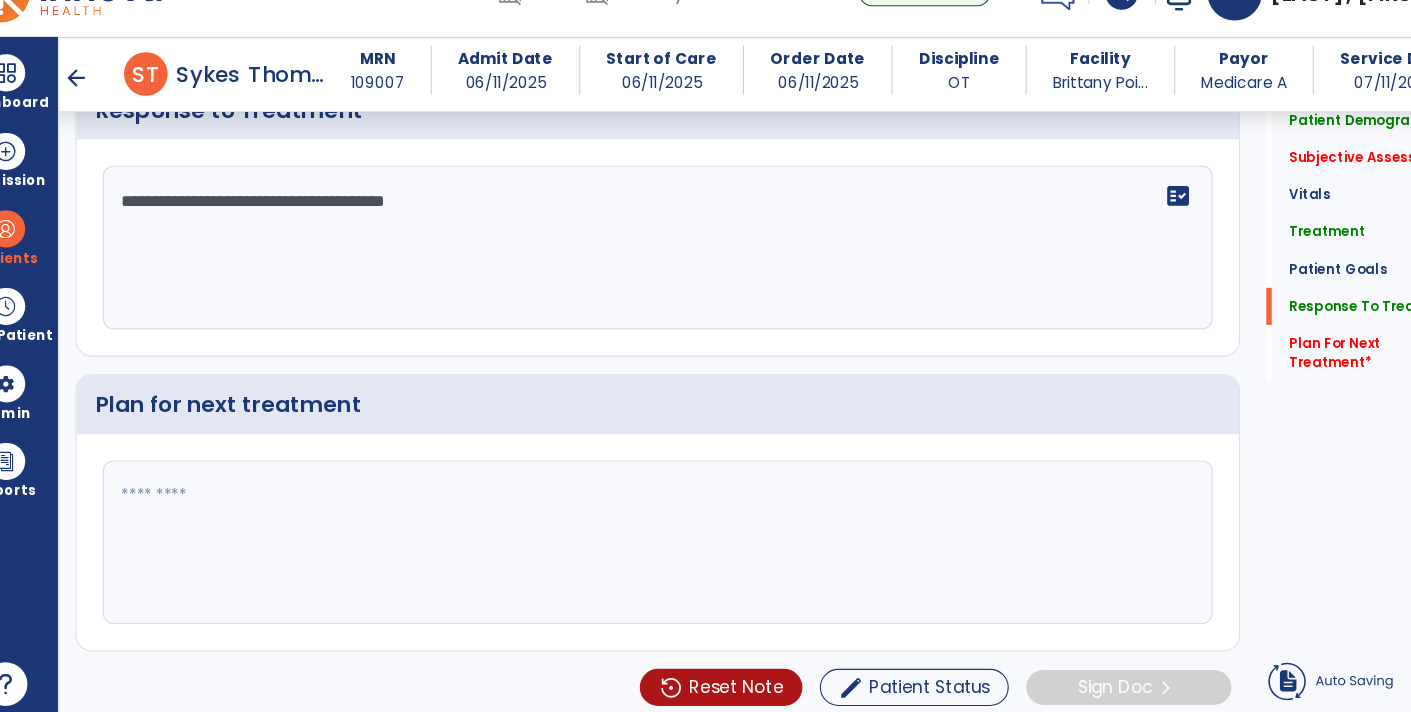 scroll, scrollTop: 3360, scrollLeft: 0, axis: vertical 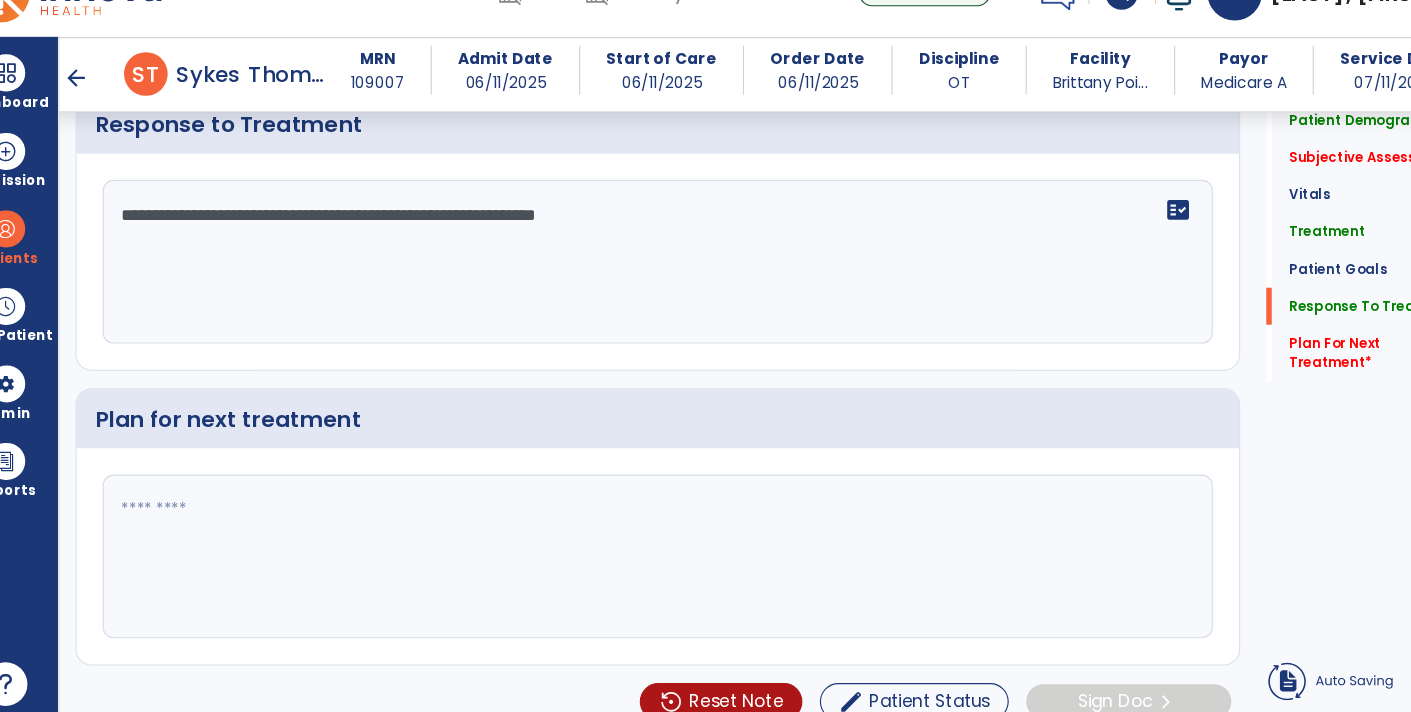 type on "**********" 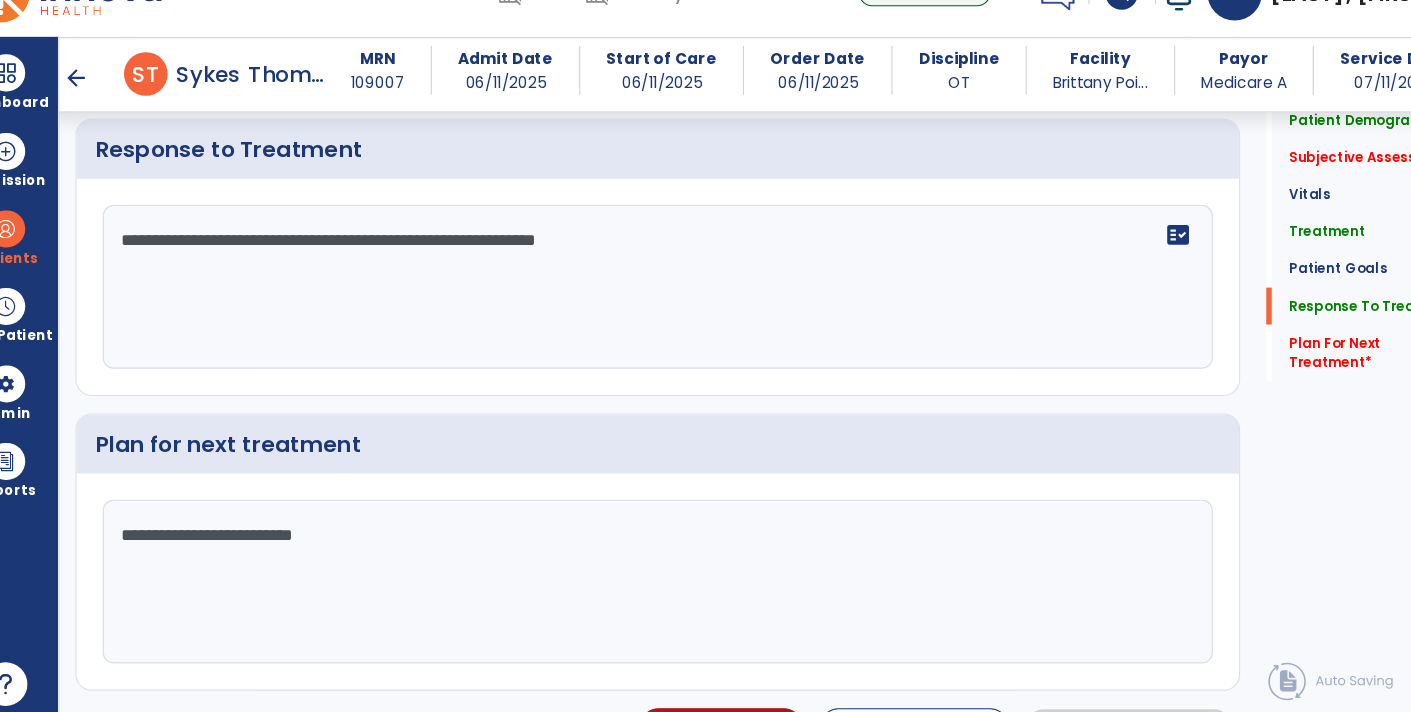 scroll, scrollTop: 3360, scrollLeft: 0, axis: vertical 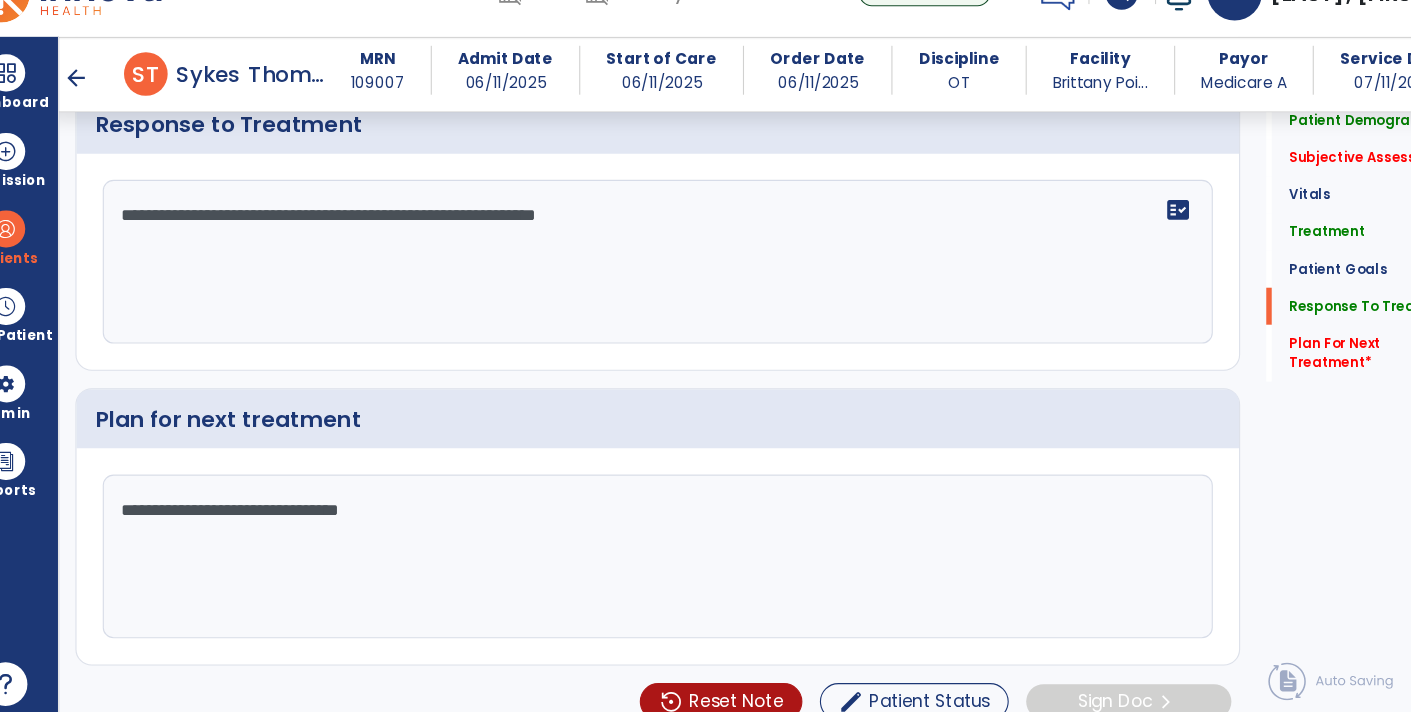 type on "**********" 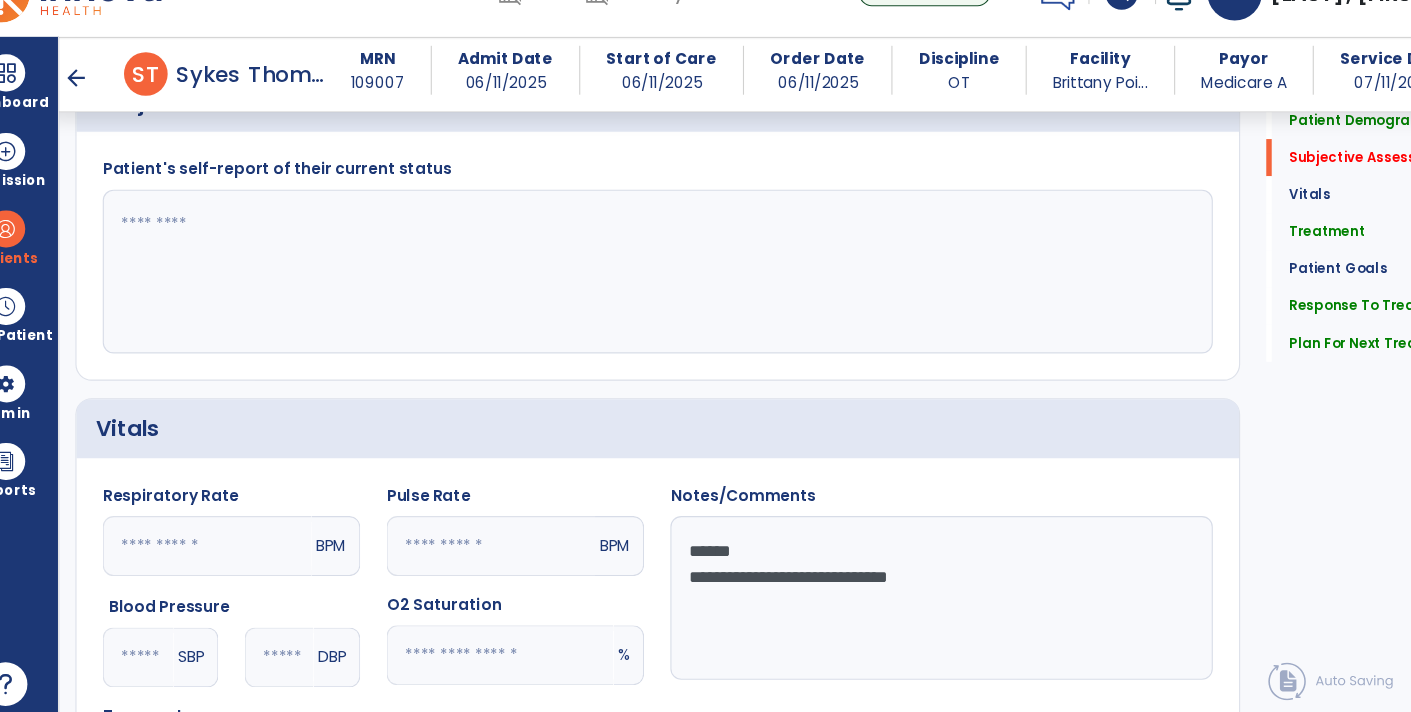 scroll, scrollTop: 574, scrollLeft: 0, axis: vertical 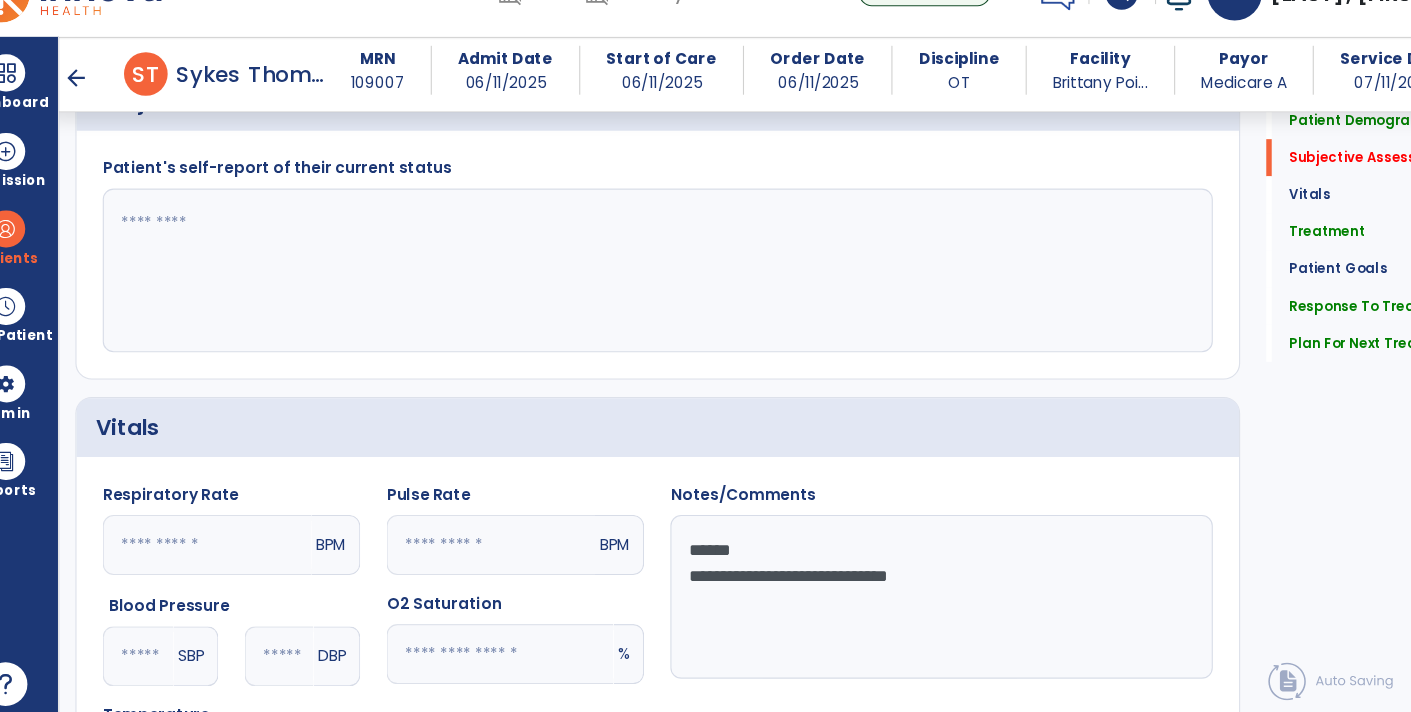 click 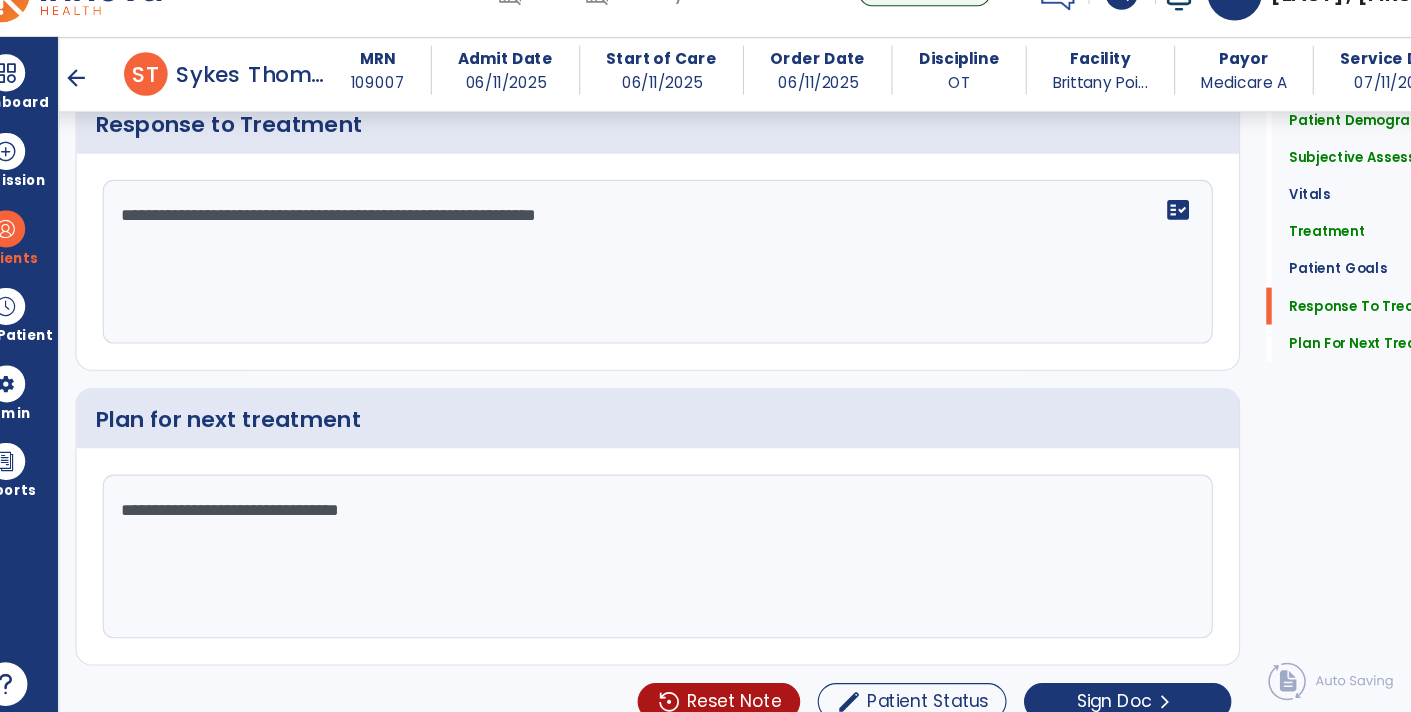 type on "**********" 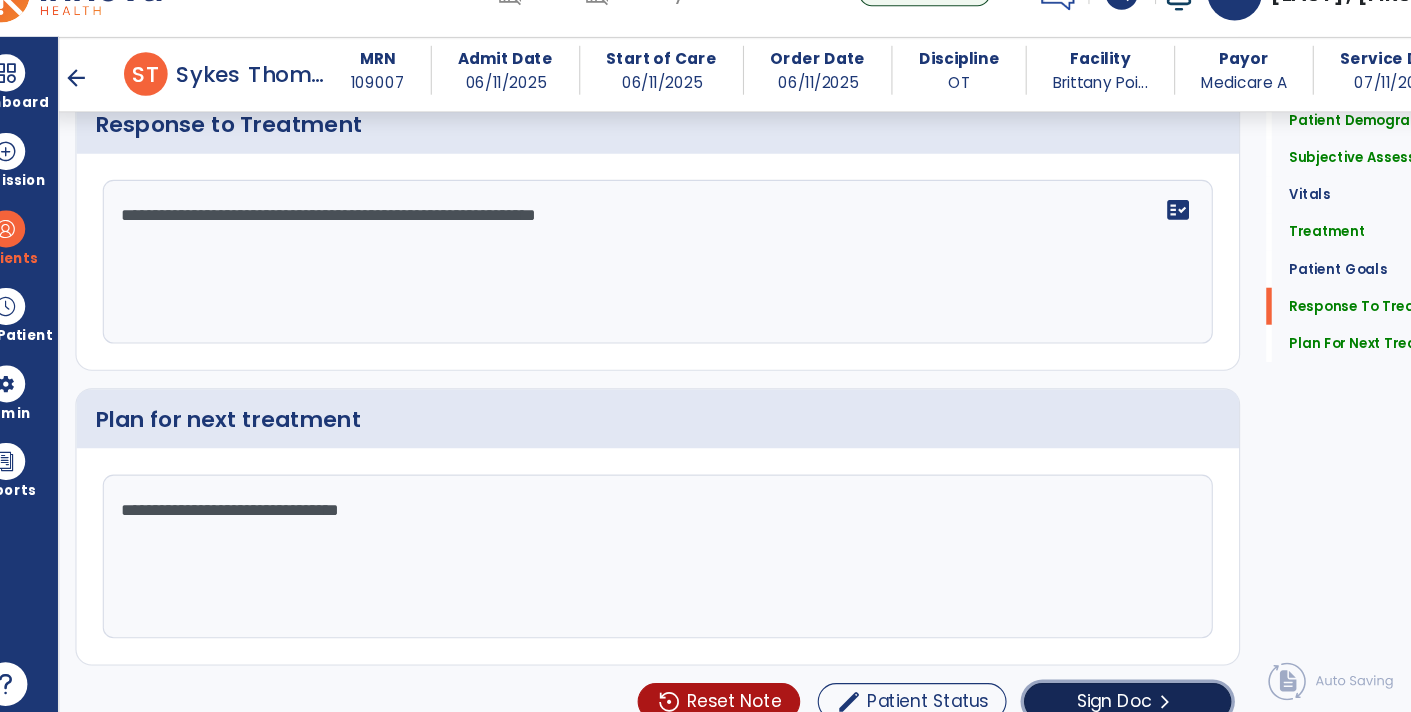 click on "Sign Doc" 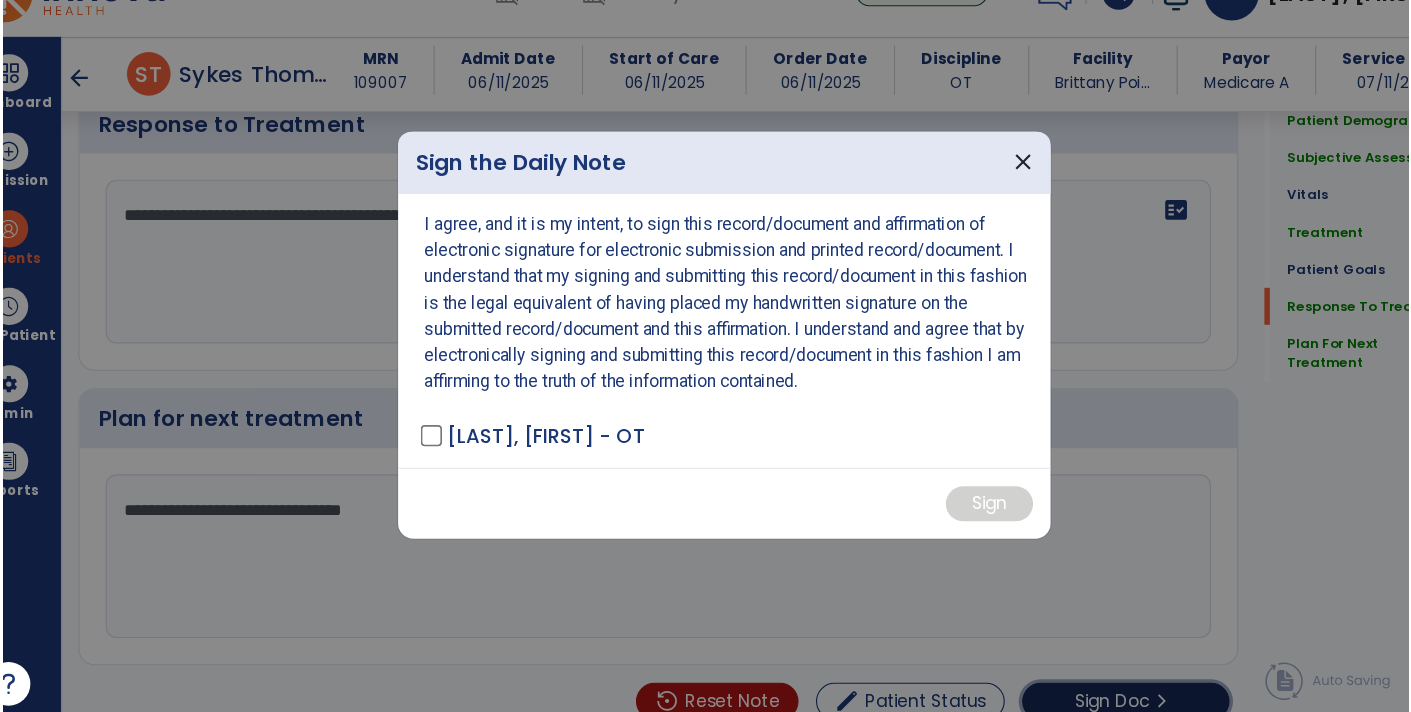 scroll, scrollTop: 3360, scrollLeft: 0, axis: vertical 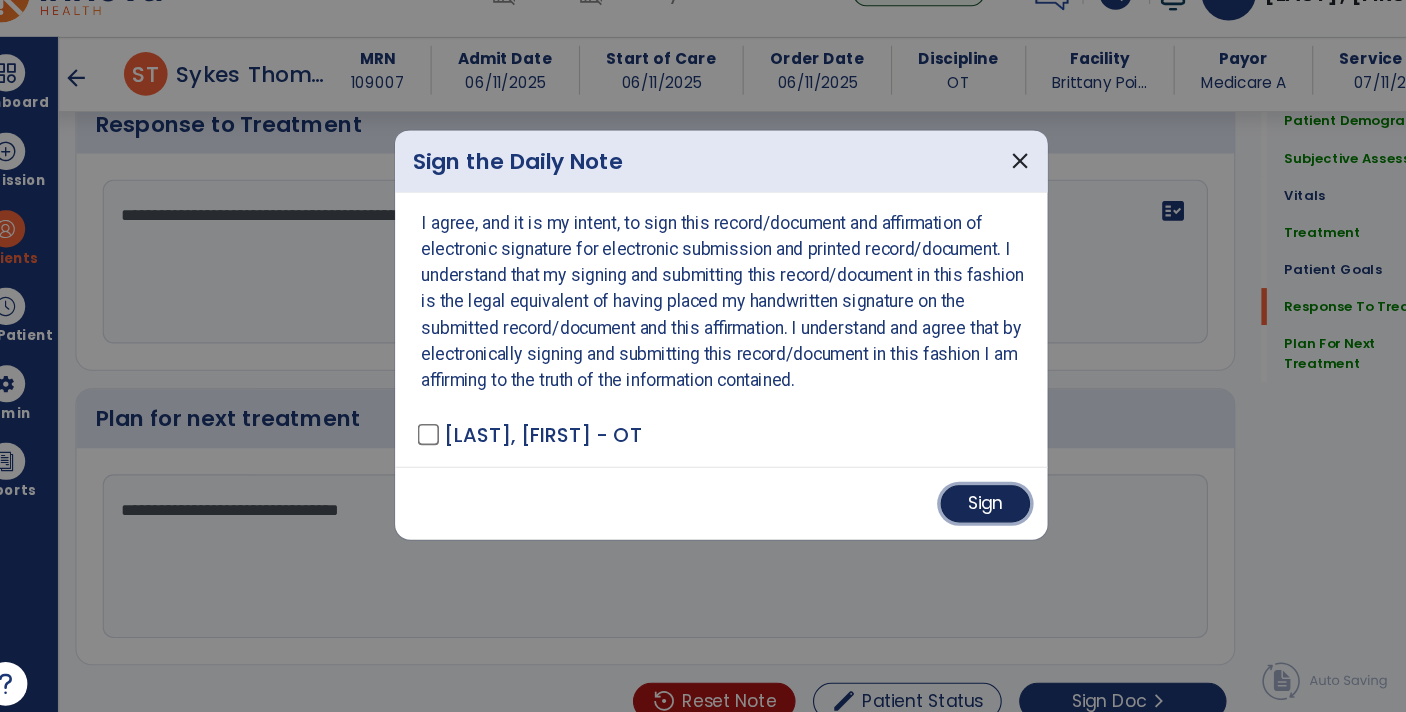 click on "Sign" at bounding box center [945, 511] 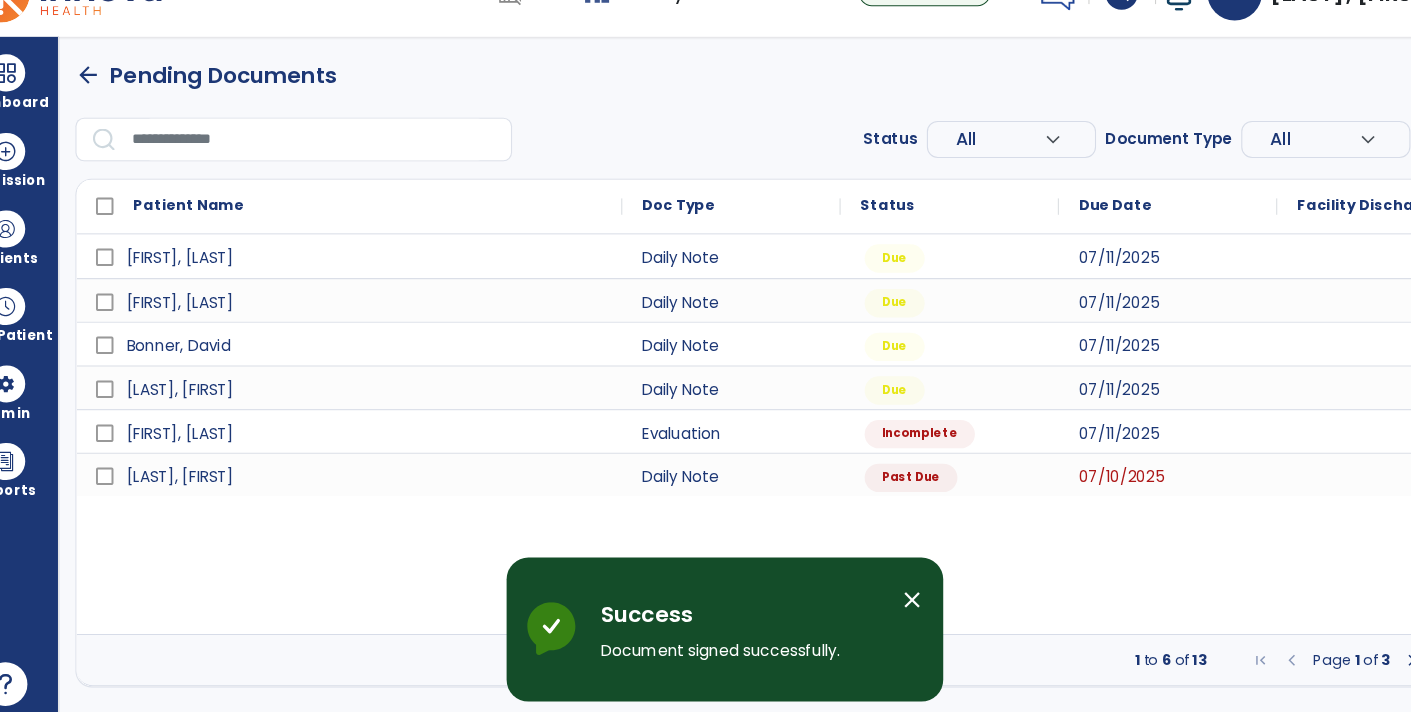 scroll, scrollTop: 0, scrollLeft: 0, axis: both 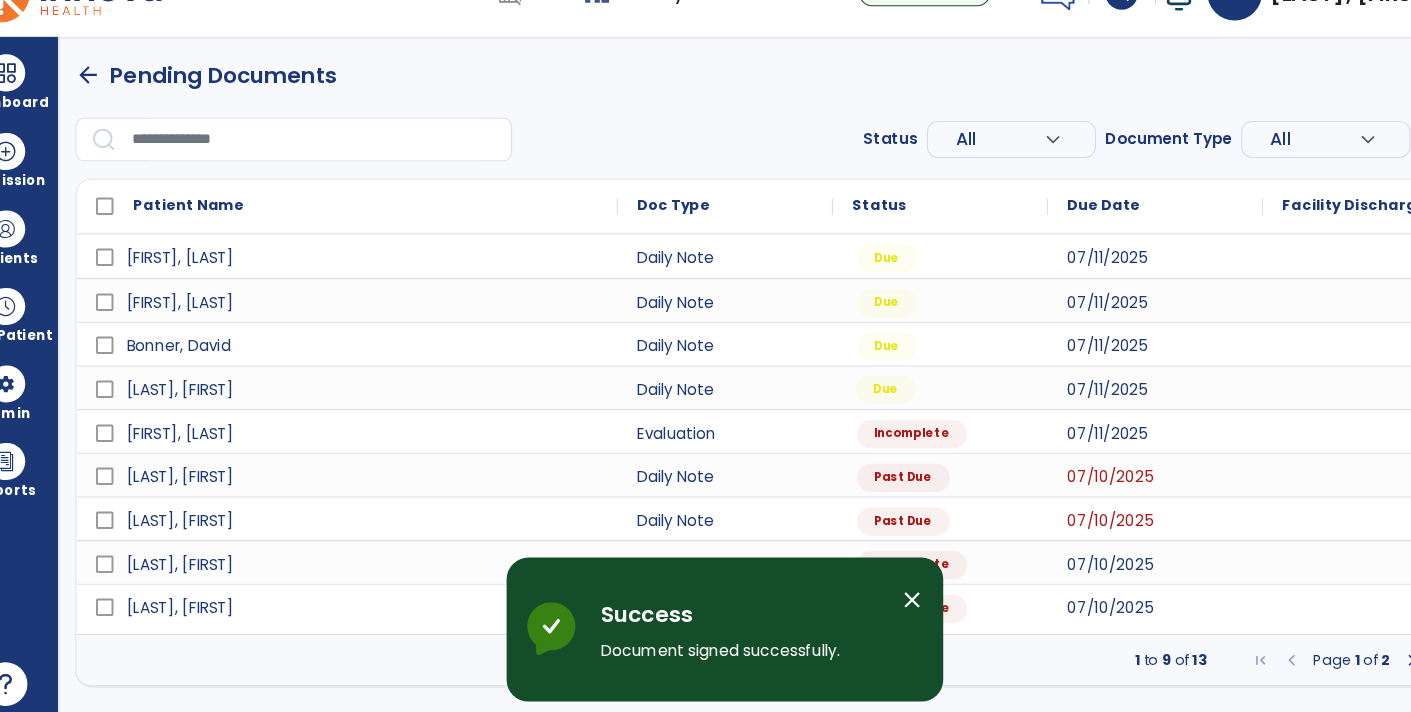 click on "Due" at bounding box center (853, 406) 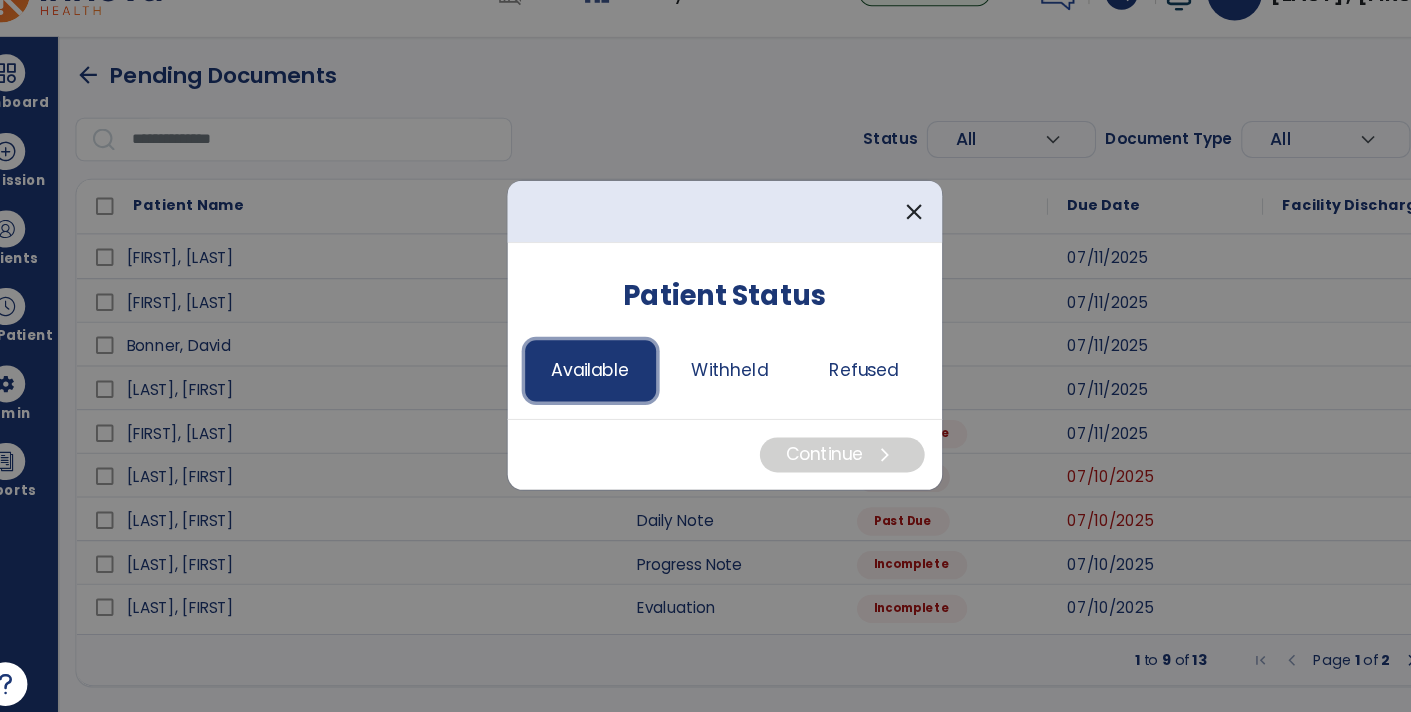 click on "Available" at bounding box center [583, 389] 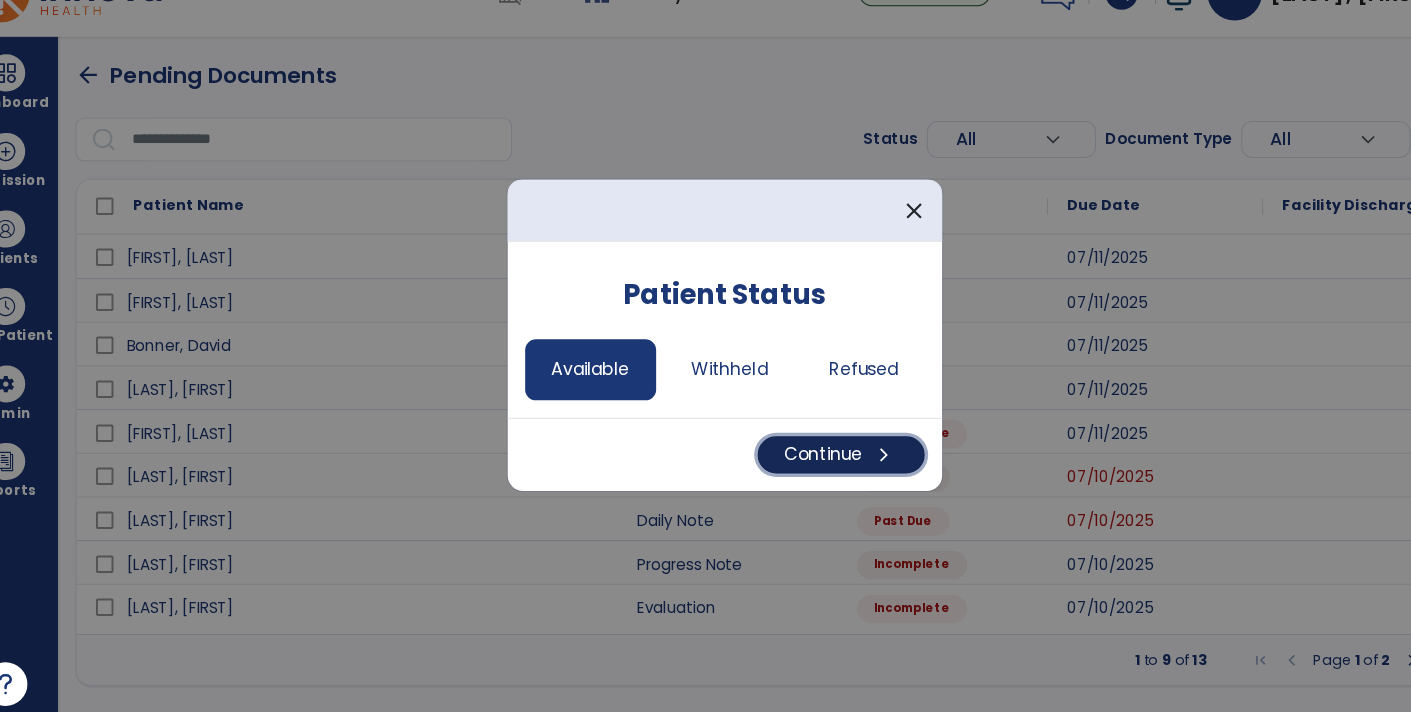 click on "Continue   chevron_right" at bounding box center (812, 466) 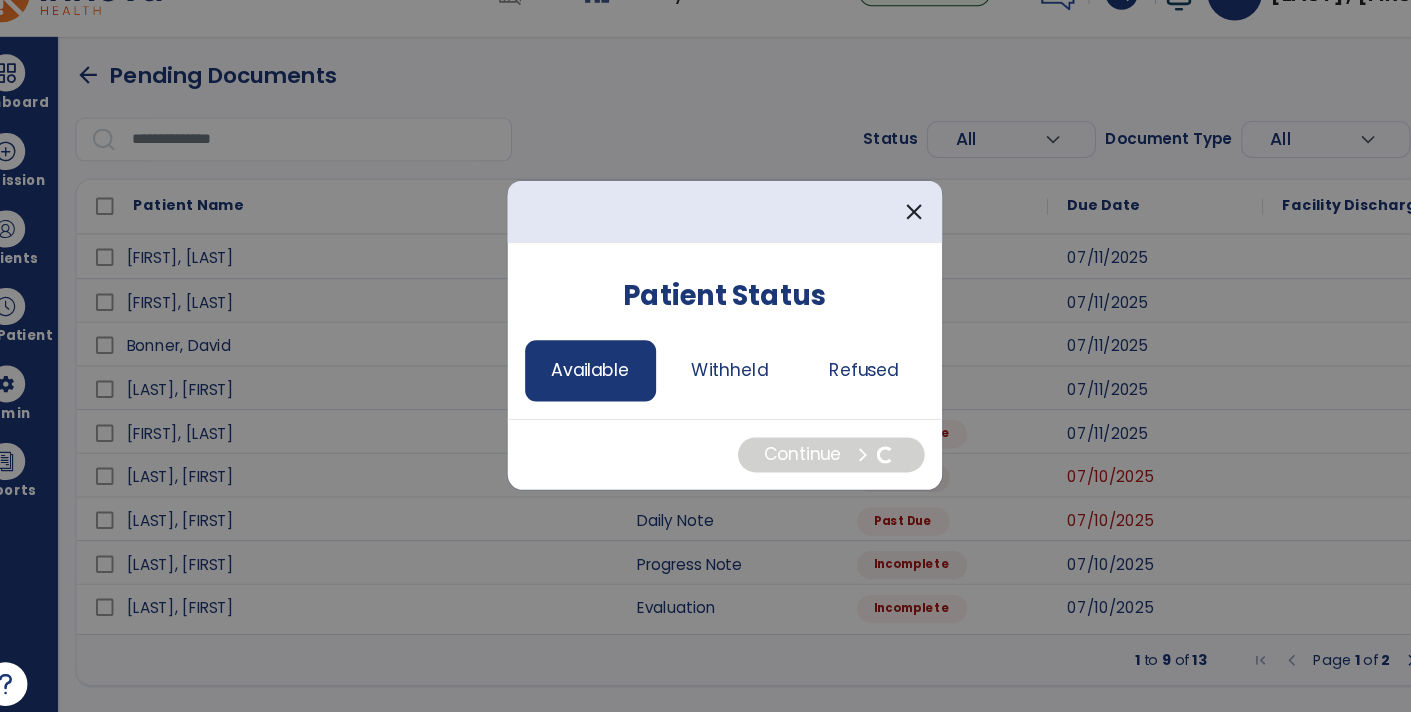 select on "*" 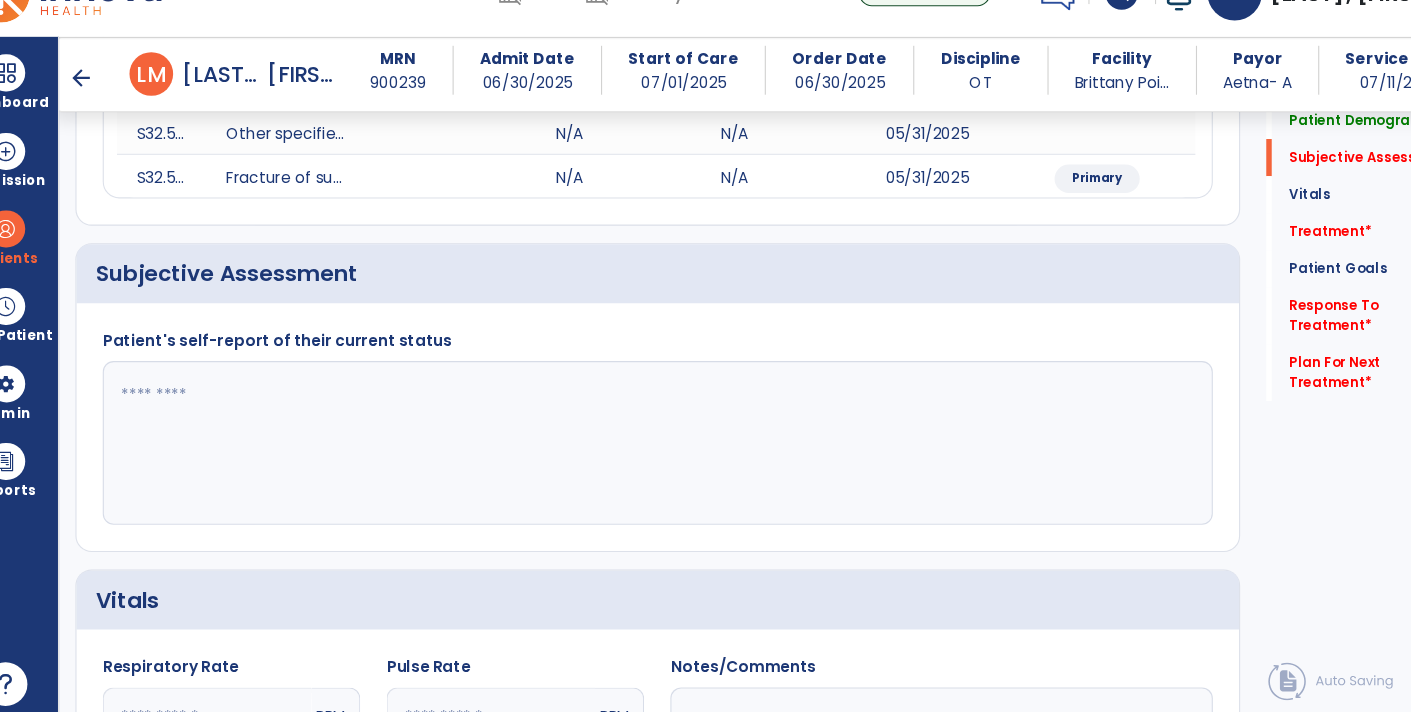 scroll, scrollTop: 476, scrollLeft: 0, axis: vertical 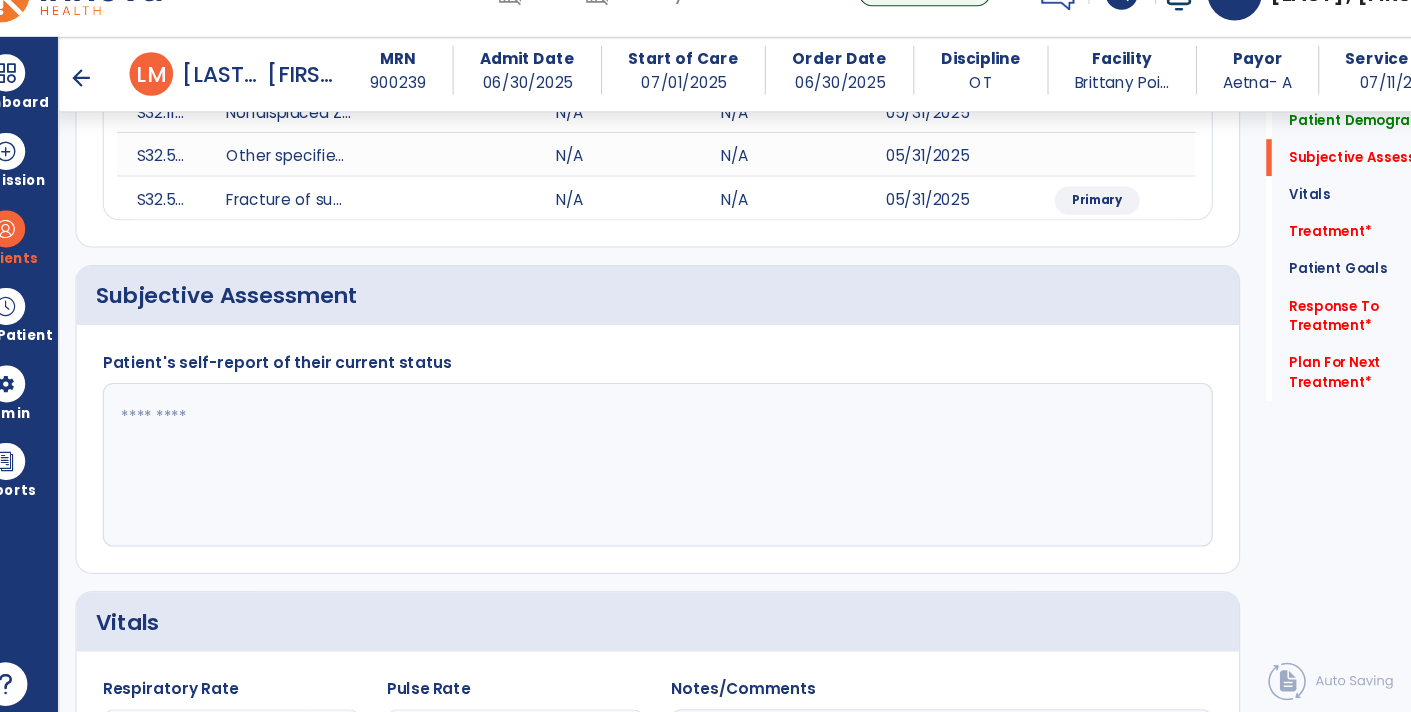 click 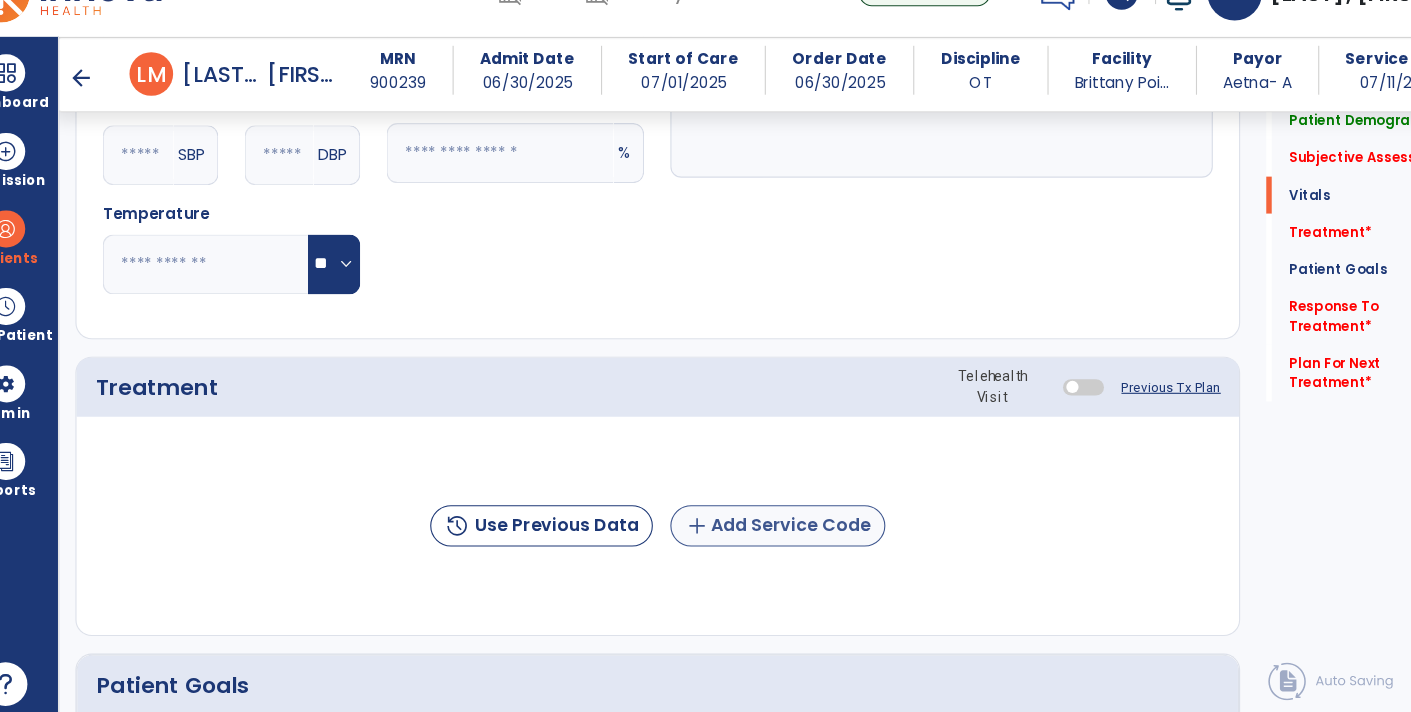 type on "**********" 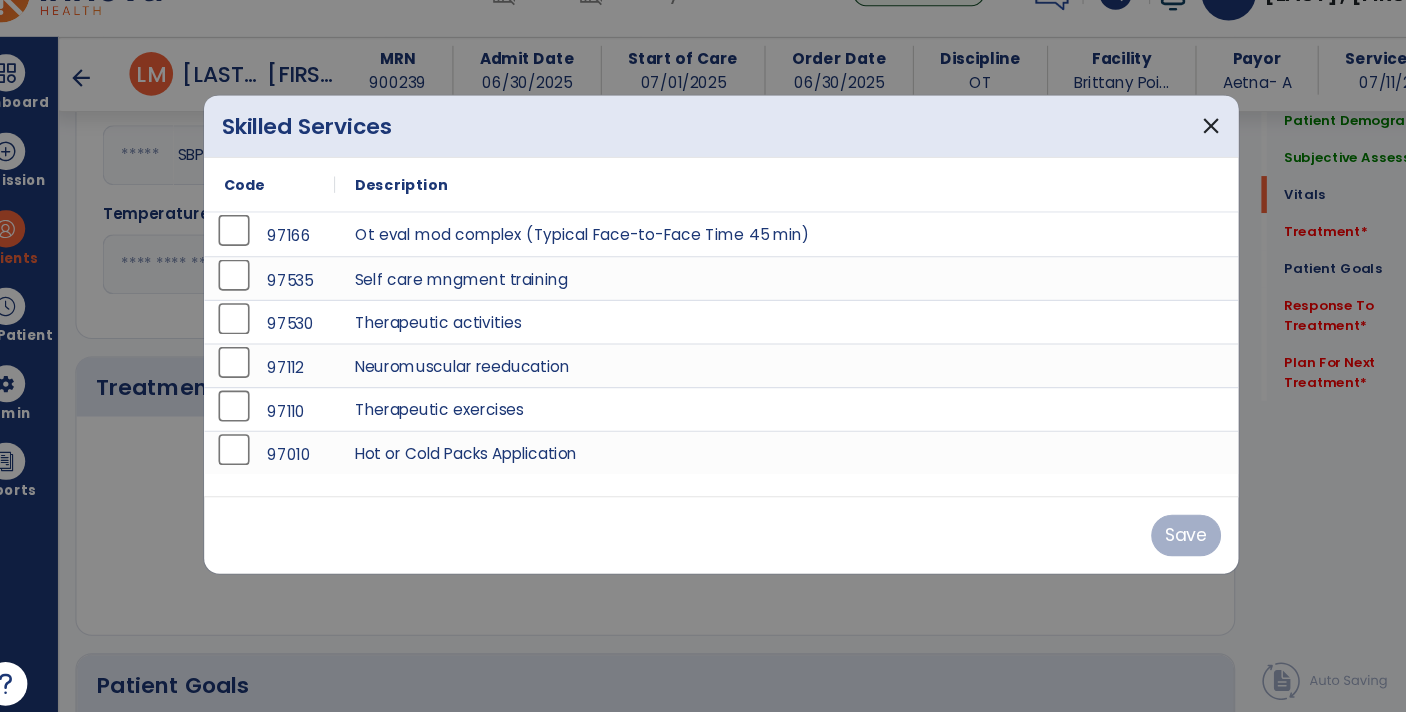 scroll, scrollTop: 1113, scrollLeft: 0, axis: vertical 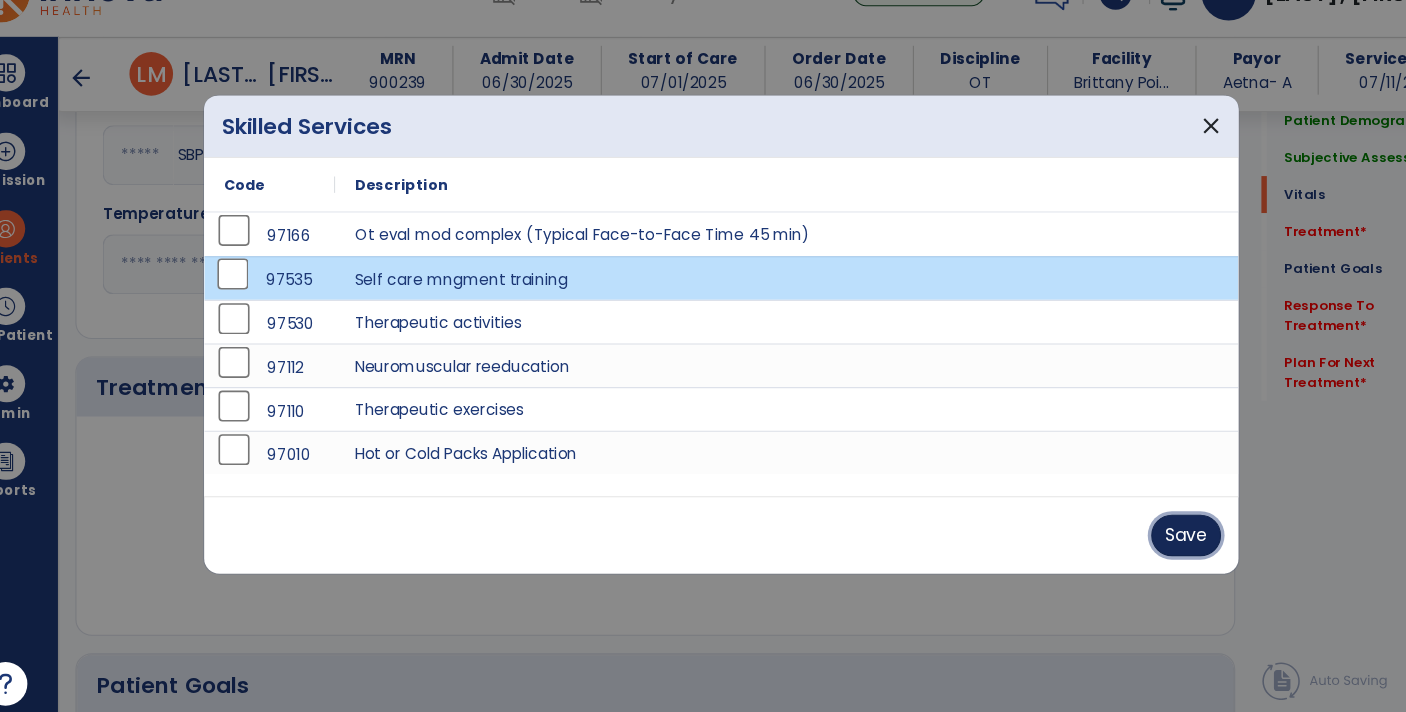 click on "Save" at bounding box center (1129, 540) 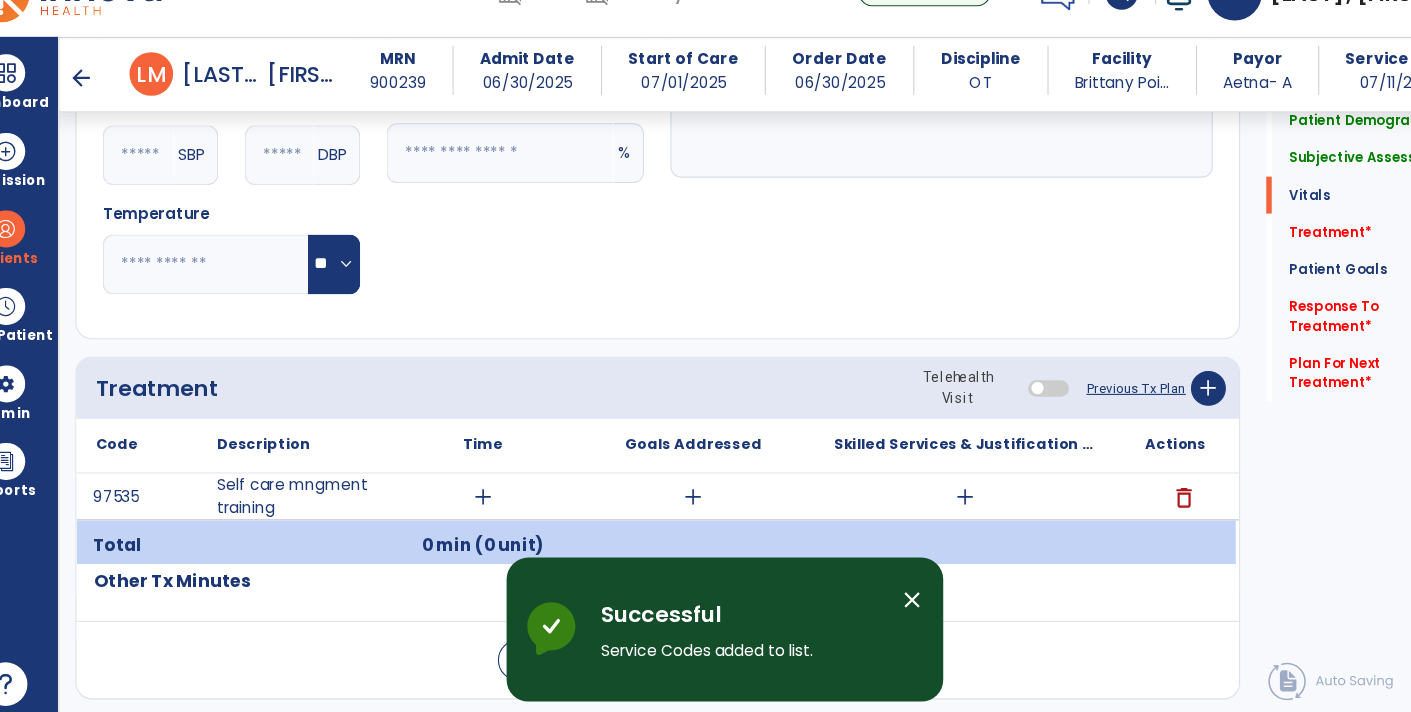 click on "add" at bounding box center [484, 504] 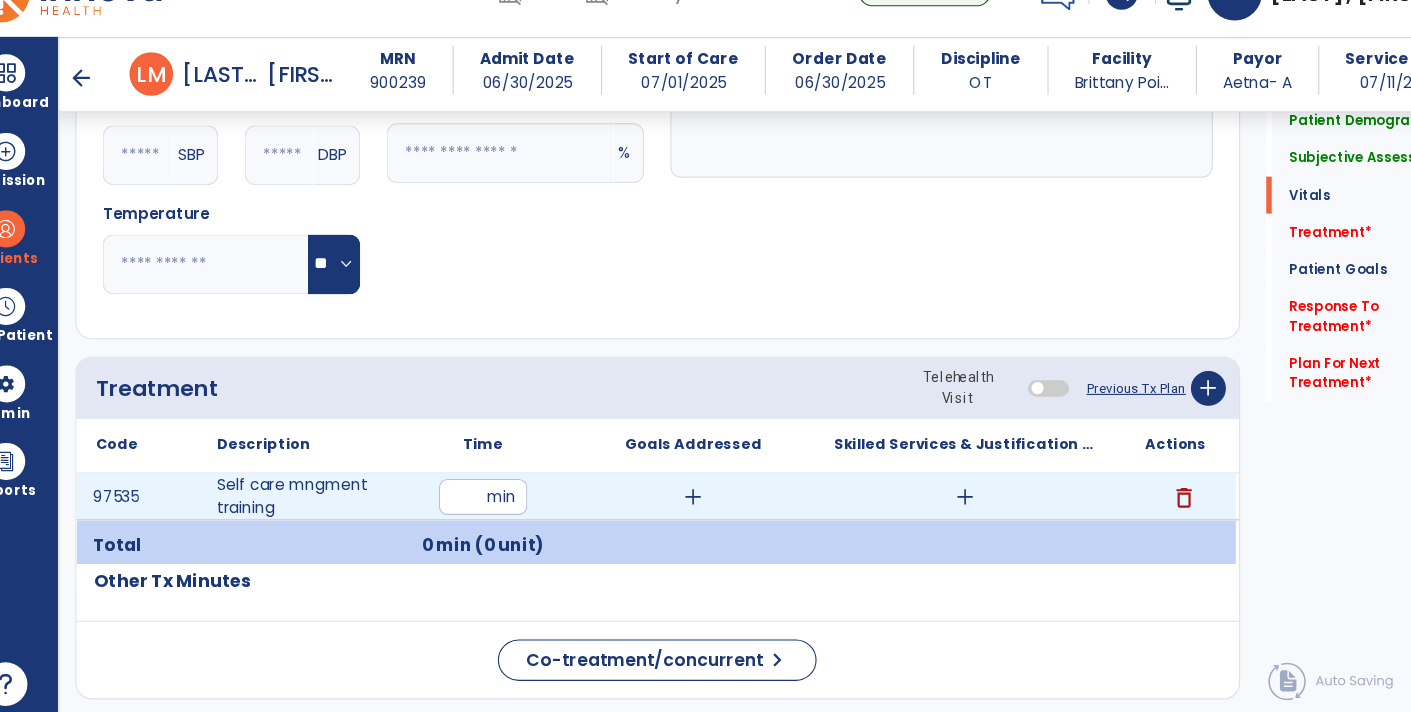 type on "**" 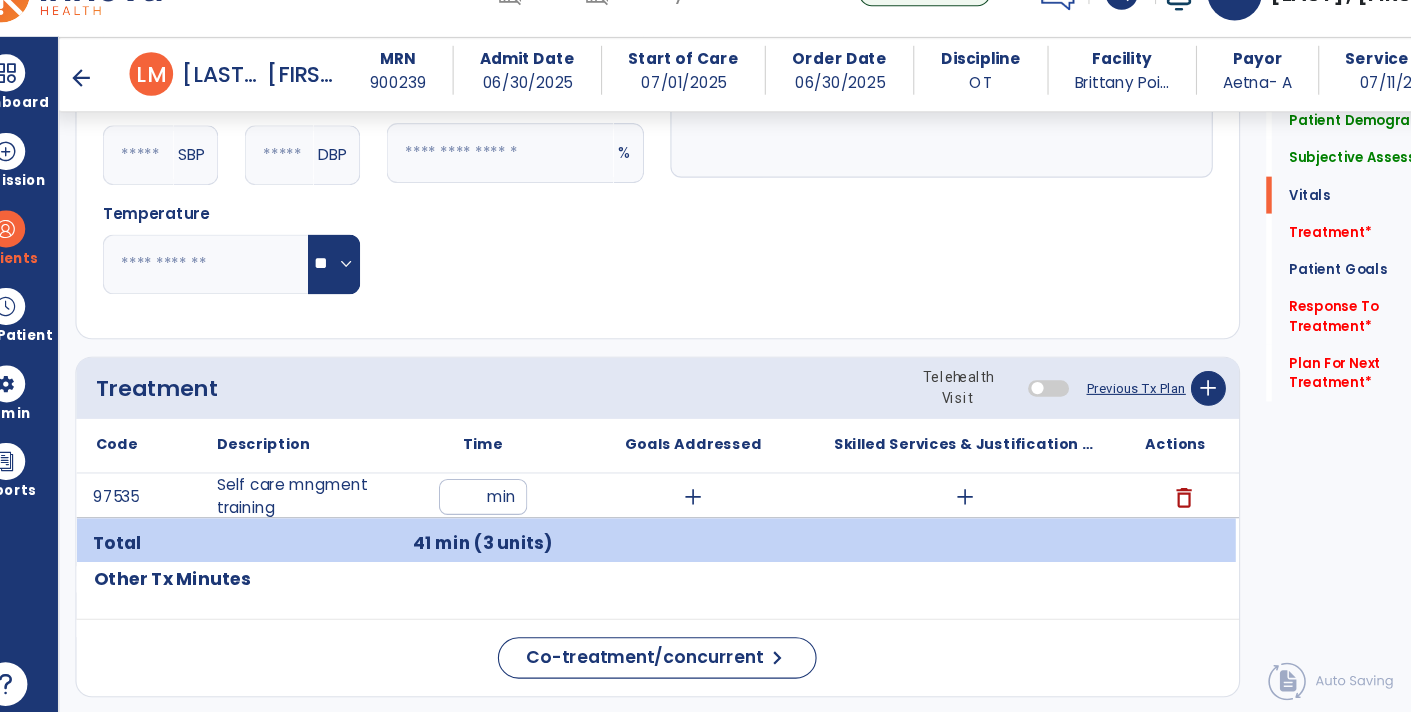 click on "add" at bounding box center [677, 504] 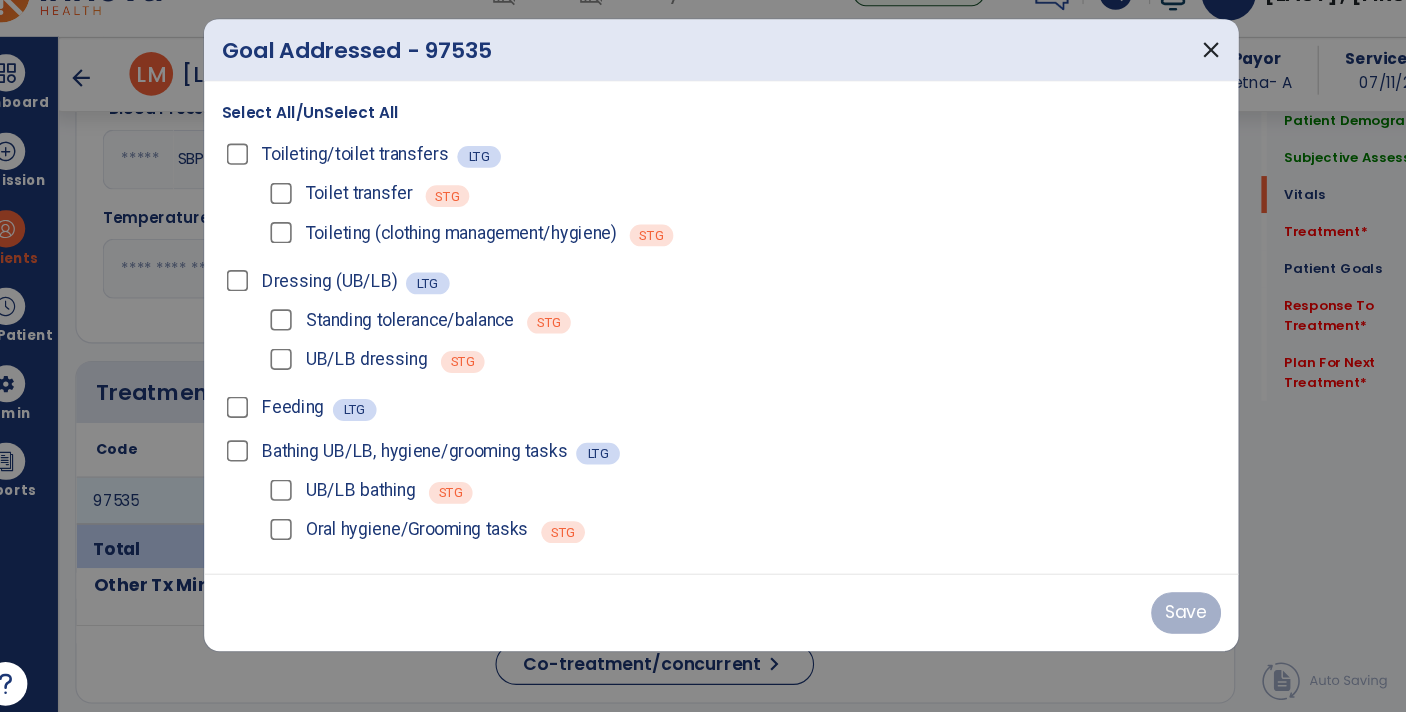 scroll, scrollTop: 1113, scrollLeft: 0, axis: vertical 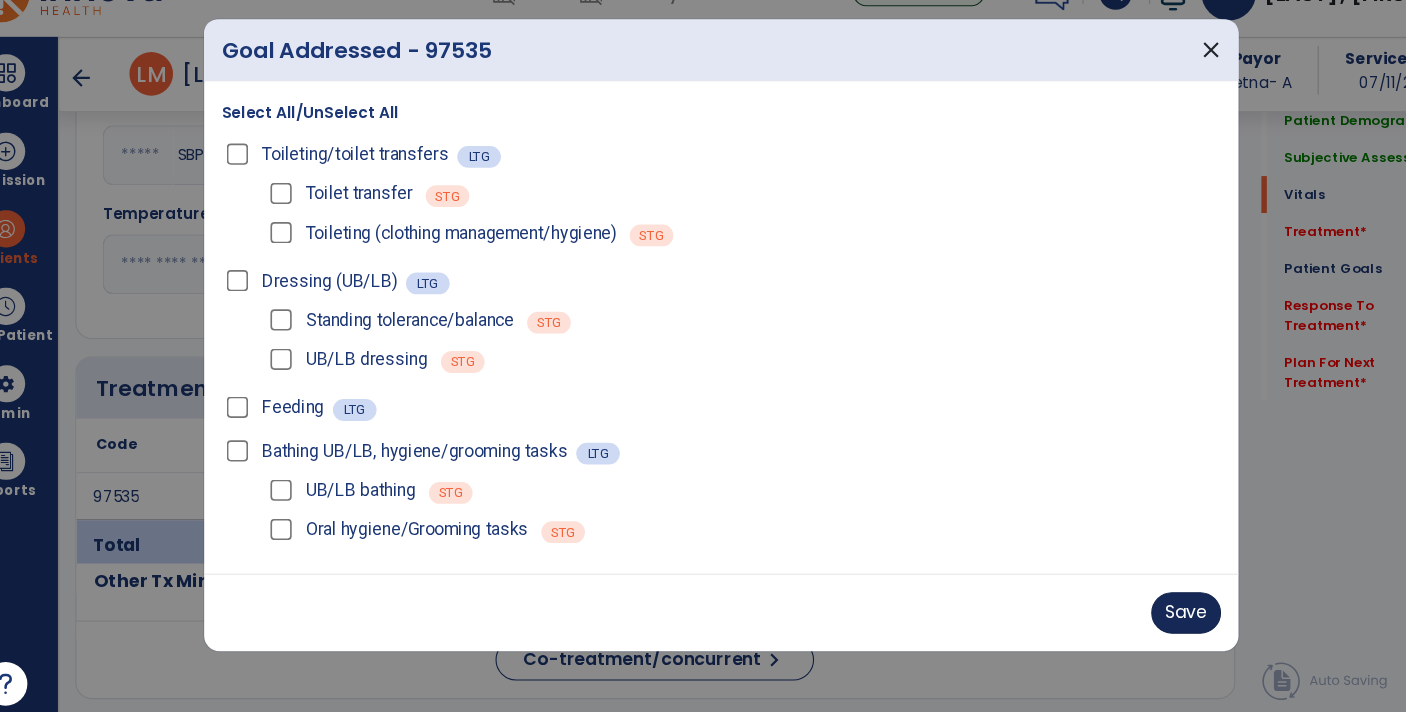 click on "Save" at bounding box center (1129, 611) 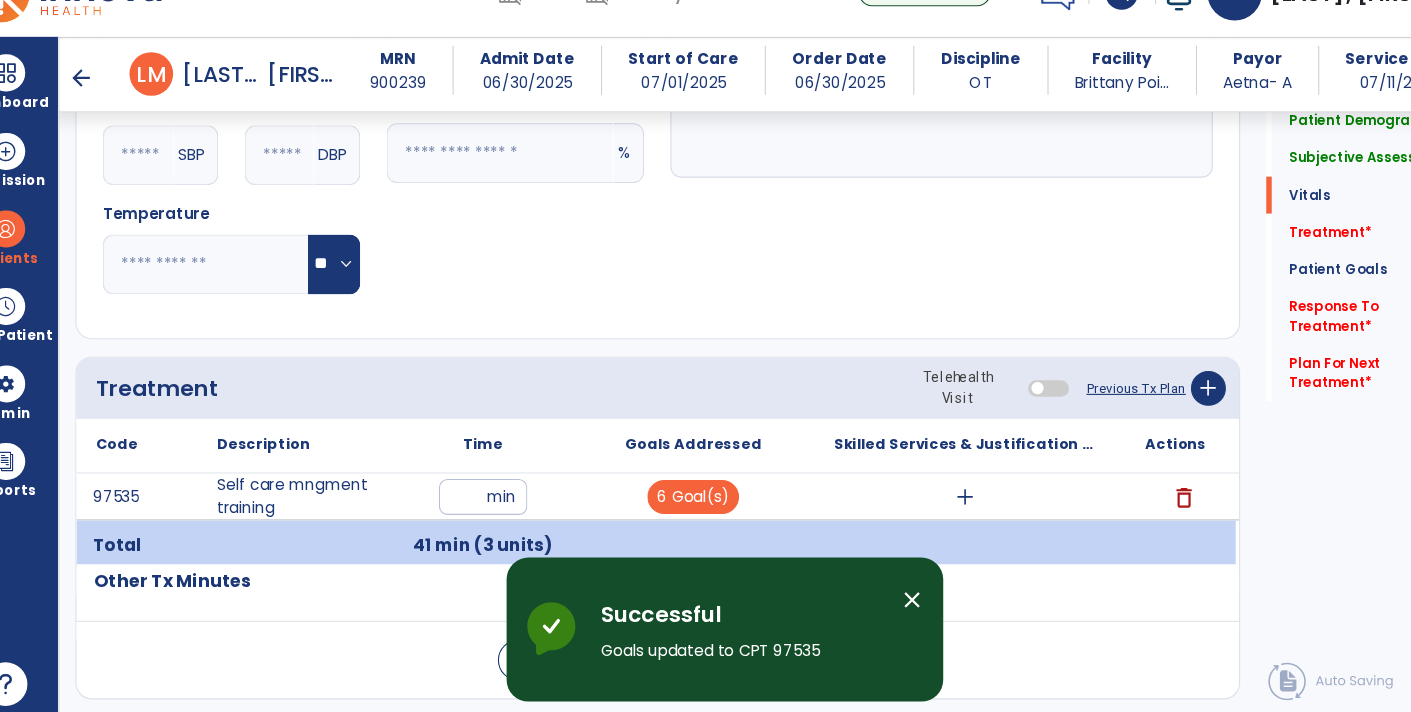 click on "add" at bounding box center (926, 504) 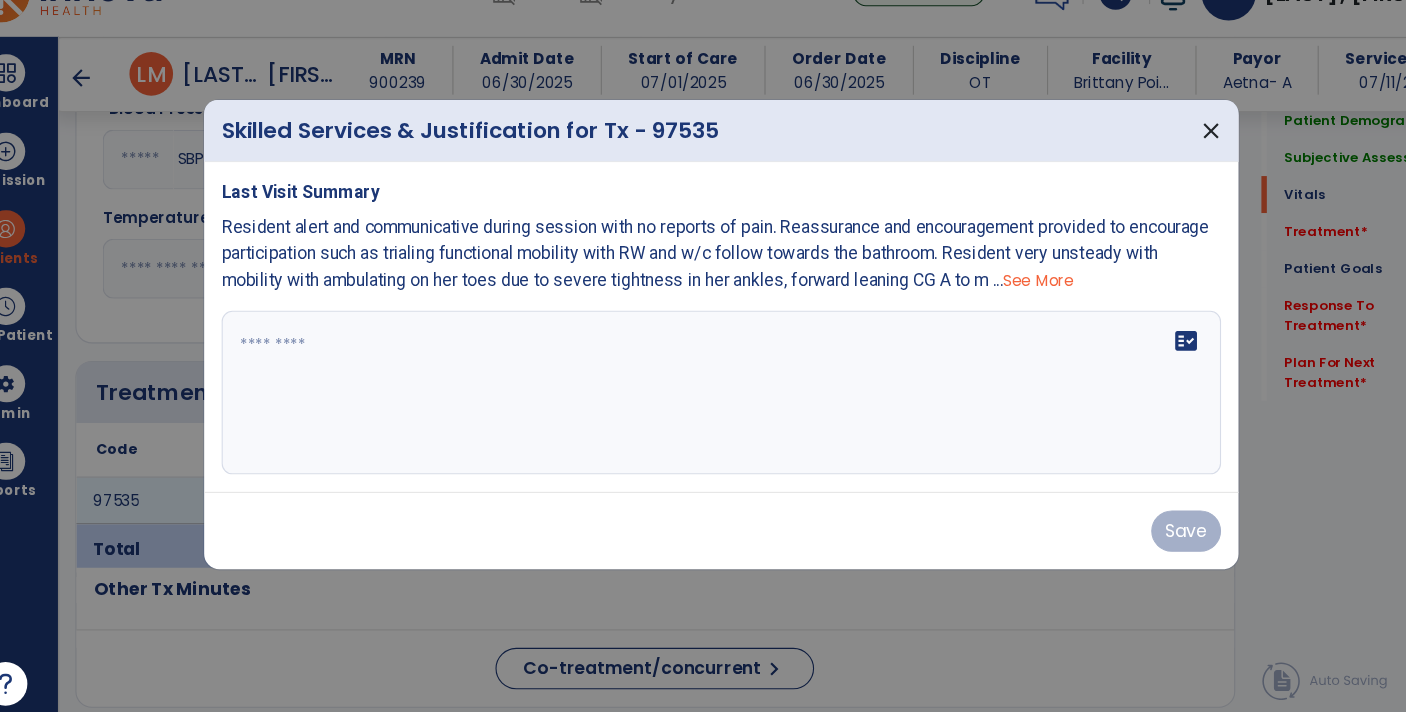 scroll, scrollTop: 1113, scrollLeft: 0, axis: vertical 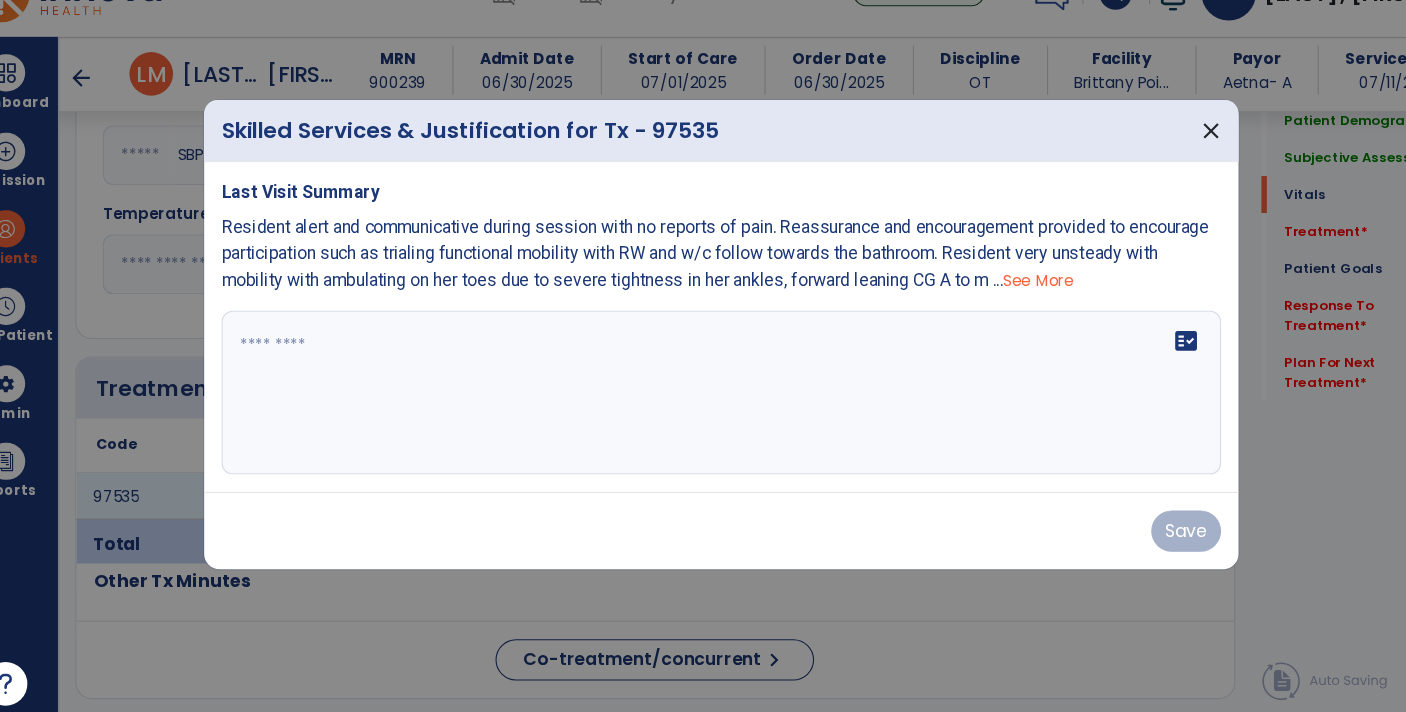 click on "fact_check" at bounding box center [703, 409] 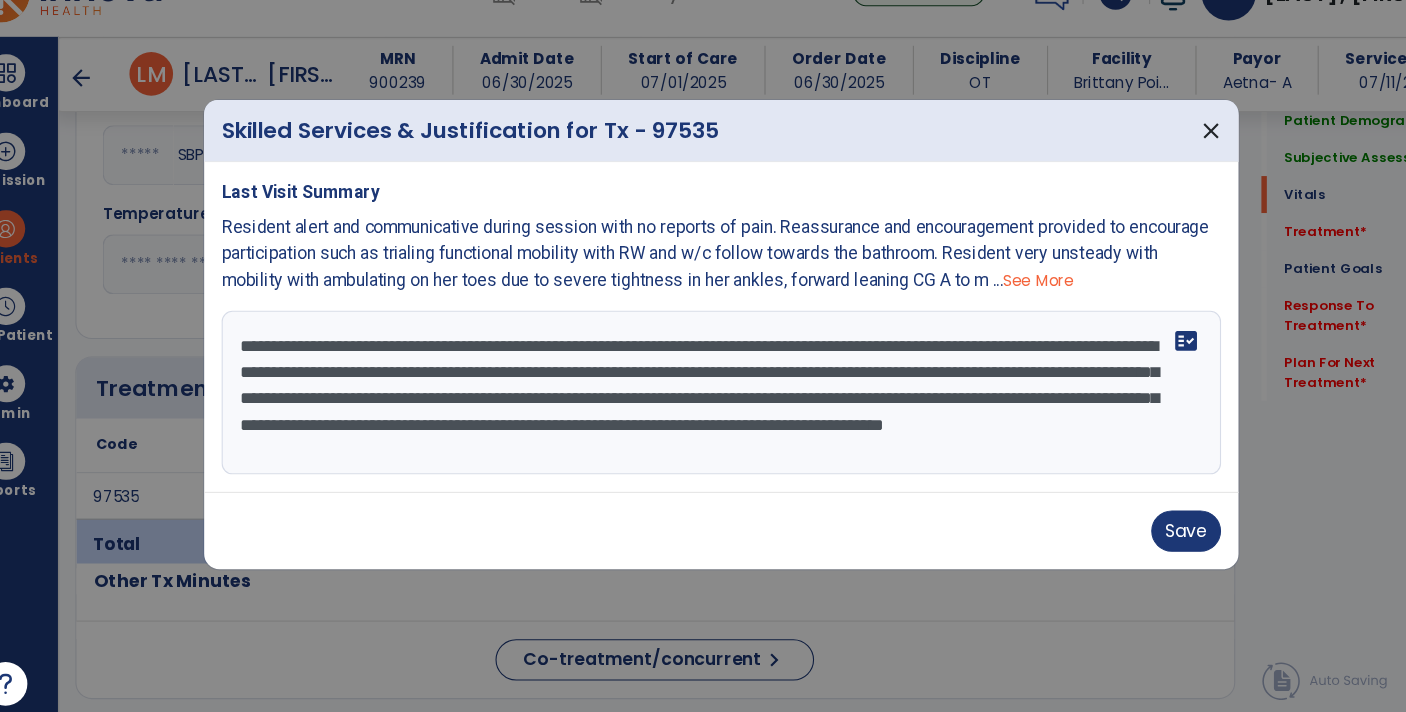 scroll, scrollTop: 14, scrollLeft: 0, axis: vertical 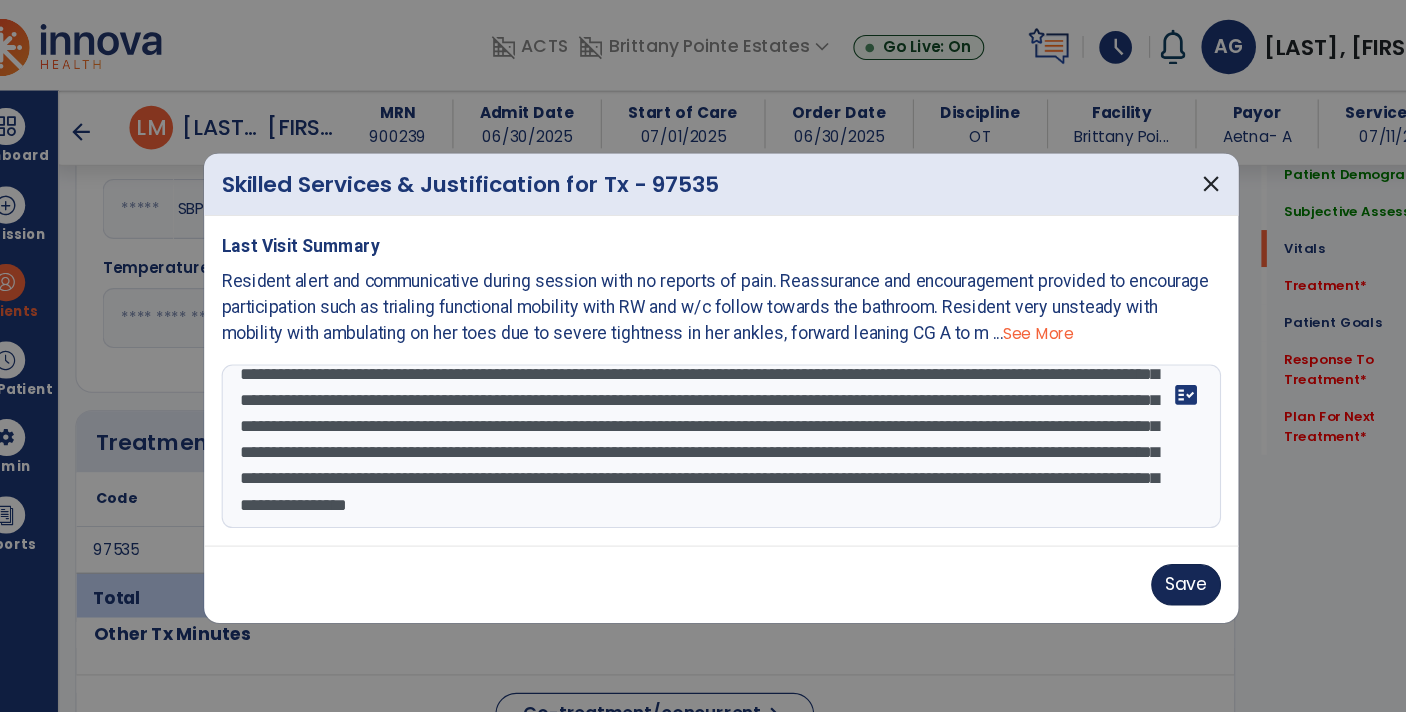 type on "**********" 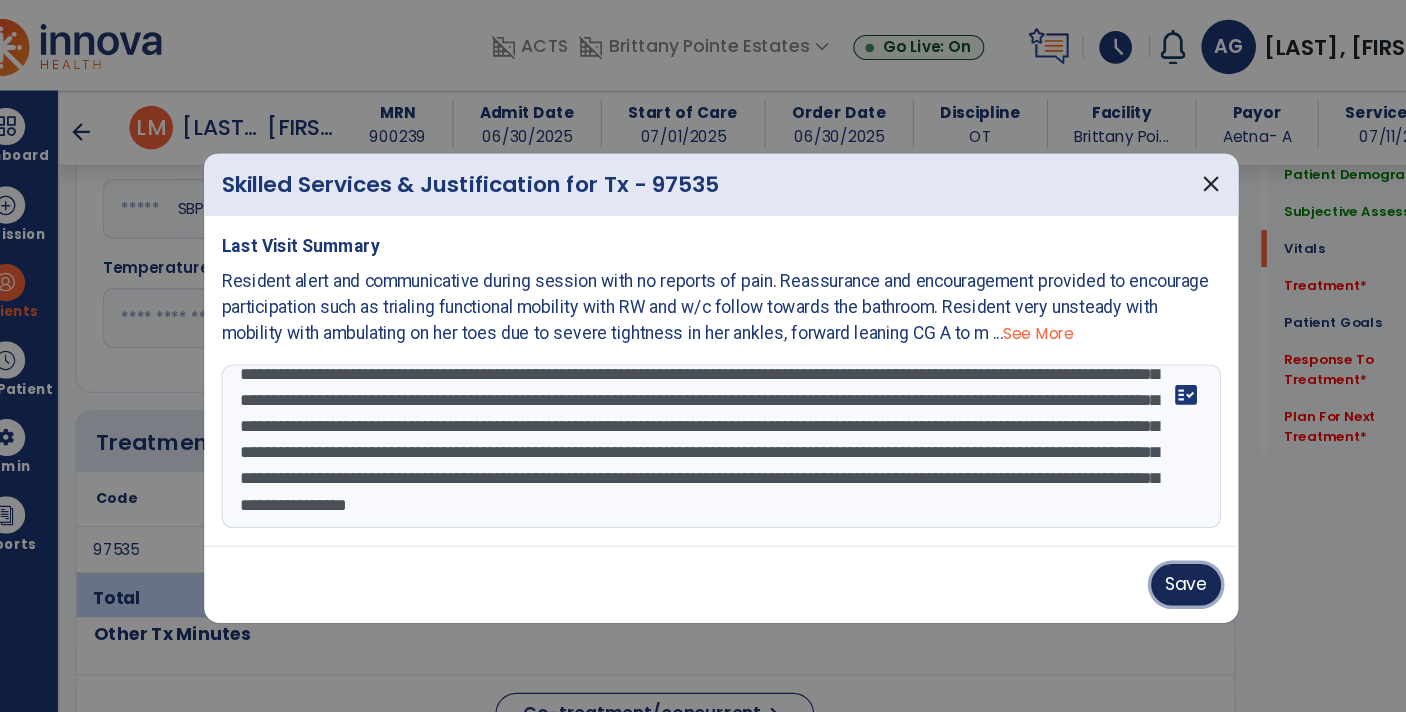 click on "Save" at bounding box center [1129, 536] 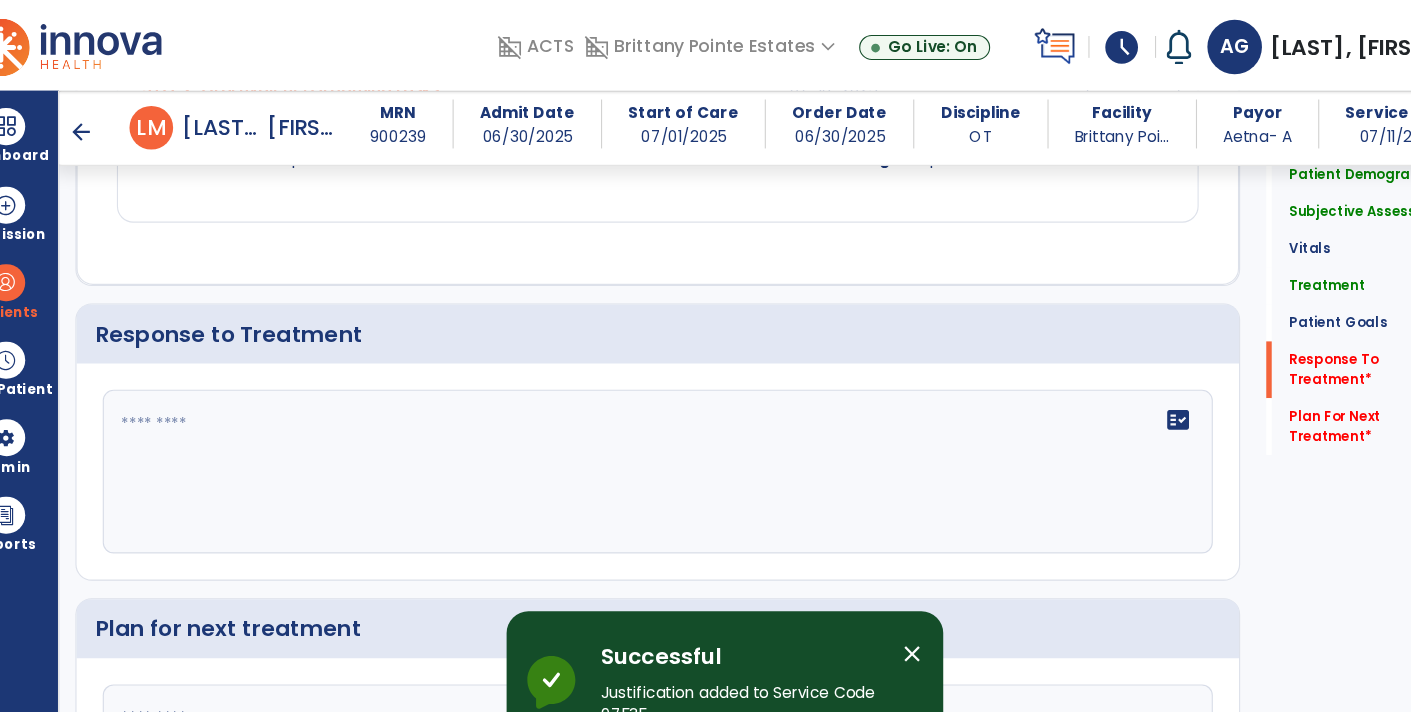 scroll, scrollTop: 3291, scrollLeft: 0, axis: vertical 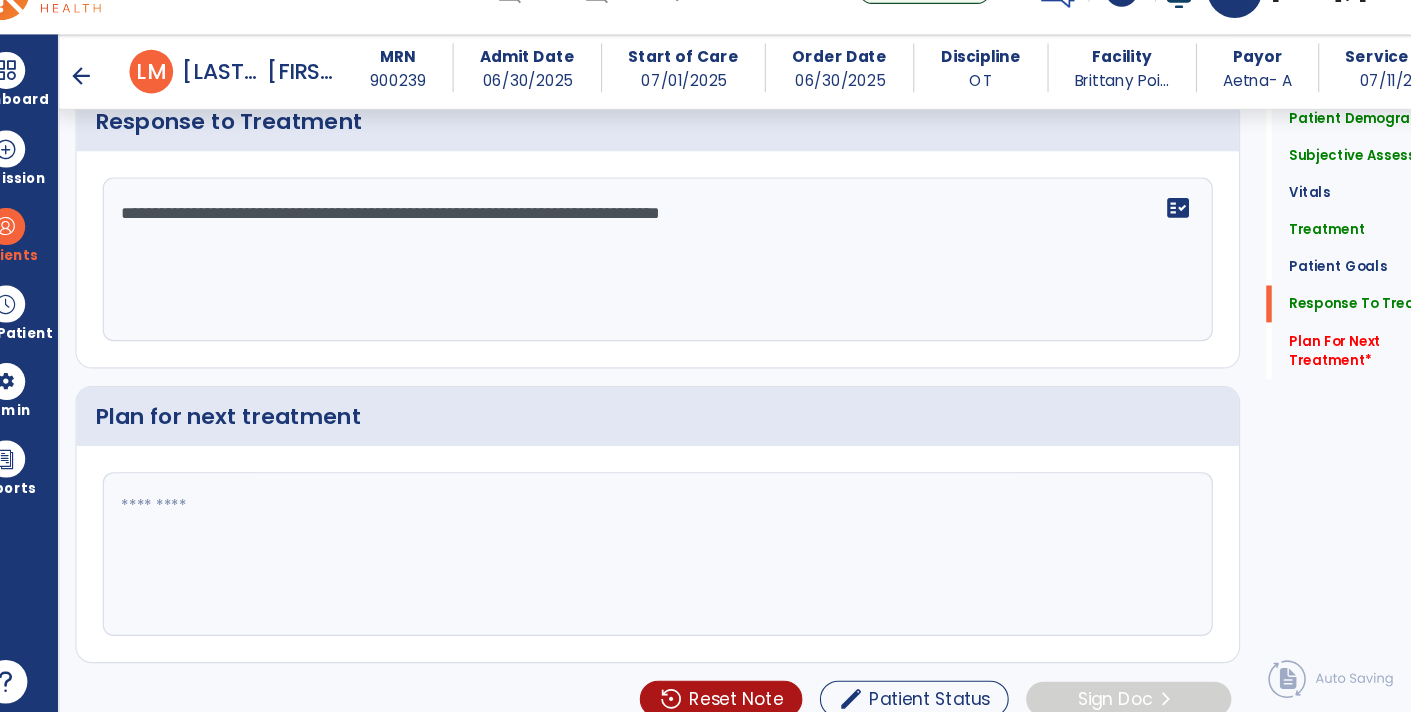 type on "**********" 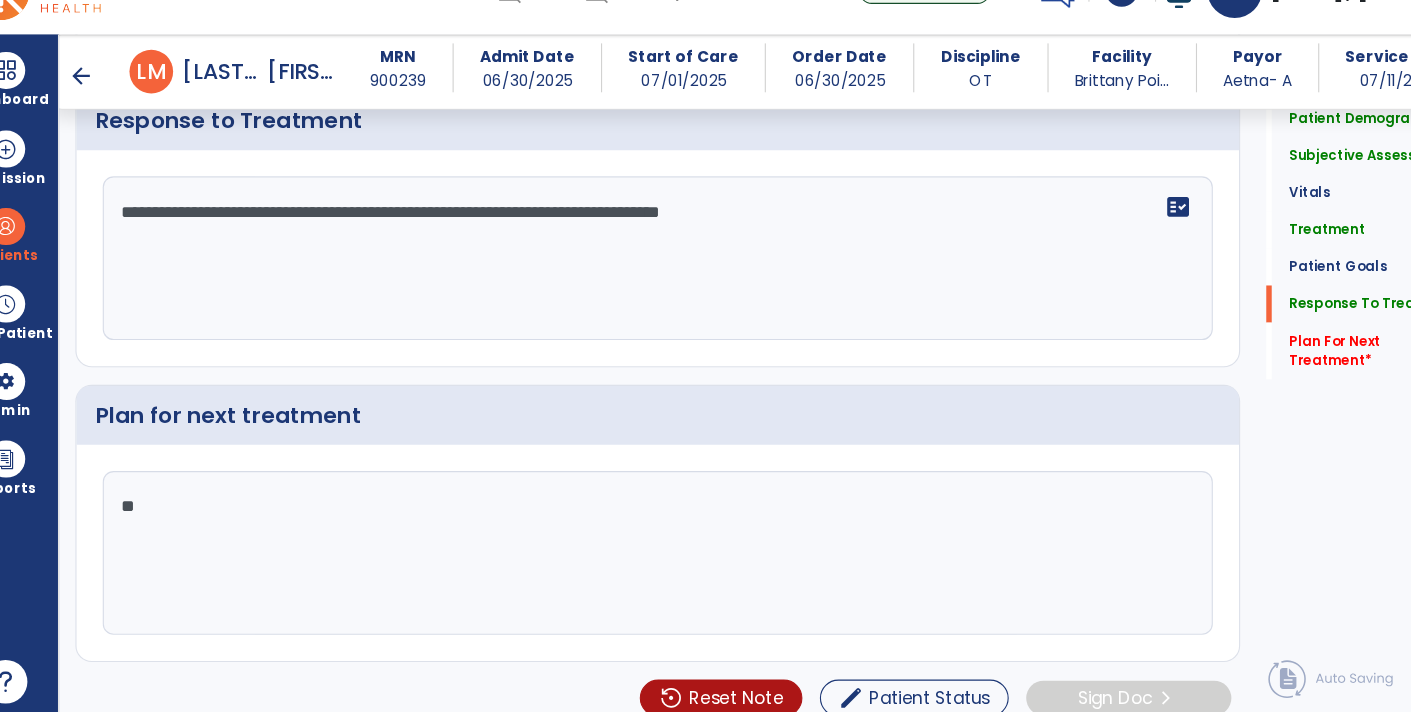 scroll, scrollTop: 3434, scrollLeft: 0, axis: vertical 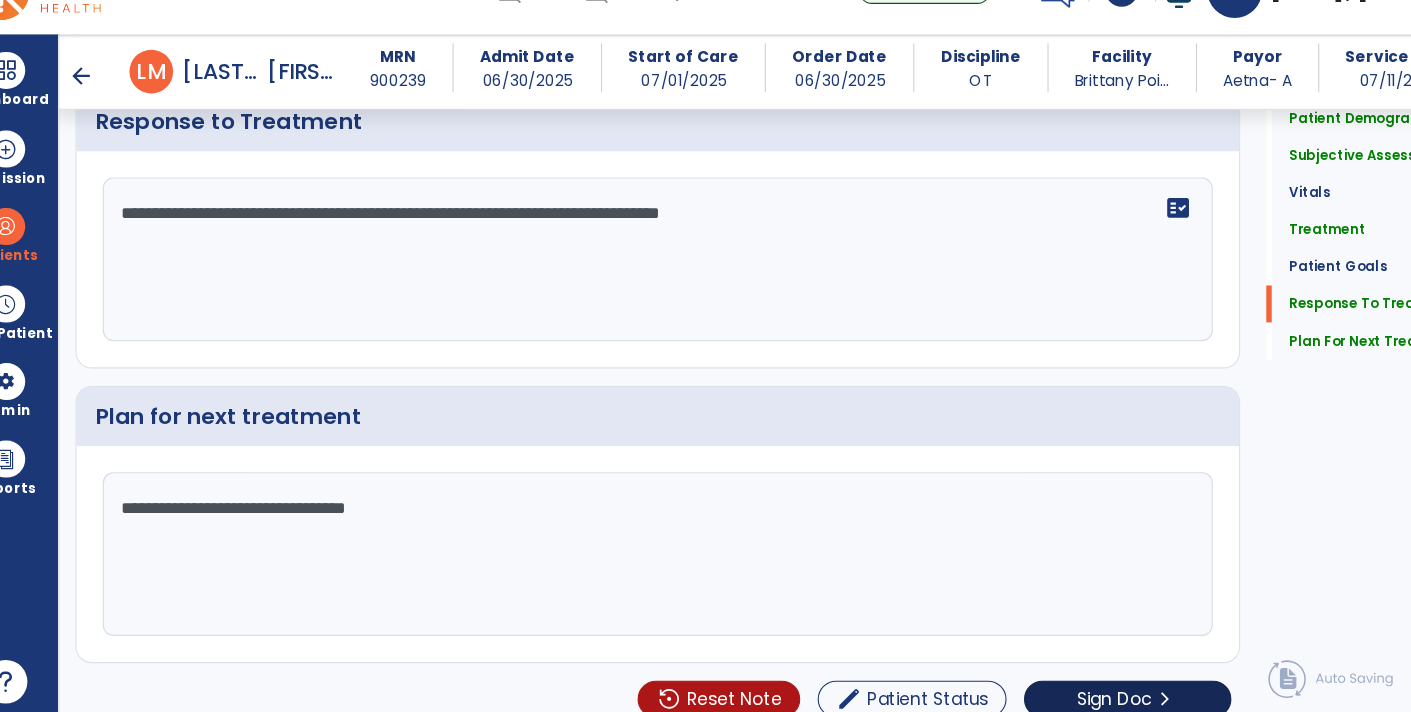 type on "**********" 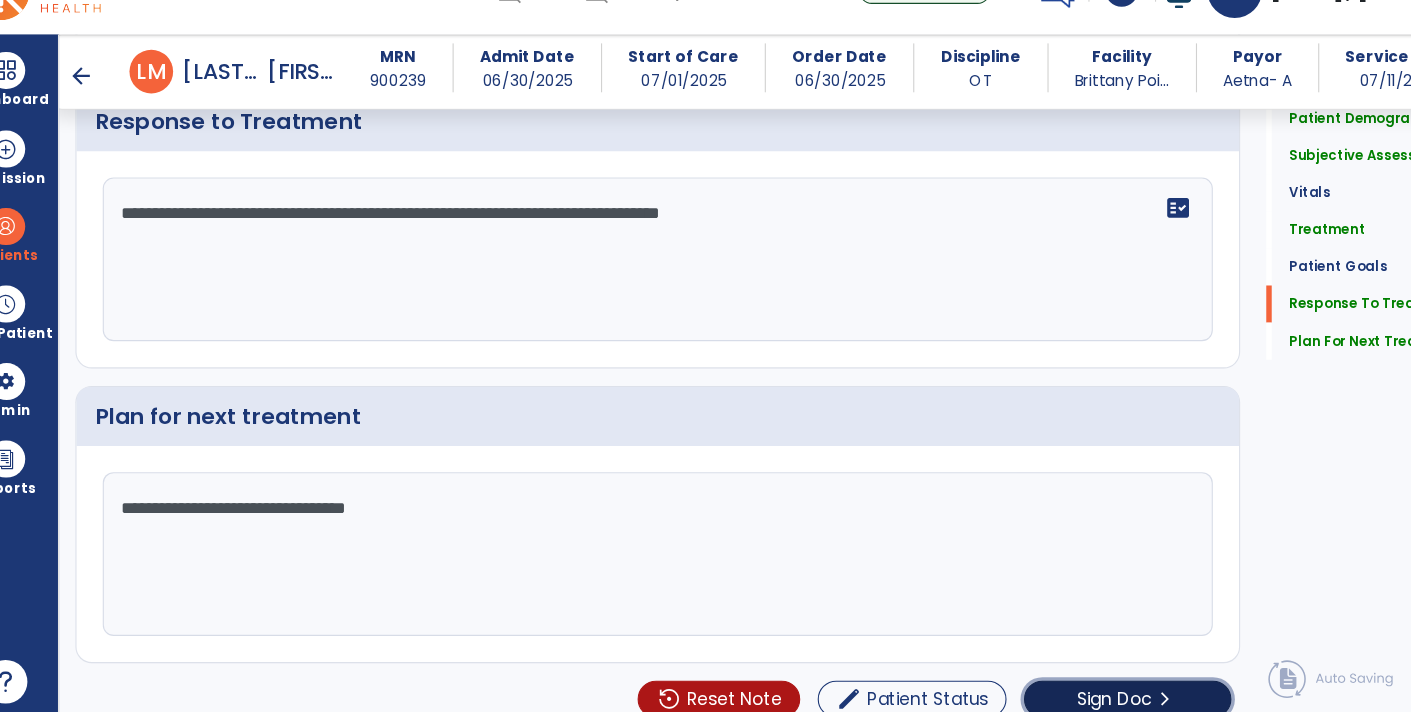 click on "chevron_right" 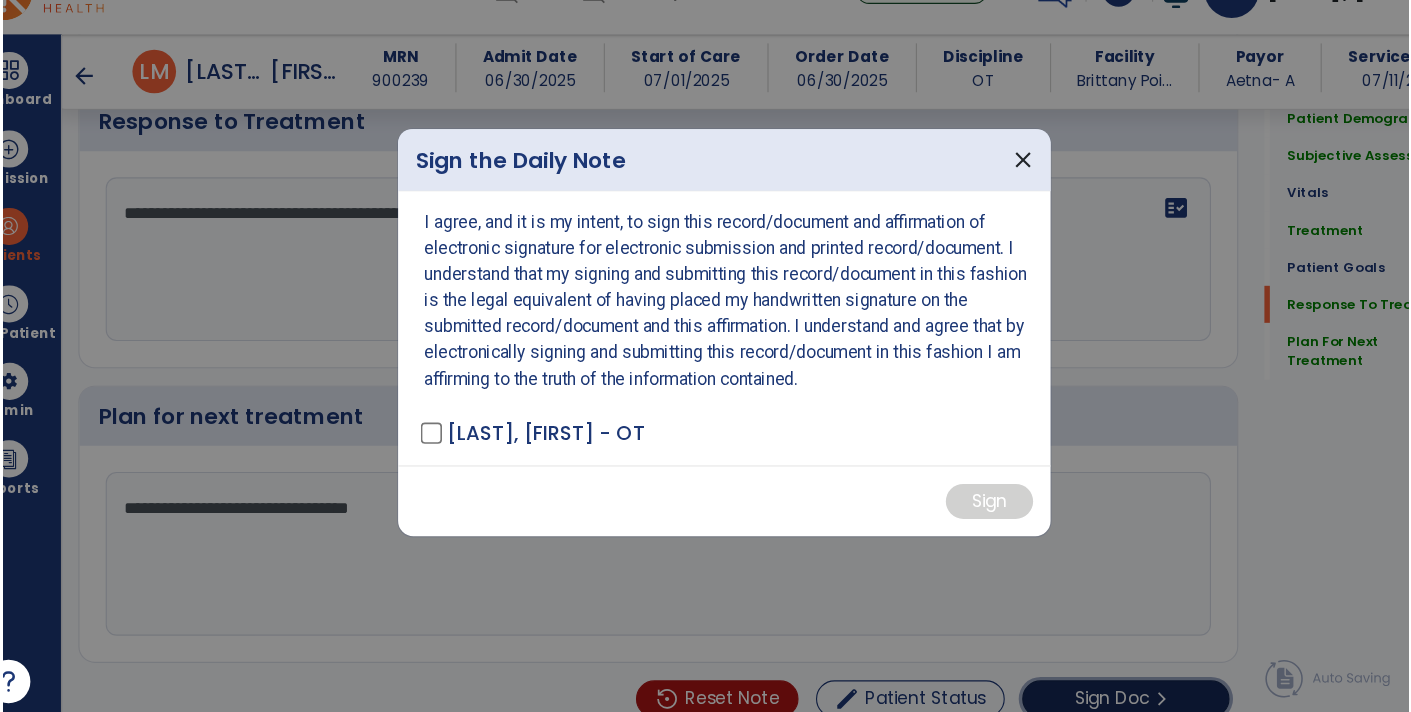 scroll, scrollTop: 3434, scrollLeft: 0, axis: vertical 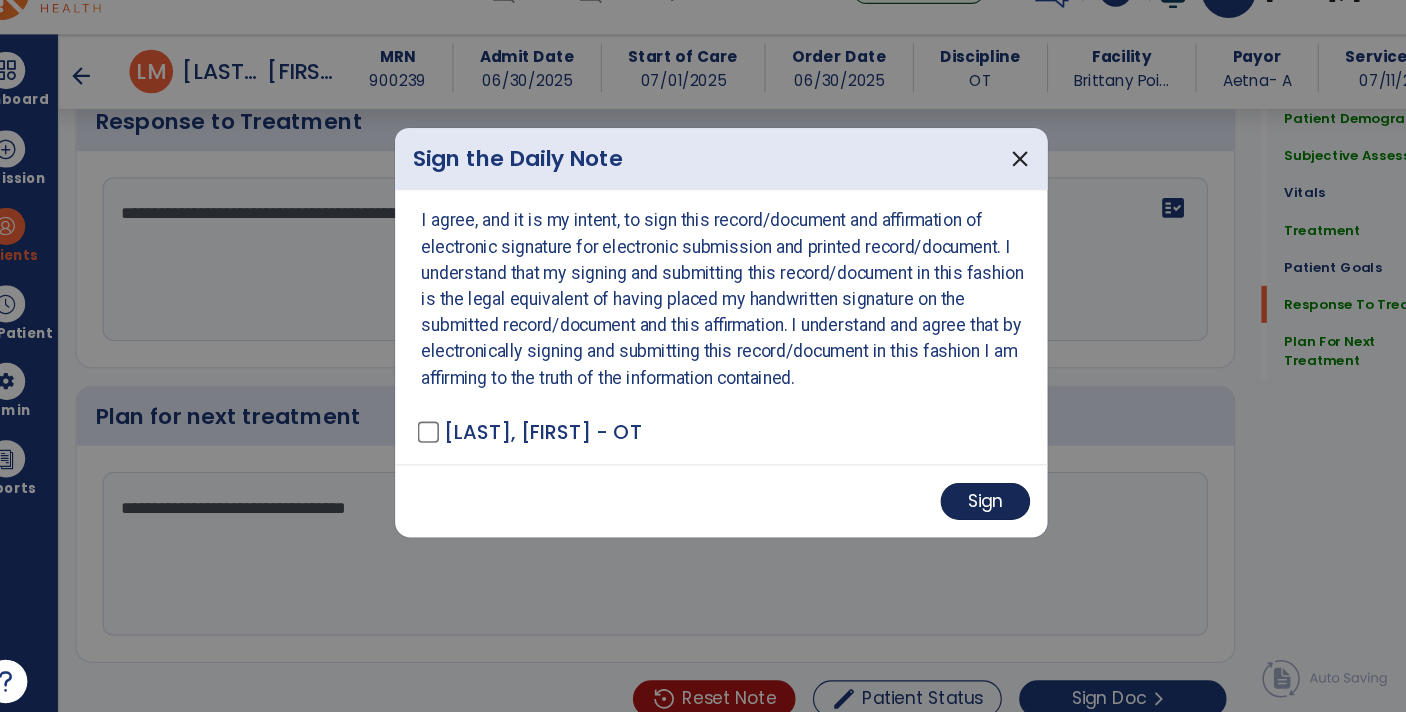 click on "Sign" at bounding box center (945, 511) 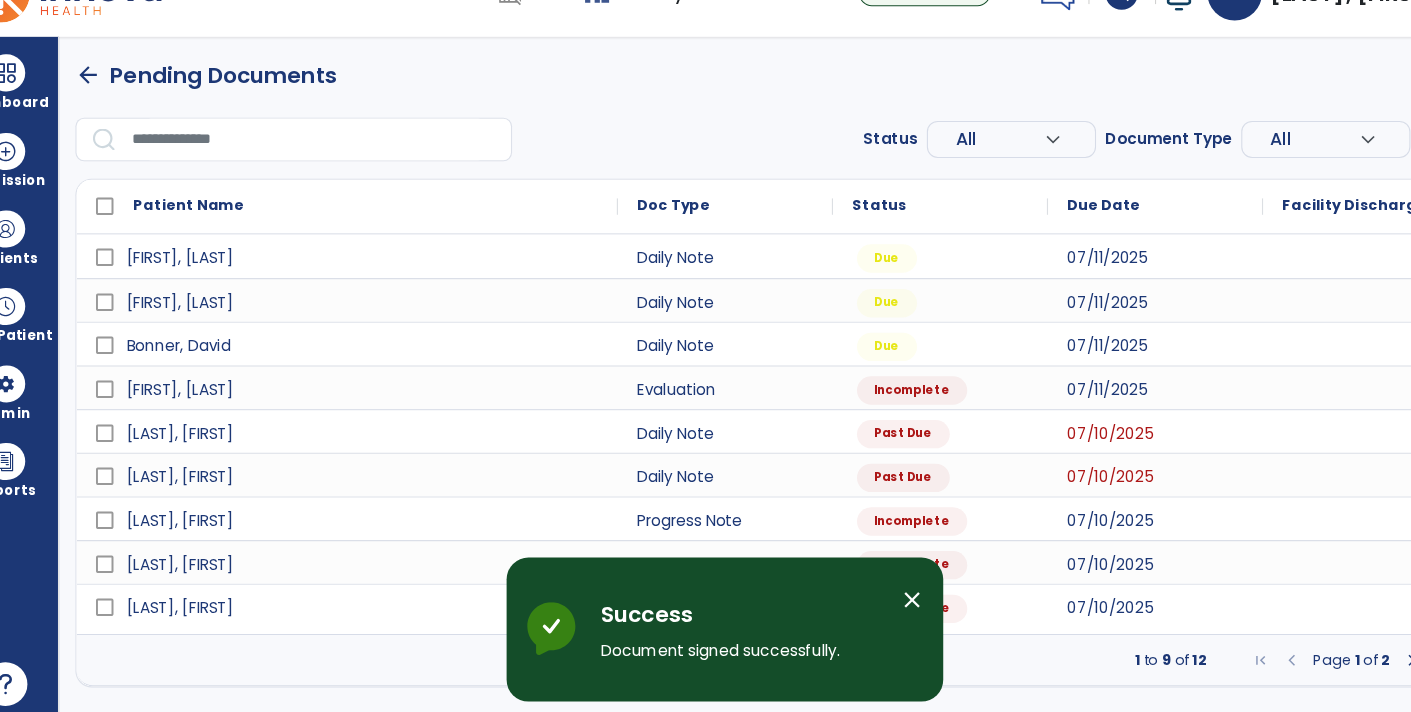 scroll, scrollTop: 0, scrollLeft: 0, axis: both 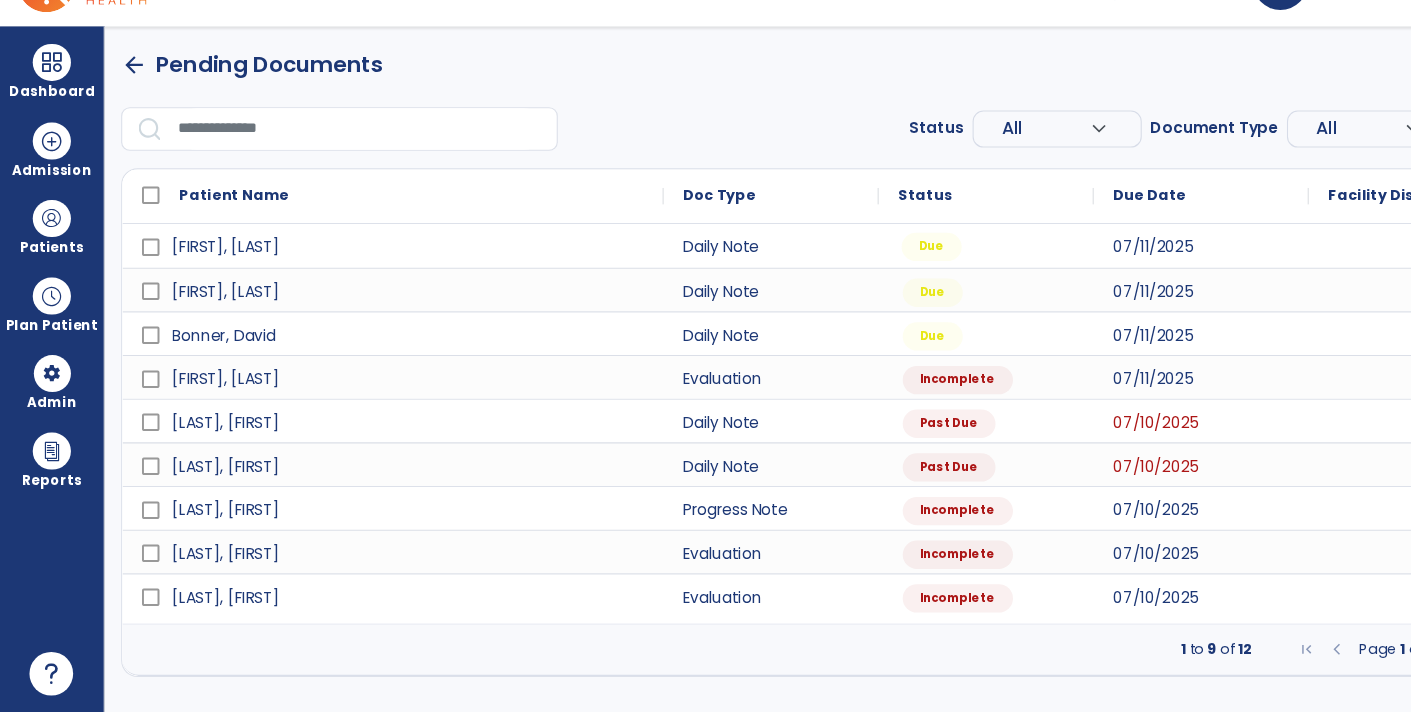 click on "Due" at bounding box center (853, 285) 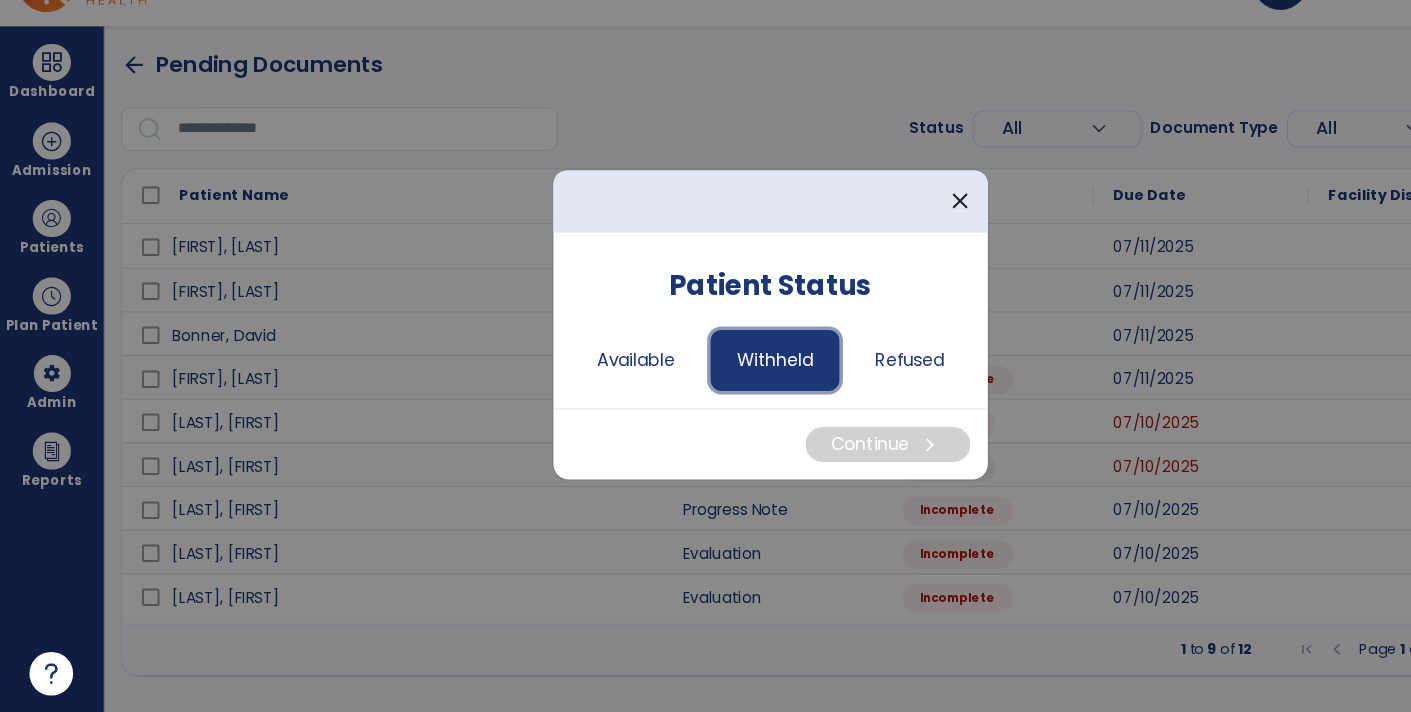 click on "Withheld" at bounding box center [710, 389] 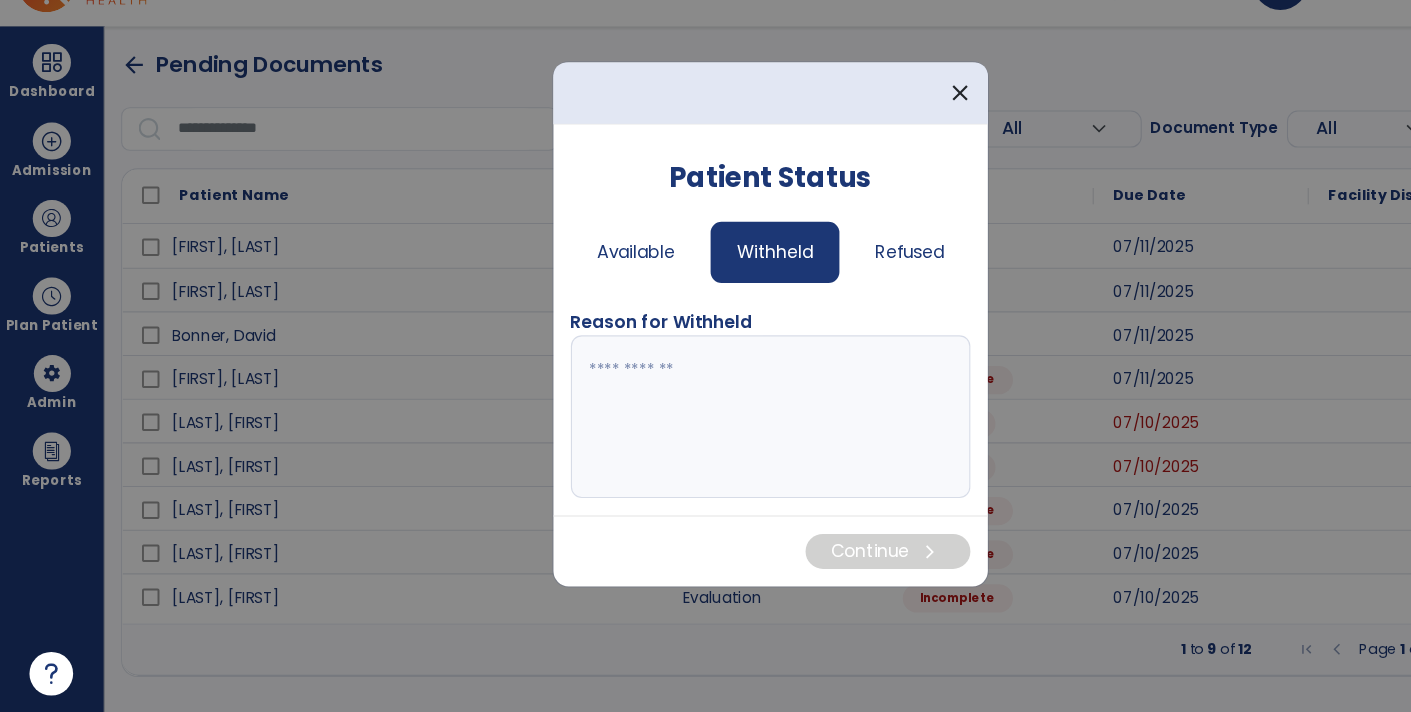 click at bounding box center [706, 441] 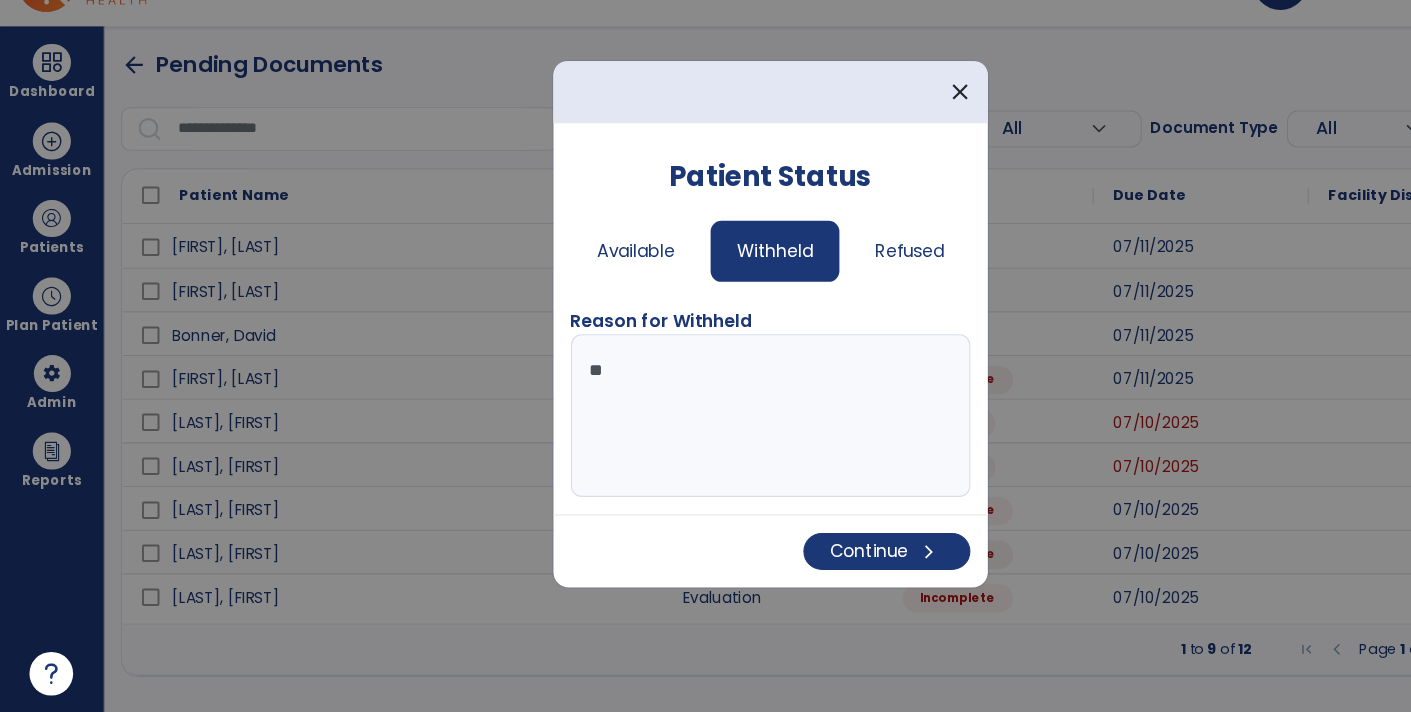 type on "*" 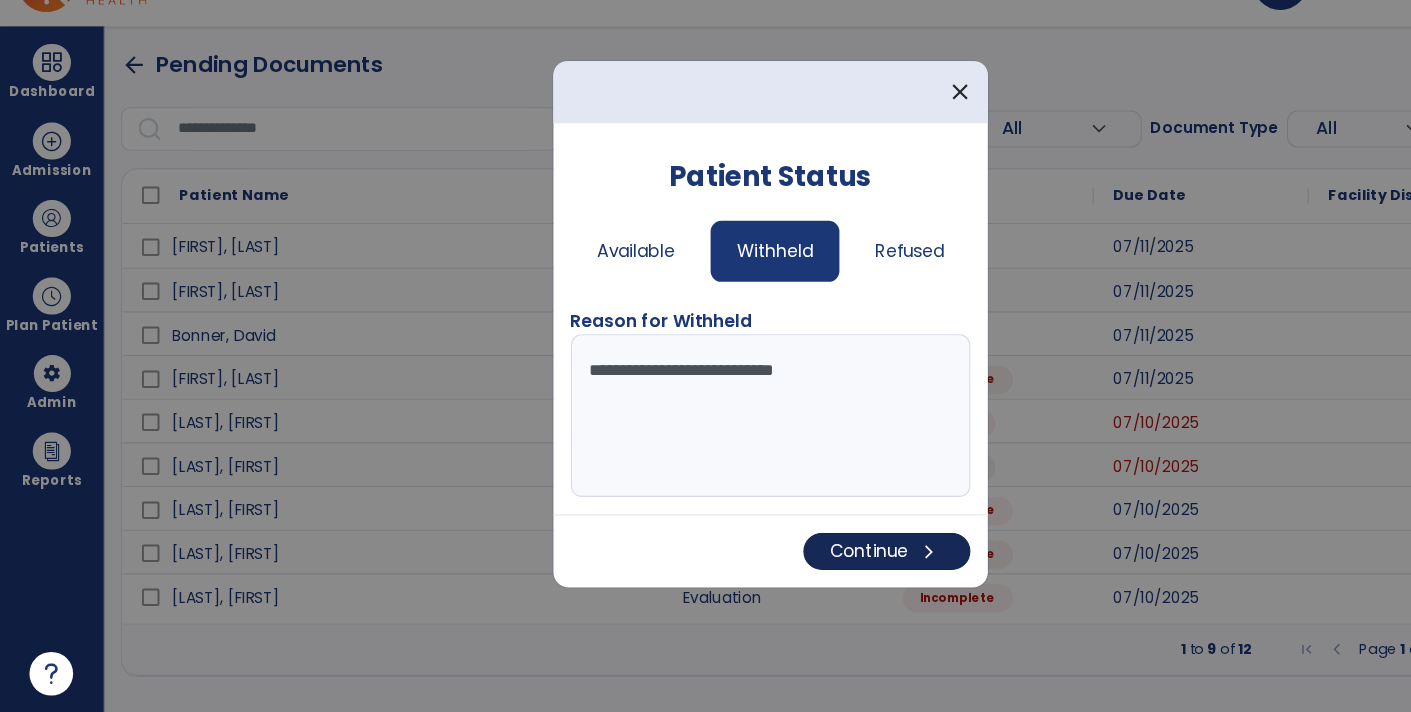 type on "**********" 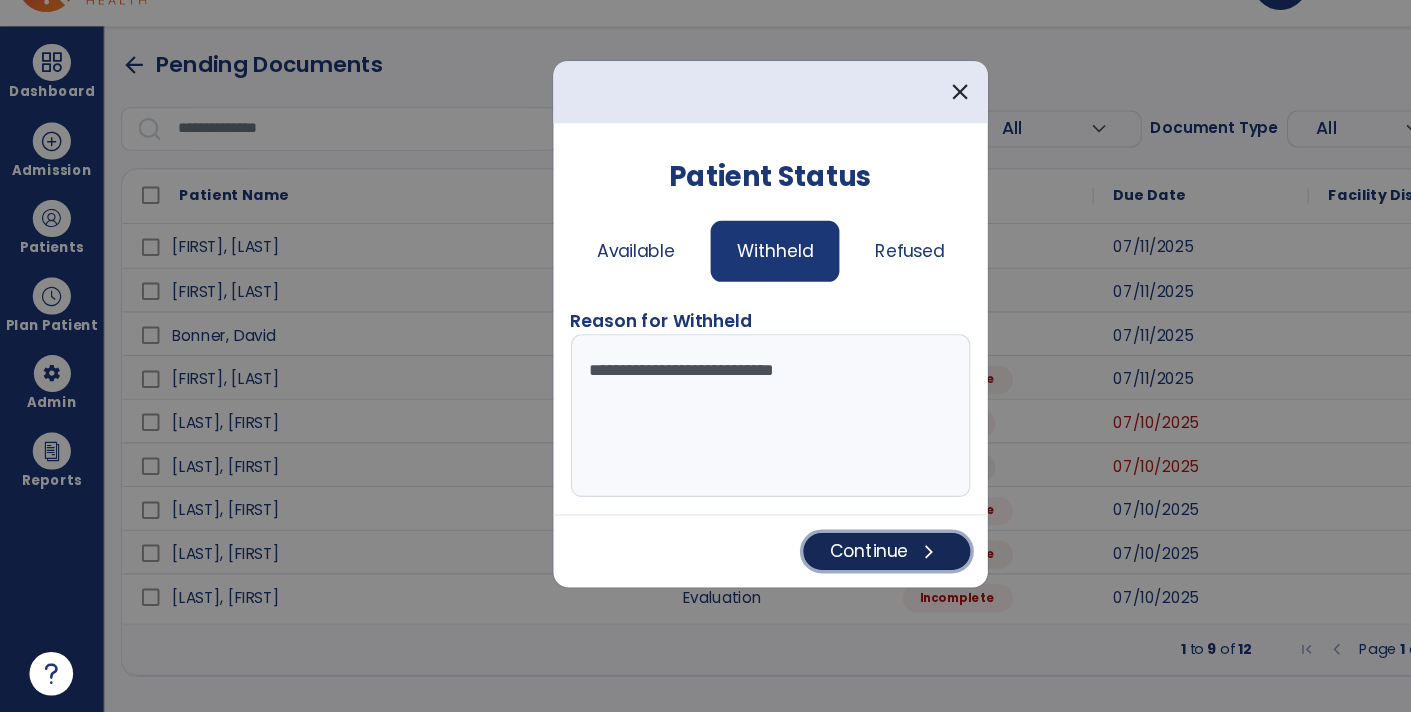 click on "Continue   chevron_right" at bounding box center (812, 564) 